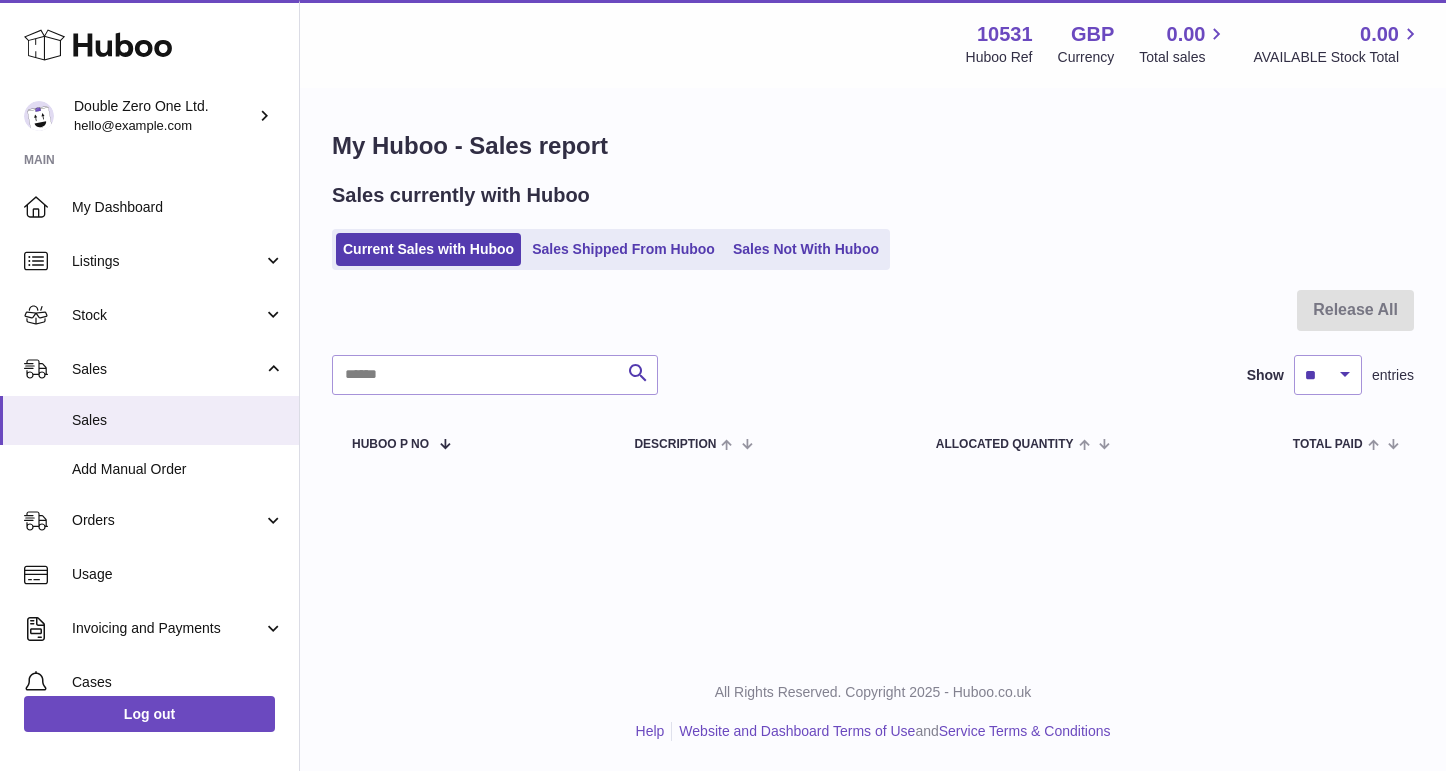 scroll, scrollTop: 0, scrollLeft: 0, axis: both 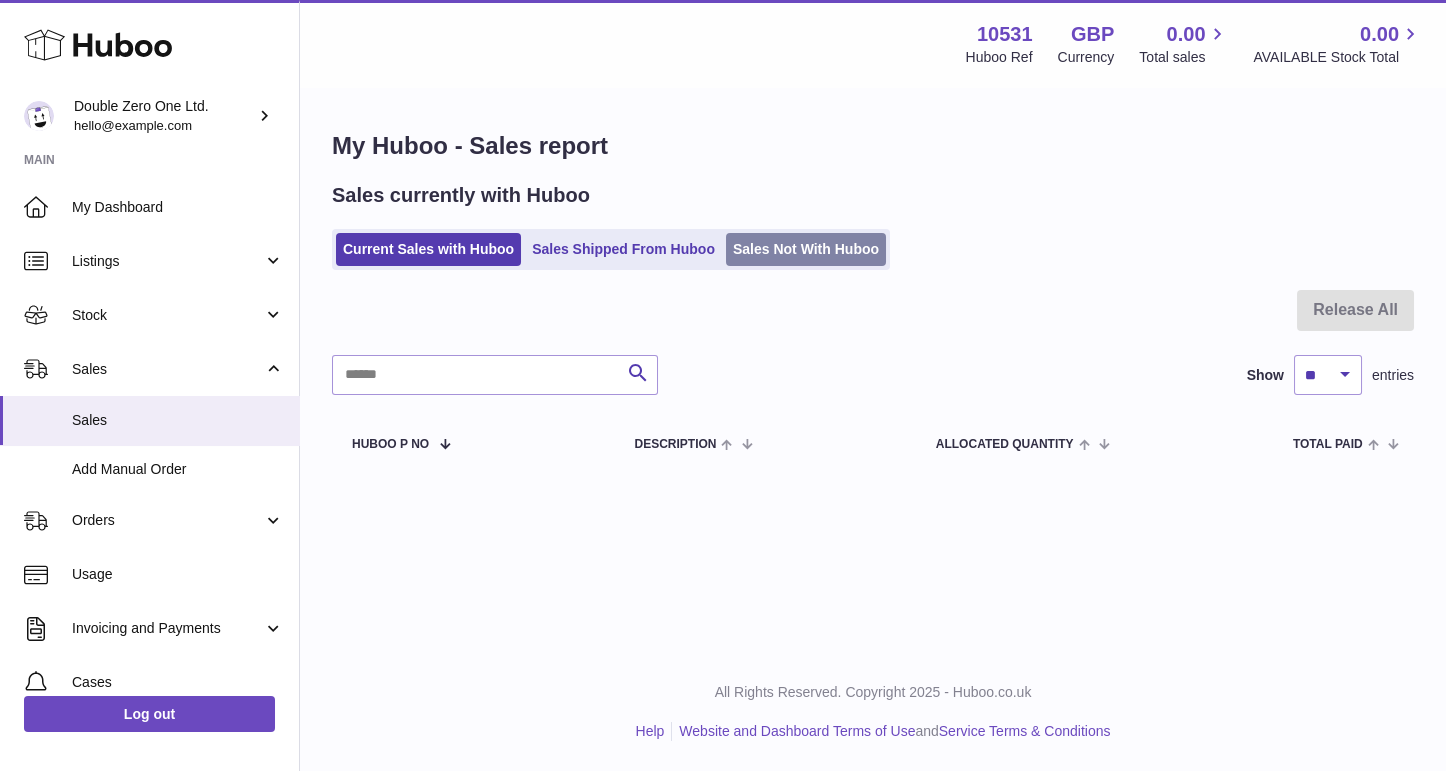 click on "Sales Not With Huboo" at bounding box center [806, 249] 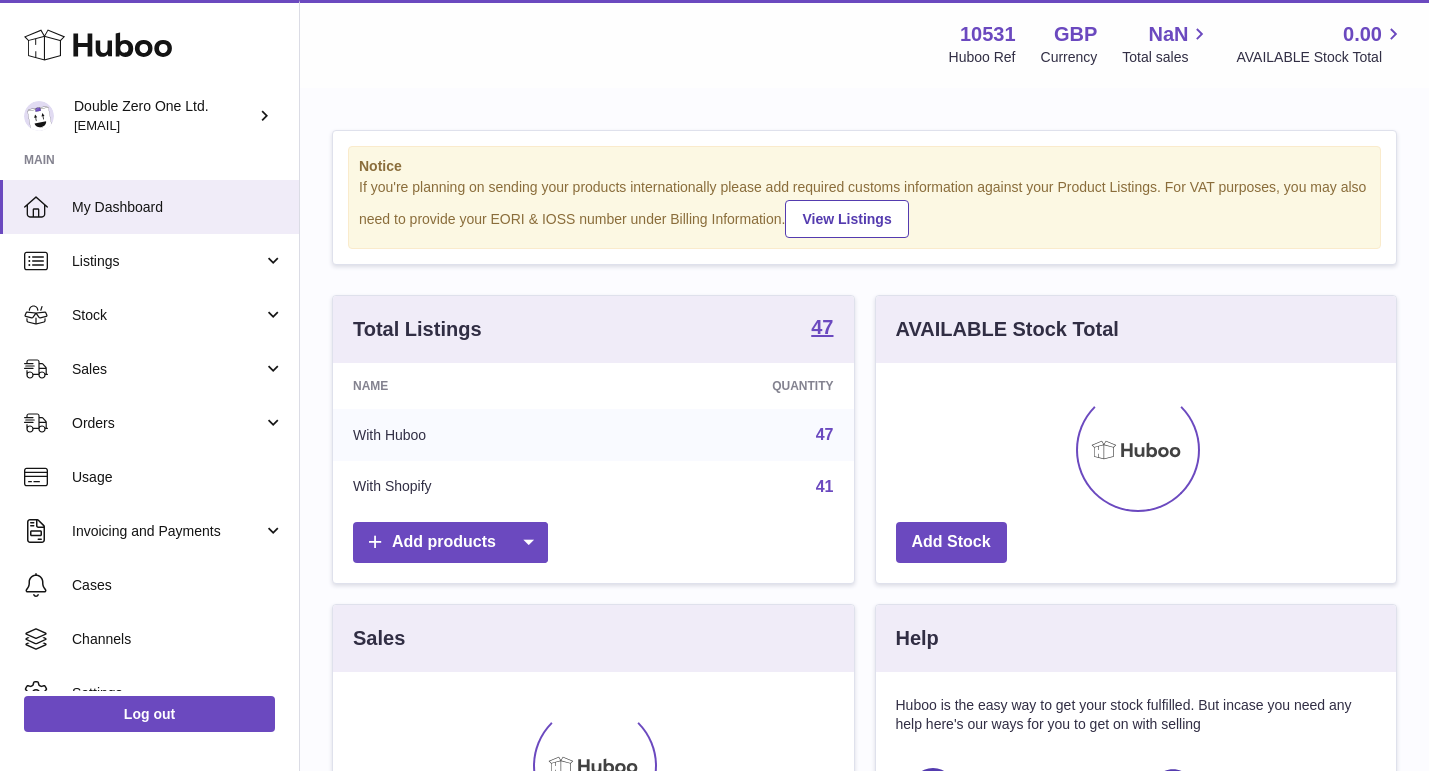scroll, scrollTop: 0, scrollLeft: 0, axis: both 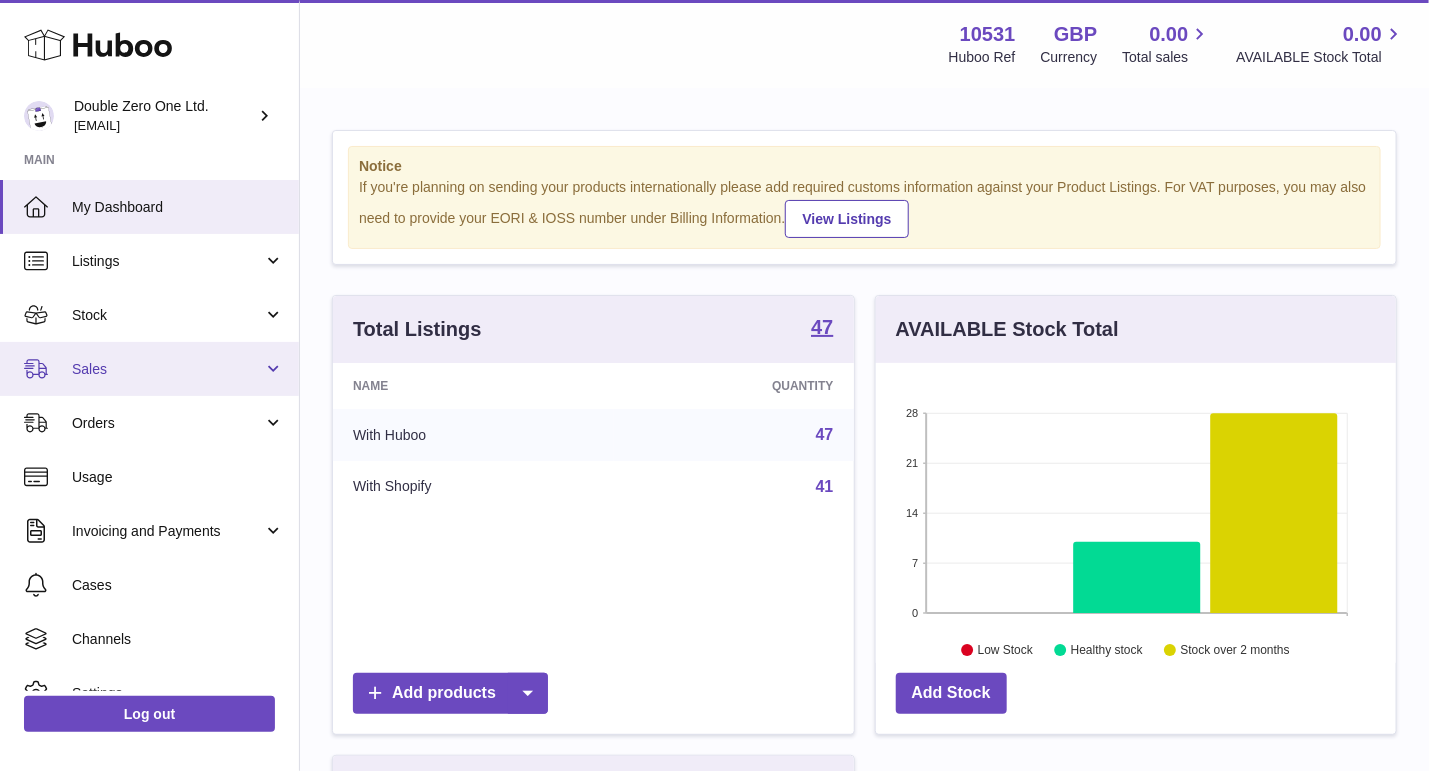 click on "Sales" at bounding box center [149, 369] 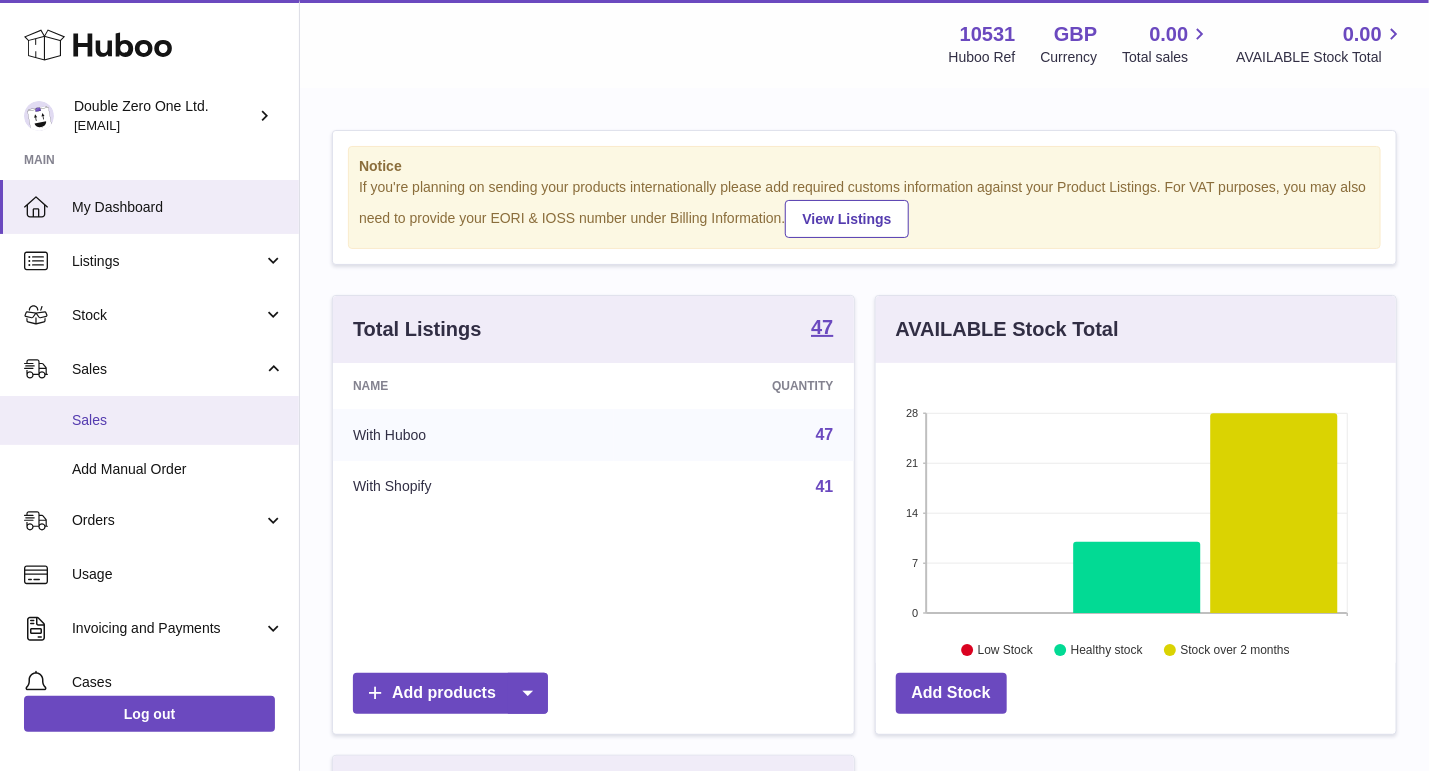 click on "Sales" at bounding box center [178, 420] 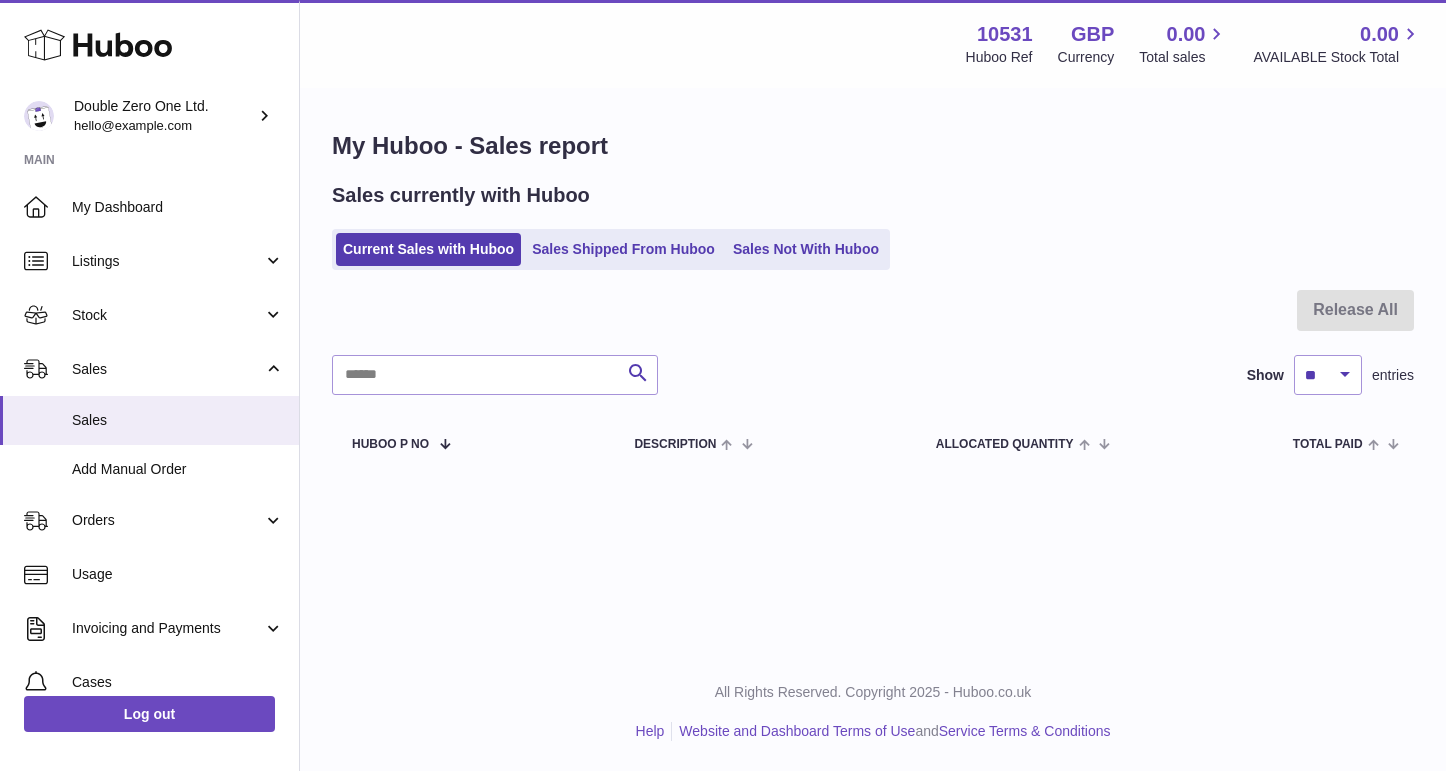 scroll, scrollTop: 0, scrollLeft: 0, axis: both 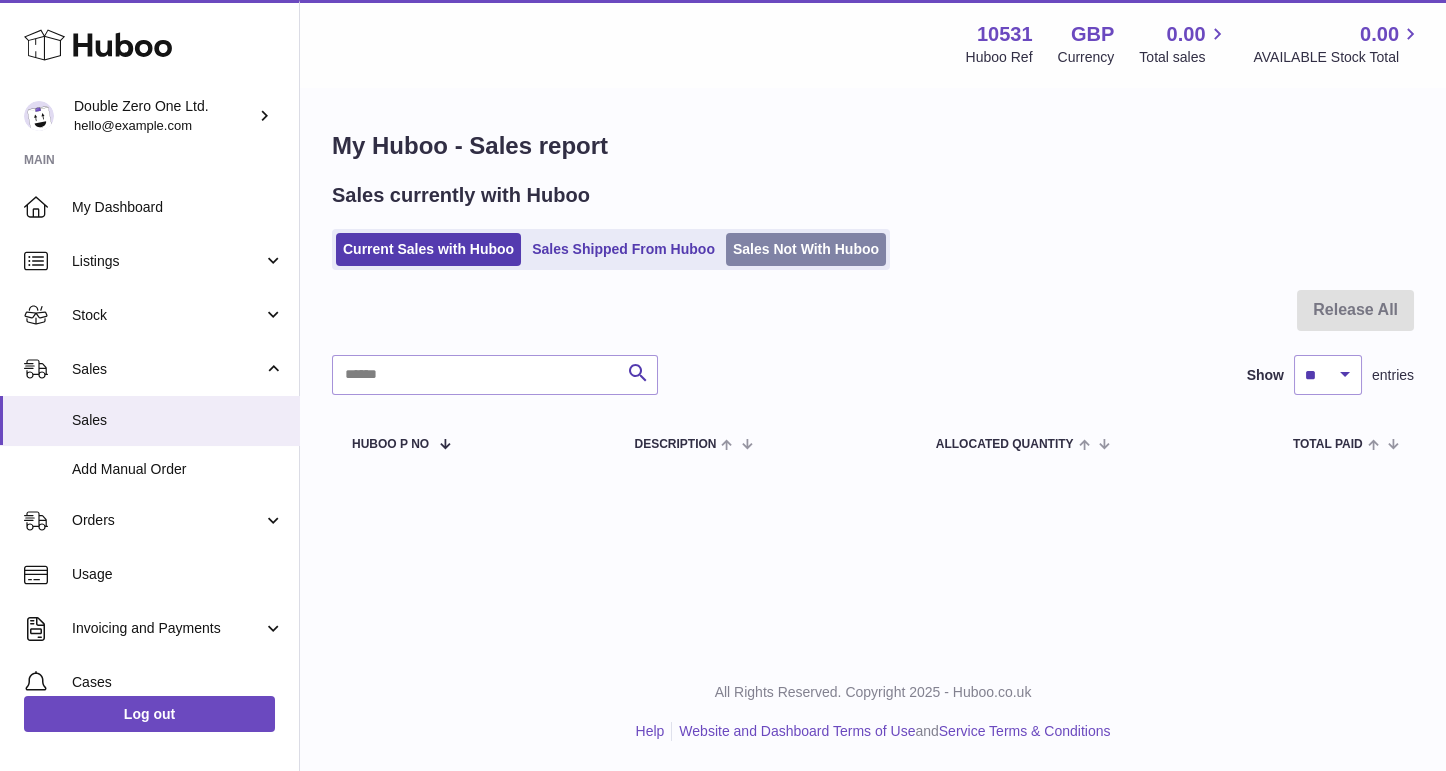 click on "Sales Not With Huboo" at bounding box center (806, 249) 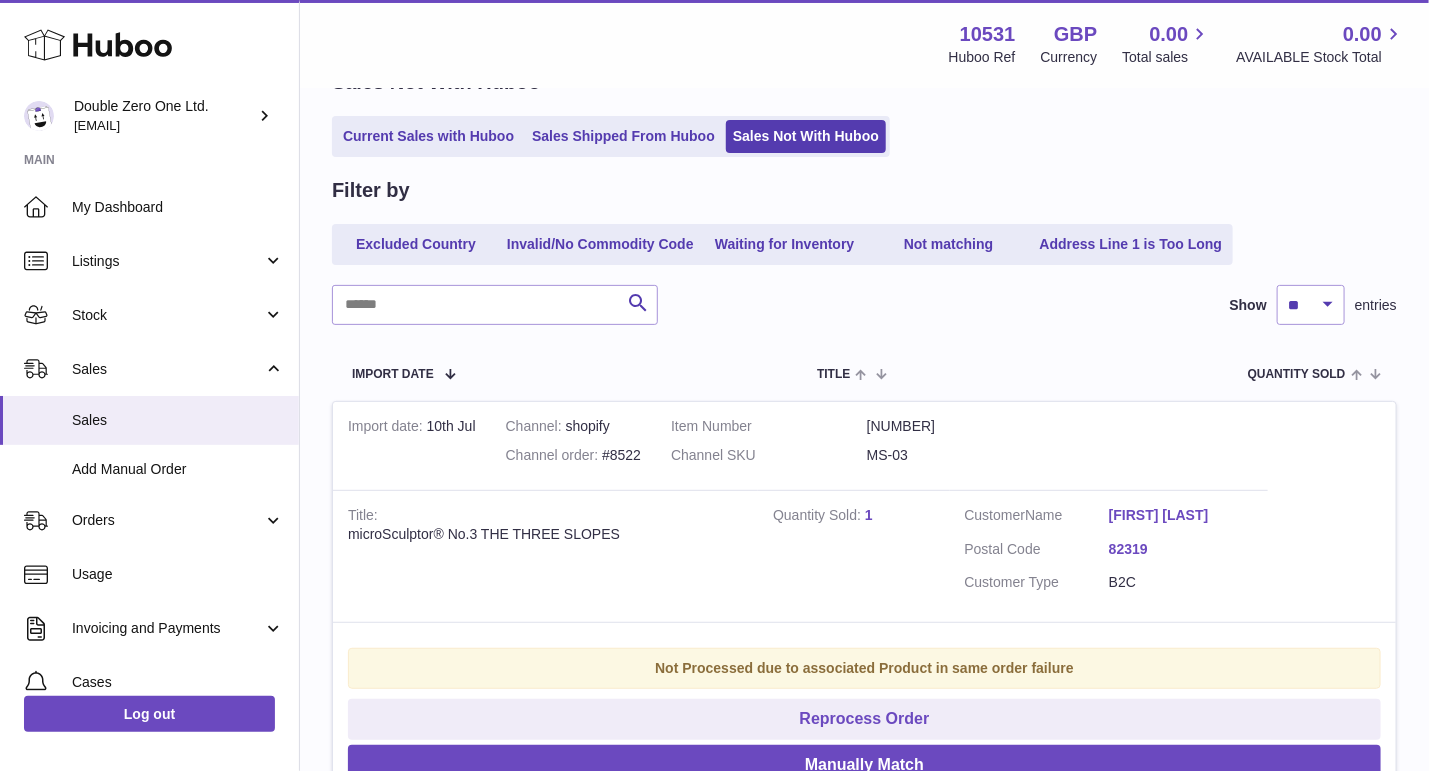 scroll, scrollTop: 132, scrollLeft: 0, axis: vertical 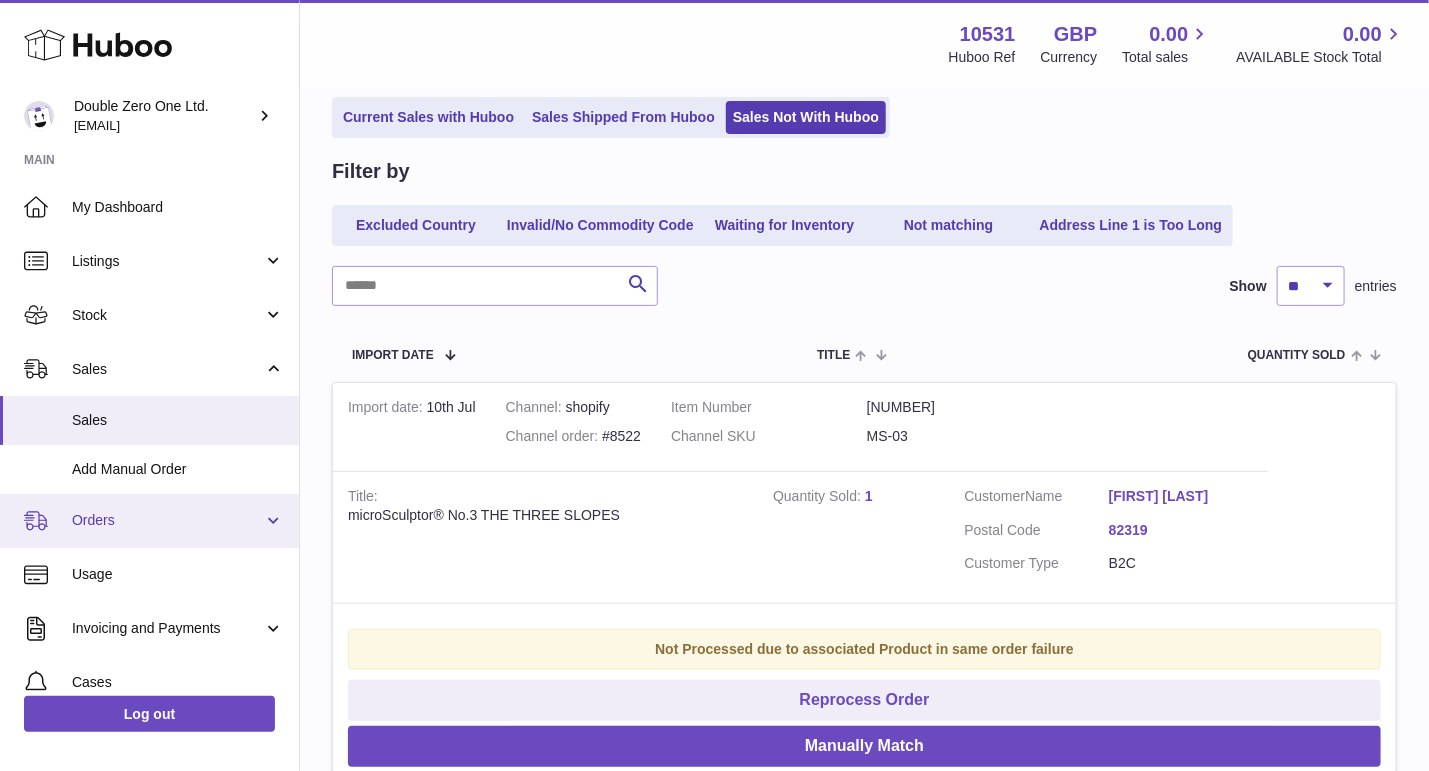 click on "Orders" at bounding box center [167, 520] 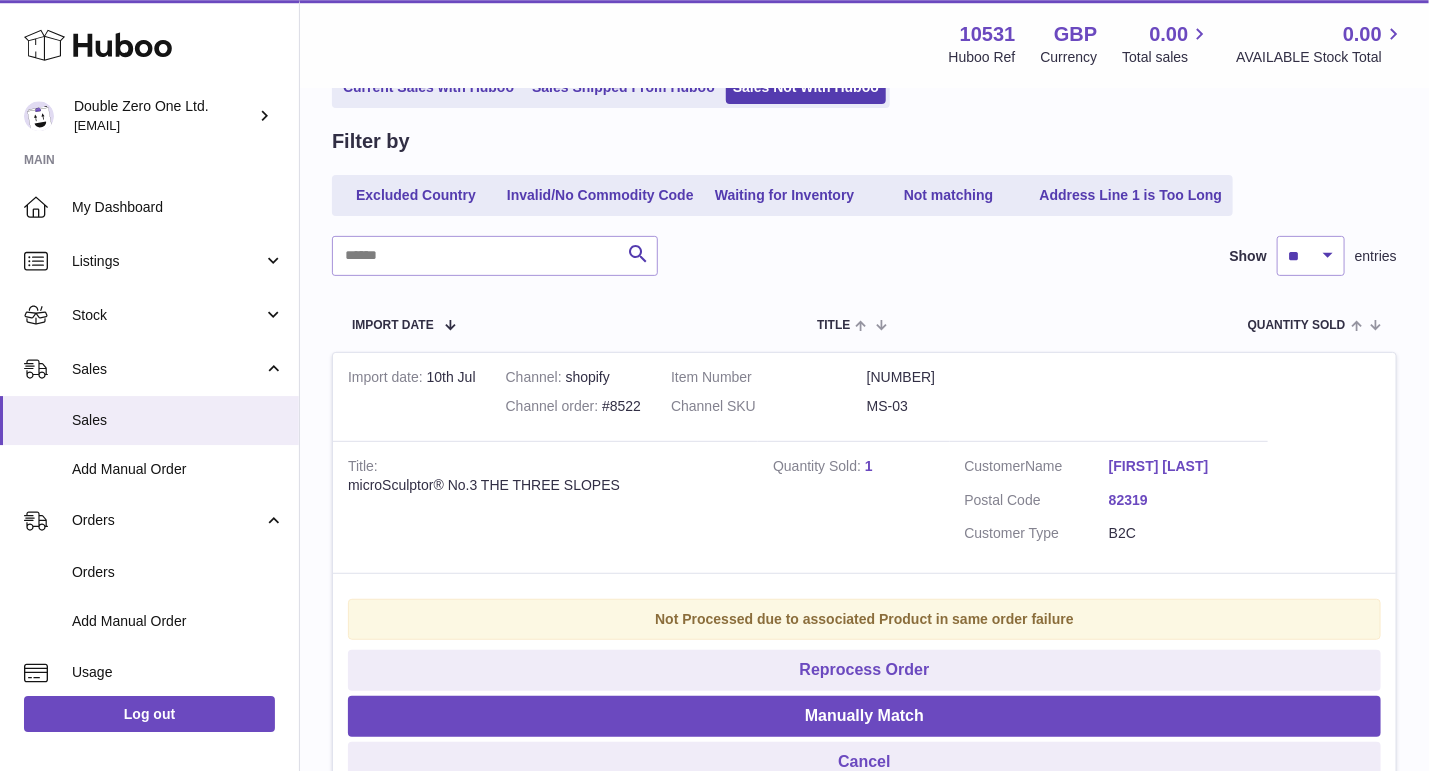 scroll, scrollTop: 181, scrollLeft: 0, axis: vertical 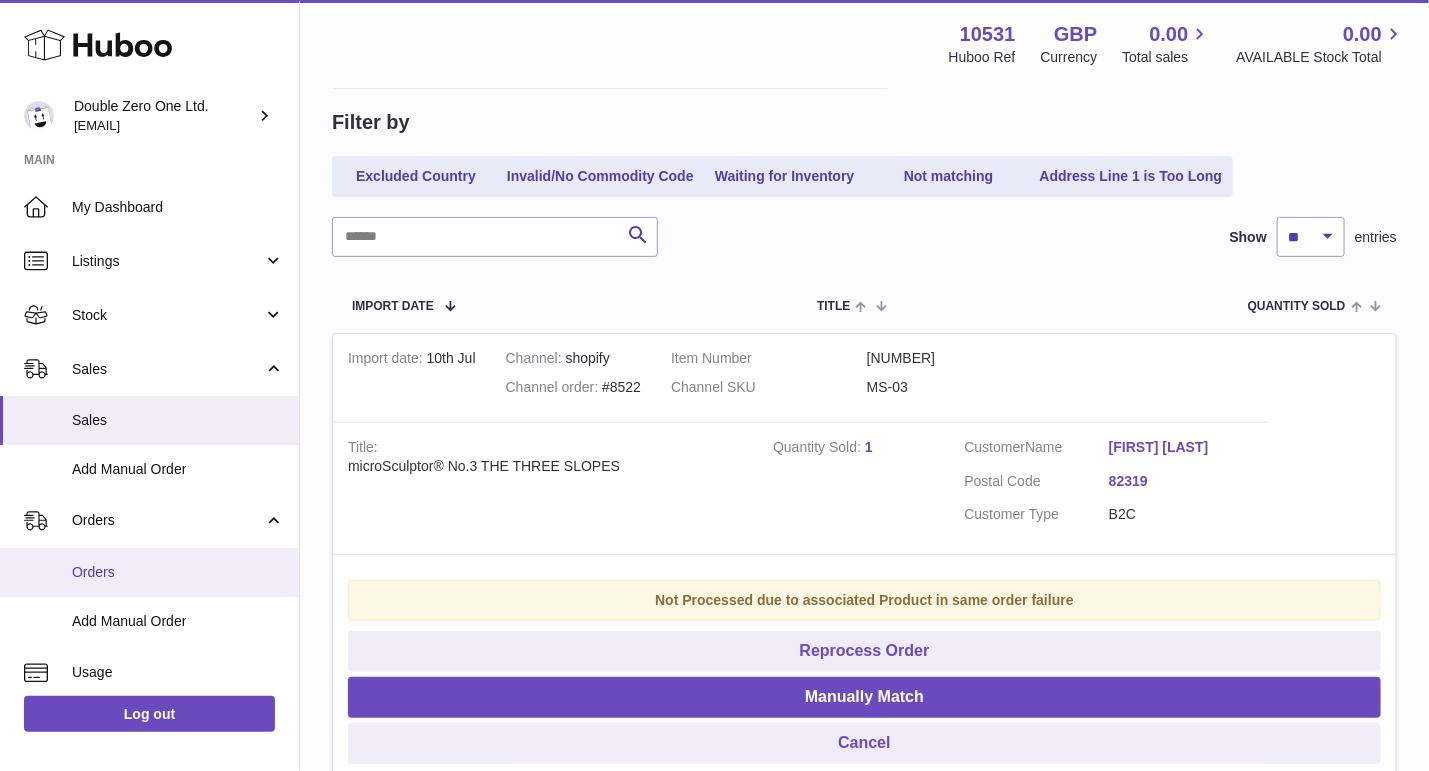 click on "Orders" at bounding box center (149, 572) 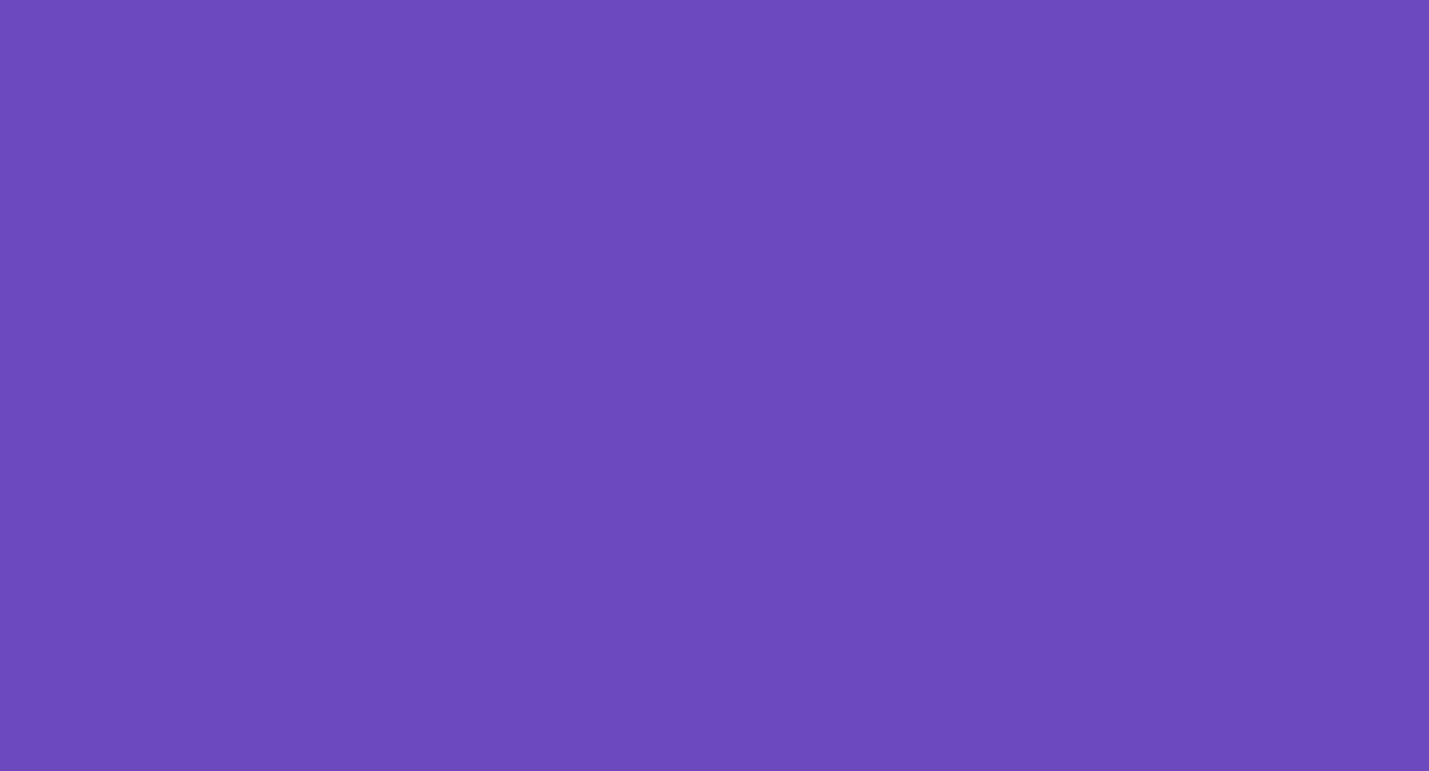scroll, scrollTop: 0, scrollLeft: 0, axis: both 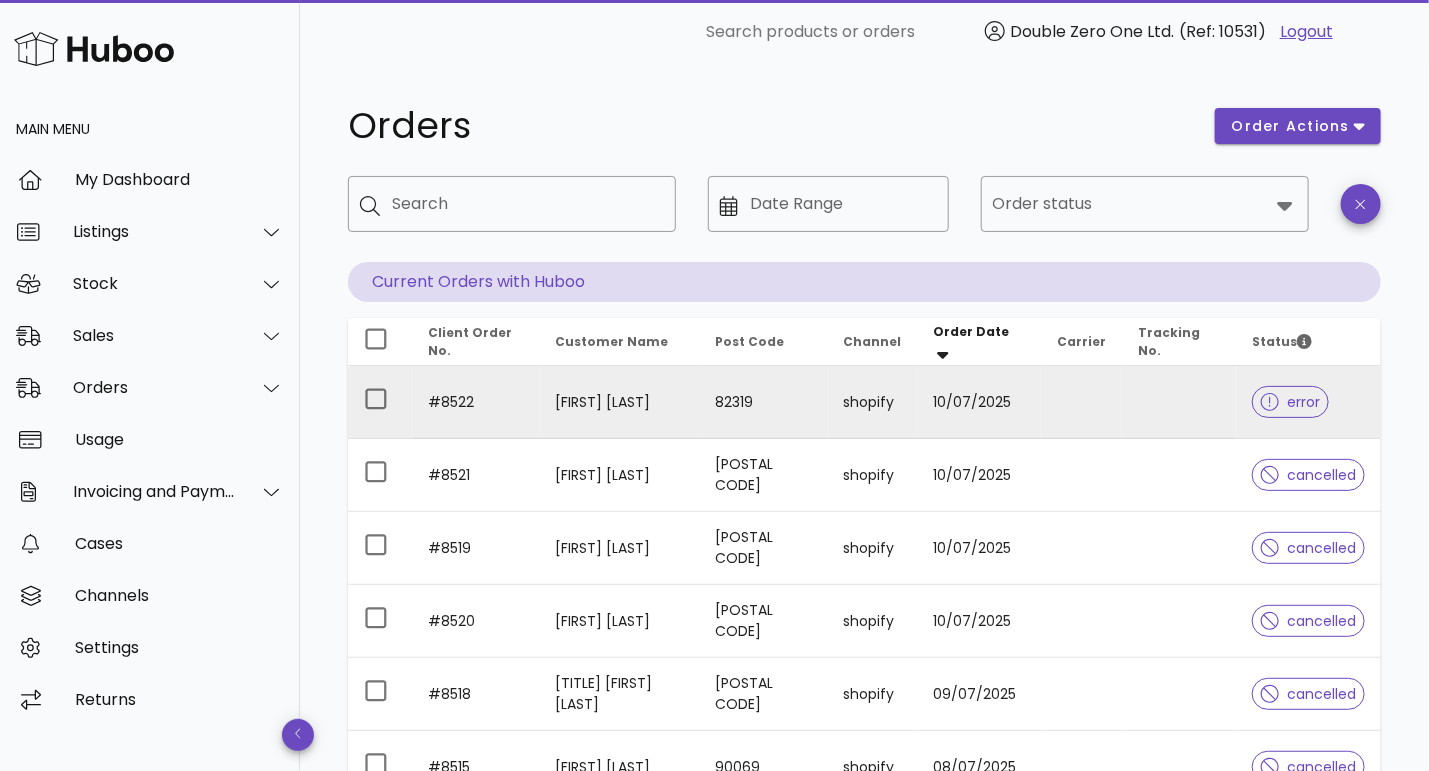 click at bounding box center (1274, 402) 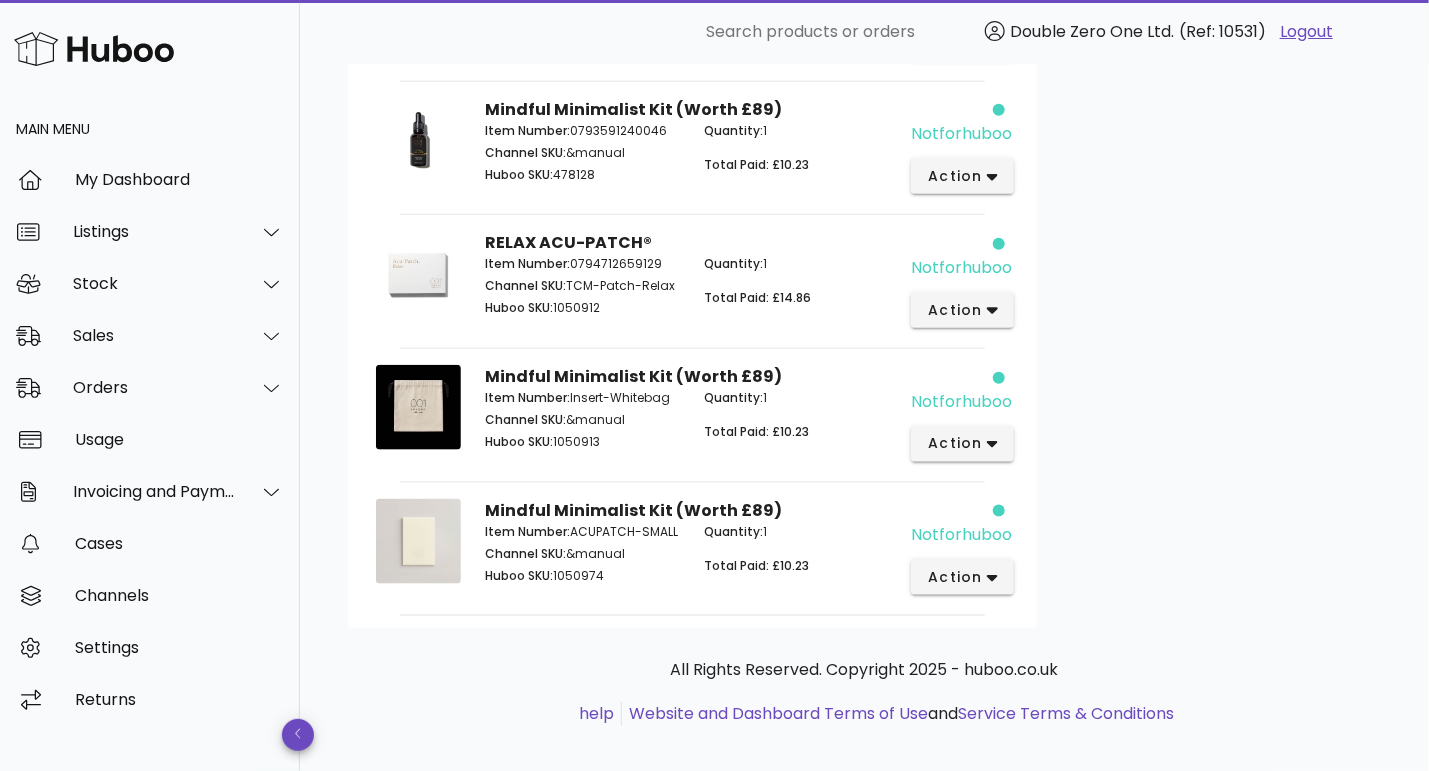 scroll, scrollTop: 0, scrollLeft: 0, axis: both 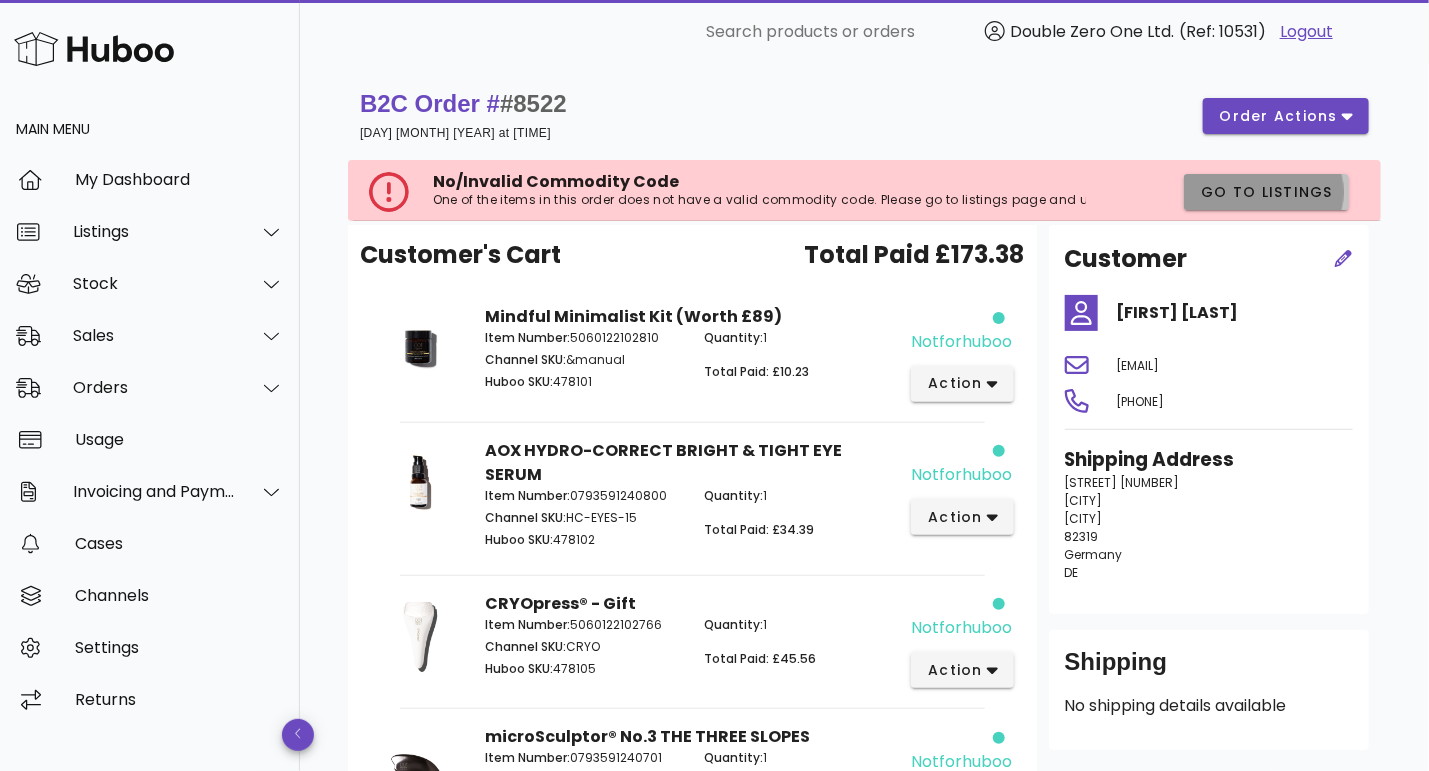 click on "Go to Listings" at bounding box center (1266, 192) 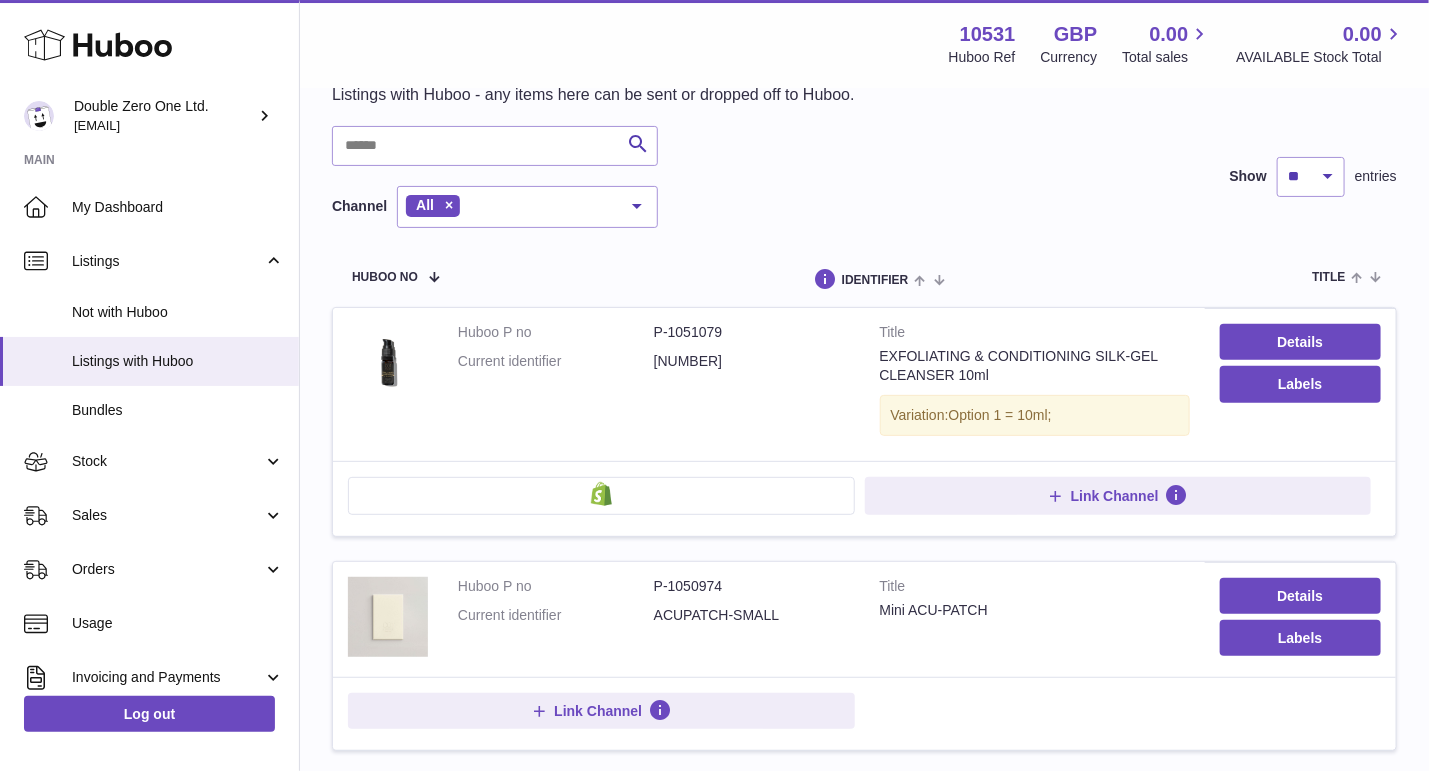 scroll, scrollTop: 99, scrollLeft: 0, axis: vertical 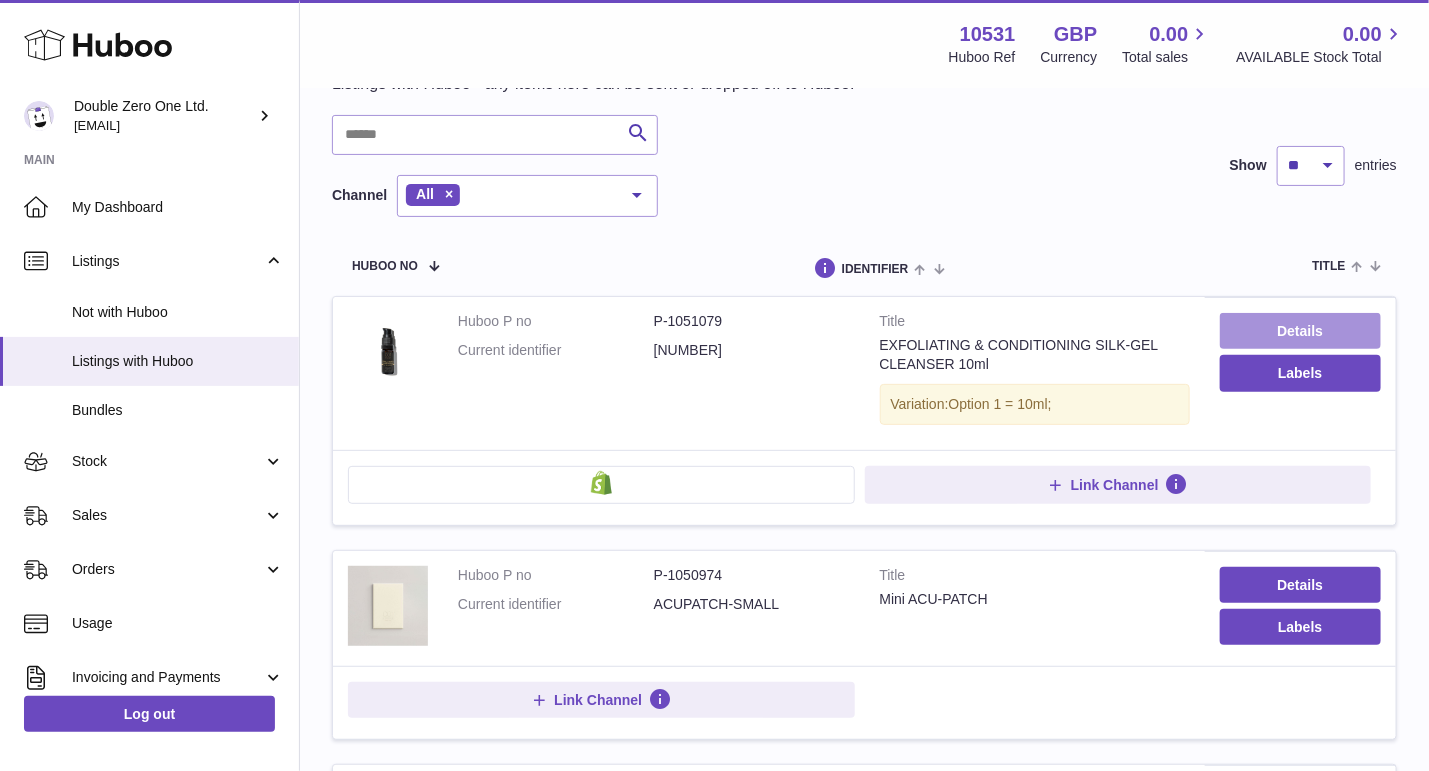 click on "Details" at bounding box center [1300, 331] 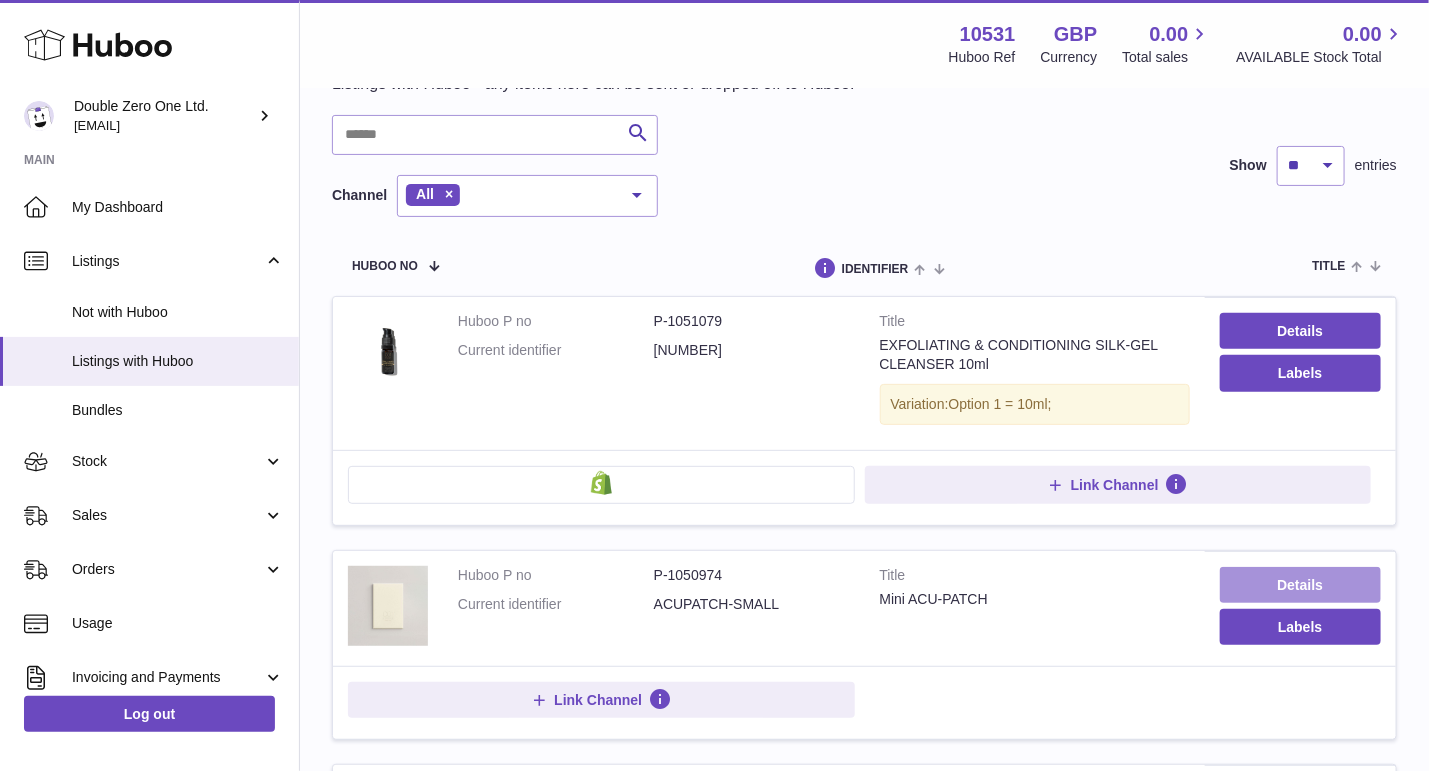 click on "Details" at bounding box center [1300, 585] 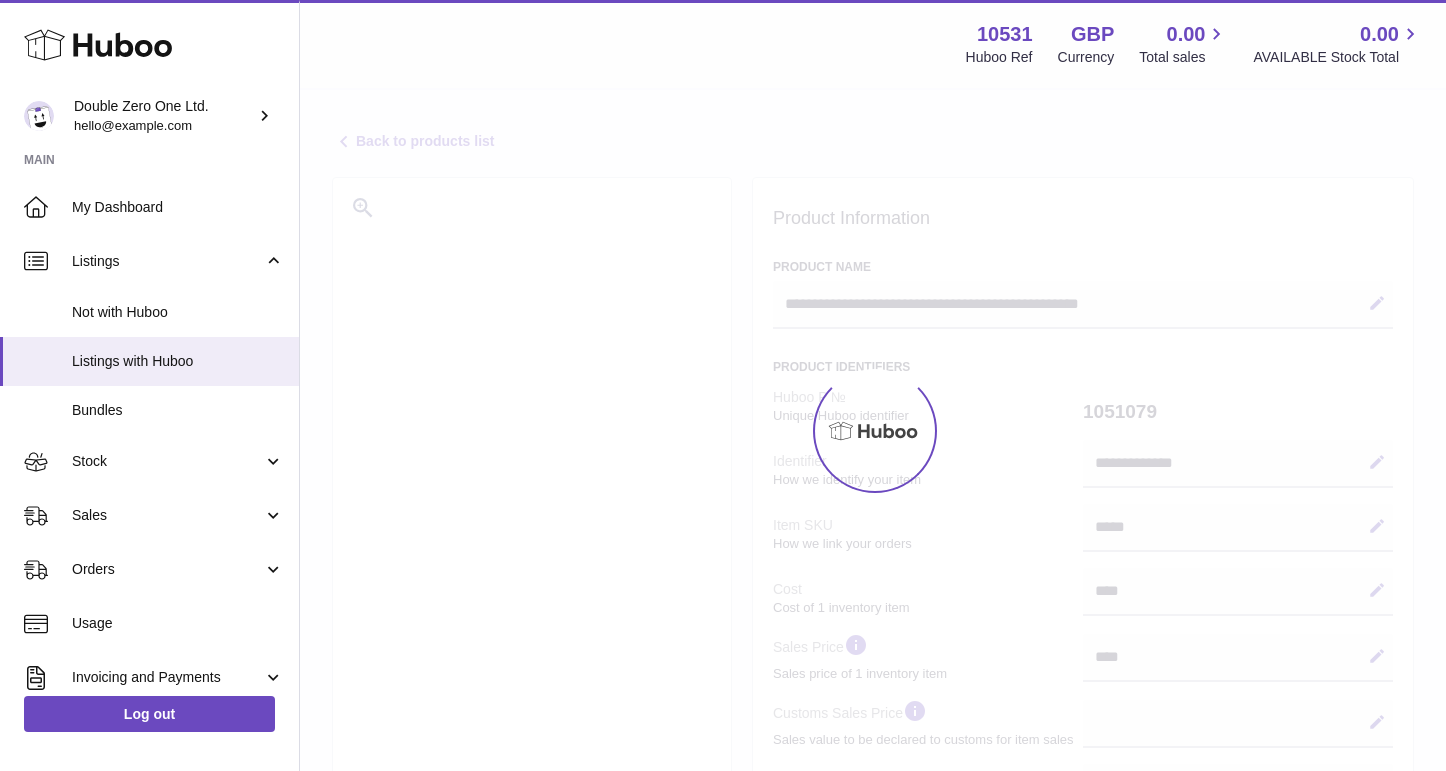 select on "***" 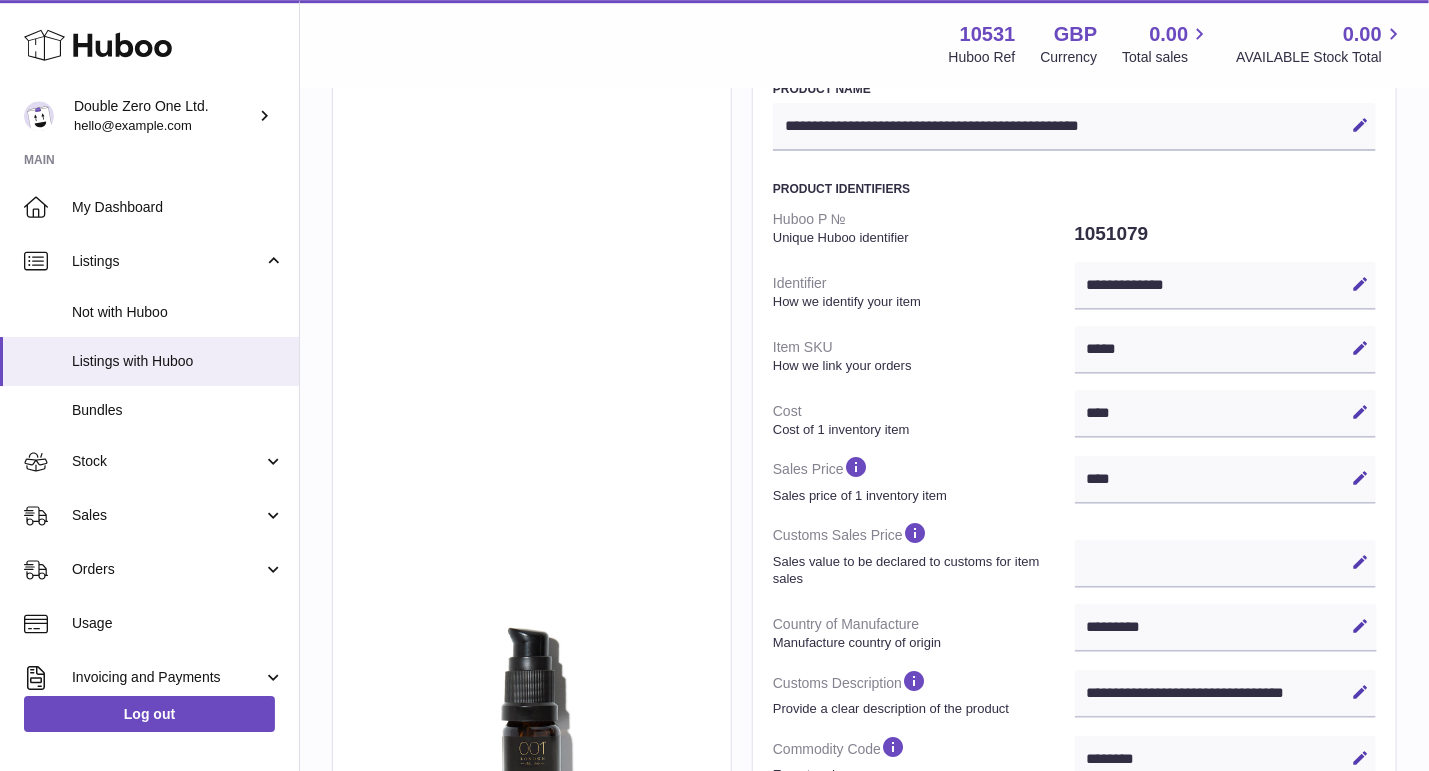 scroll, scrollTop: 495, scrollLeft: 0, axis: vertical 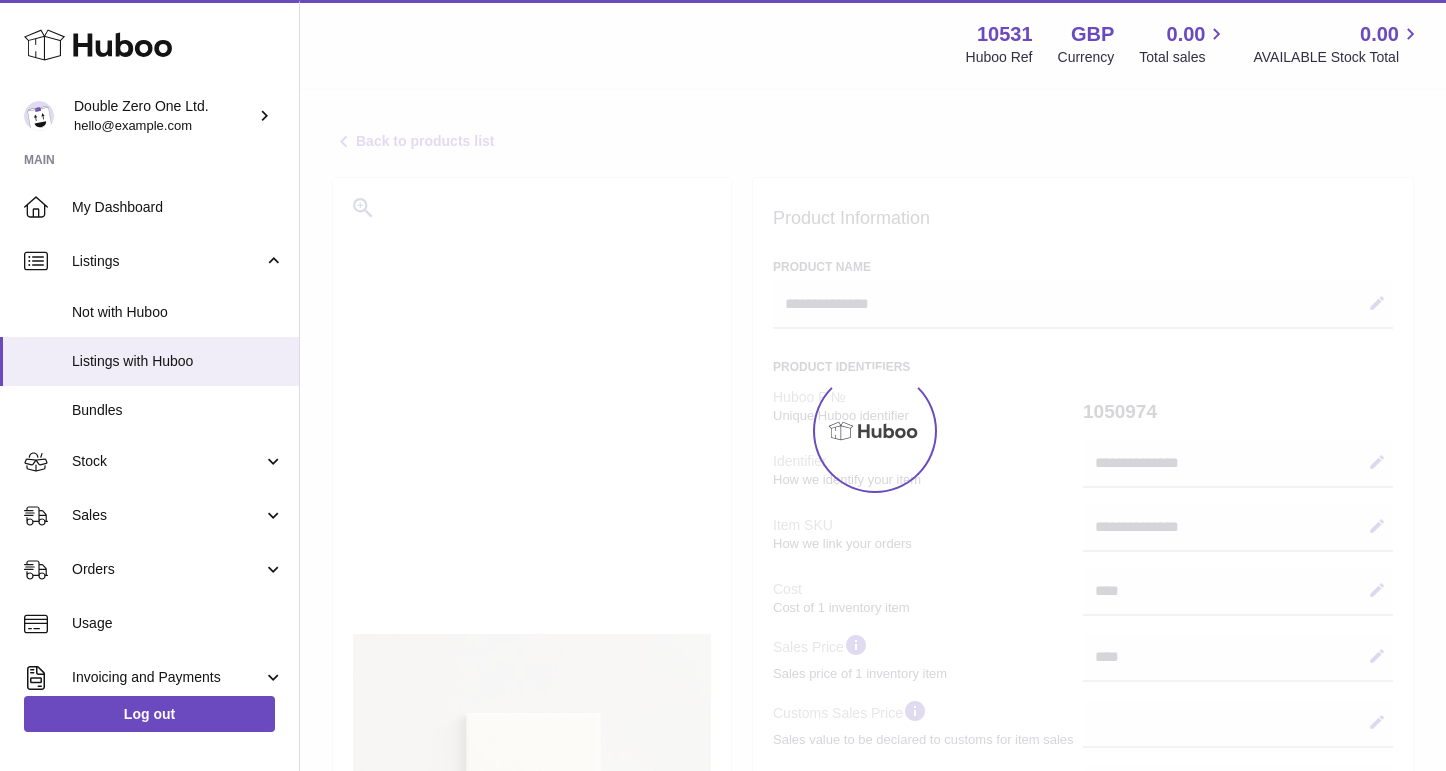 select on "***" 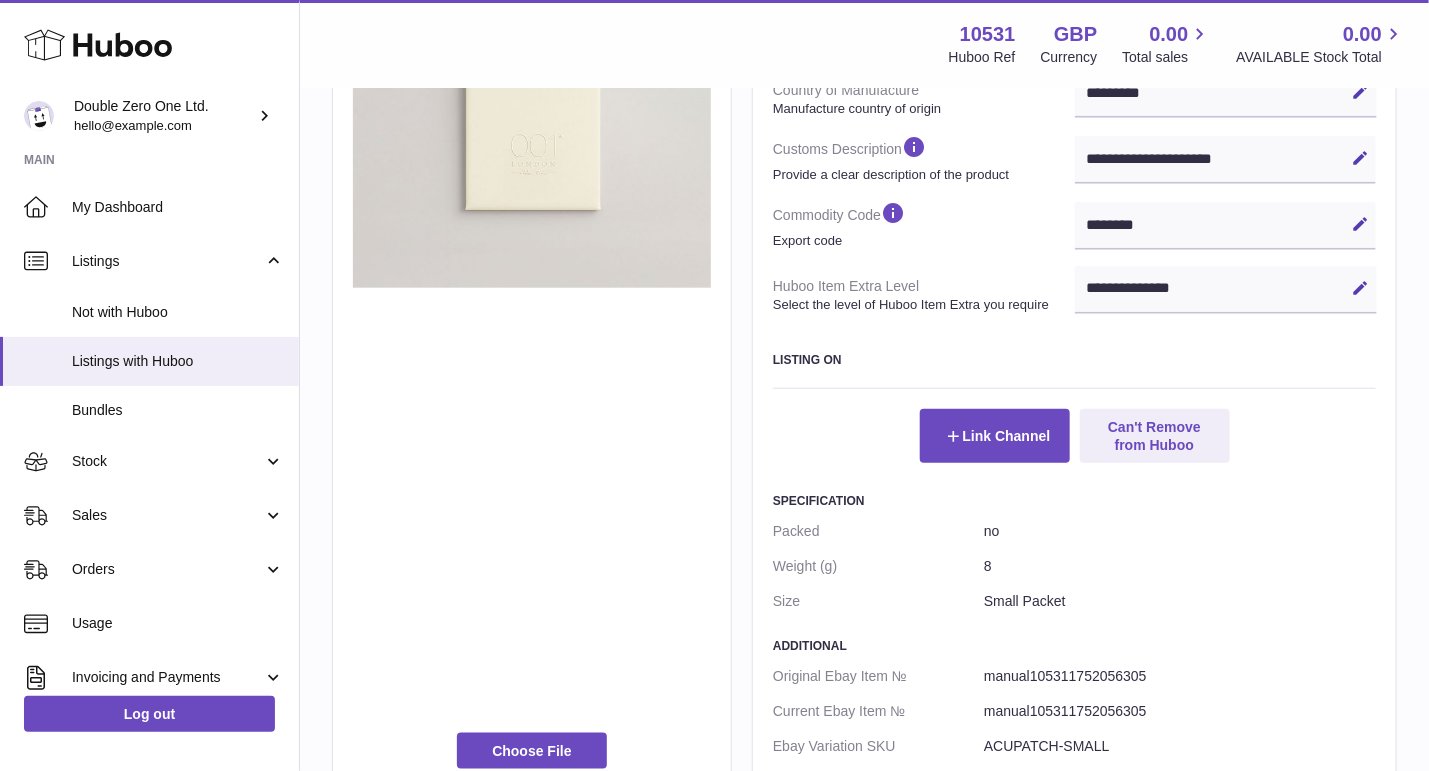scroll, scrollTop: 299, scrollLeft: 0, axis: vertical 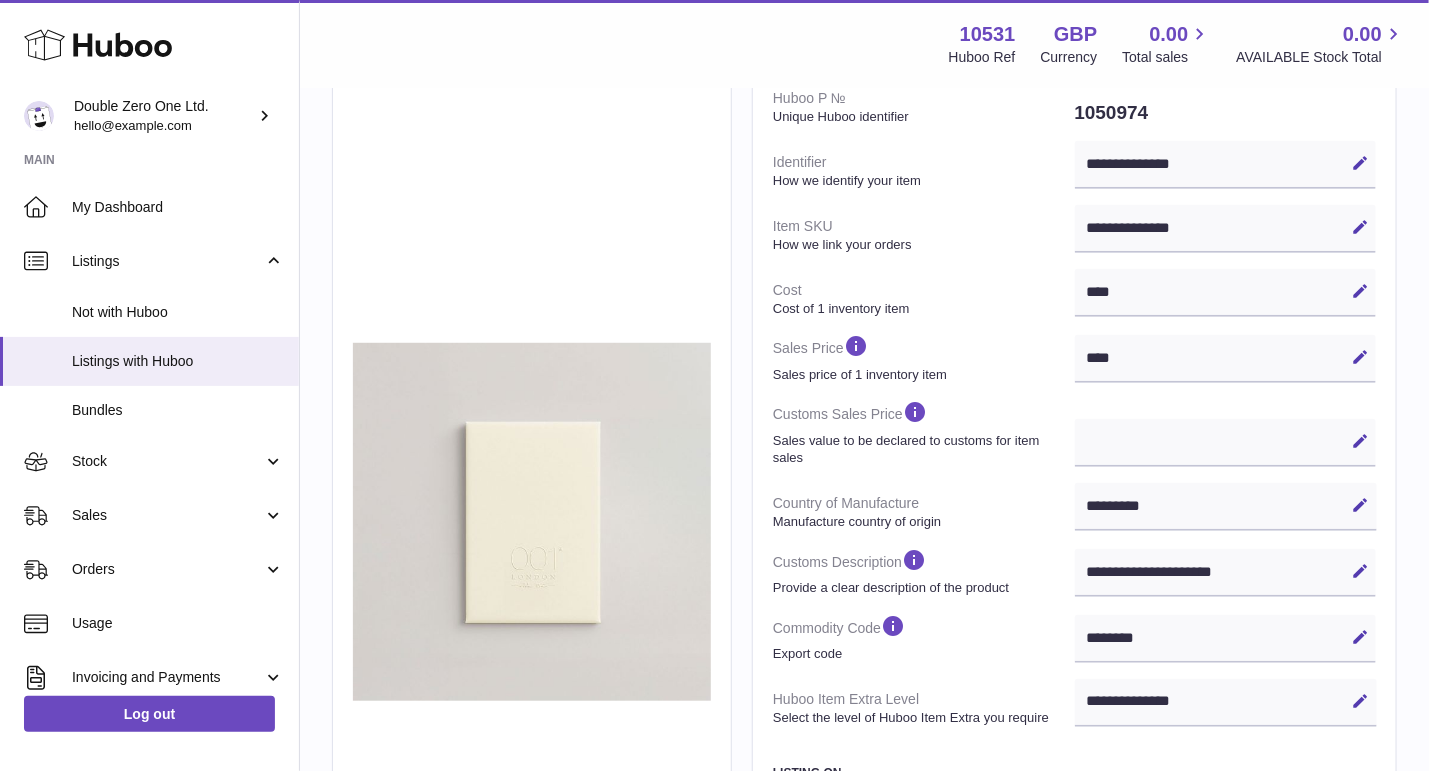 click on "********     Edit     Cancel     Save" at bounding box center (1226, 639) 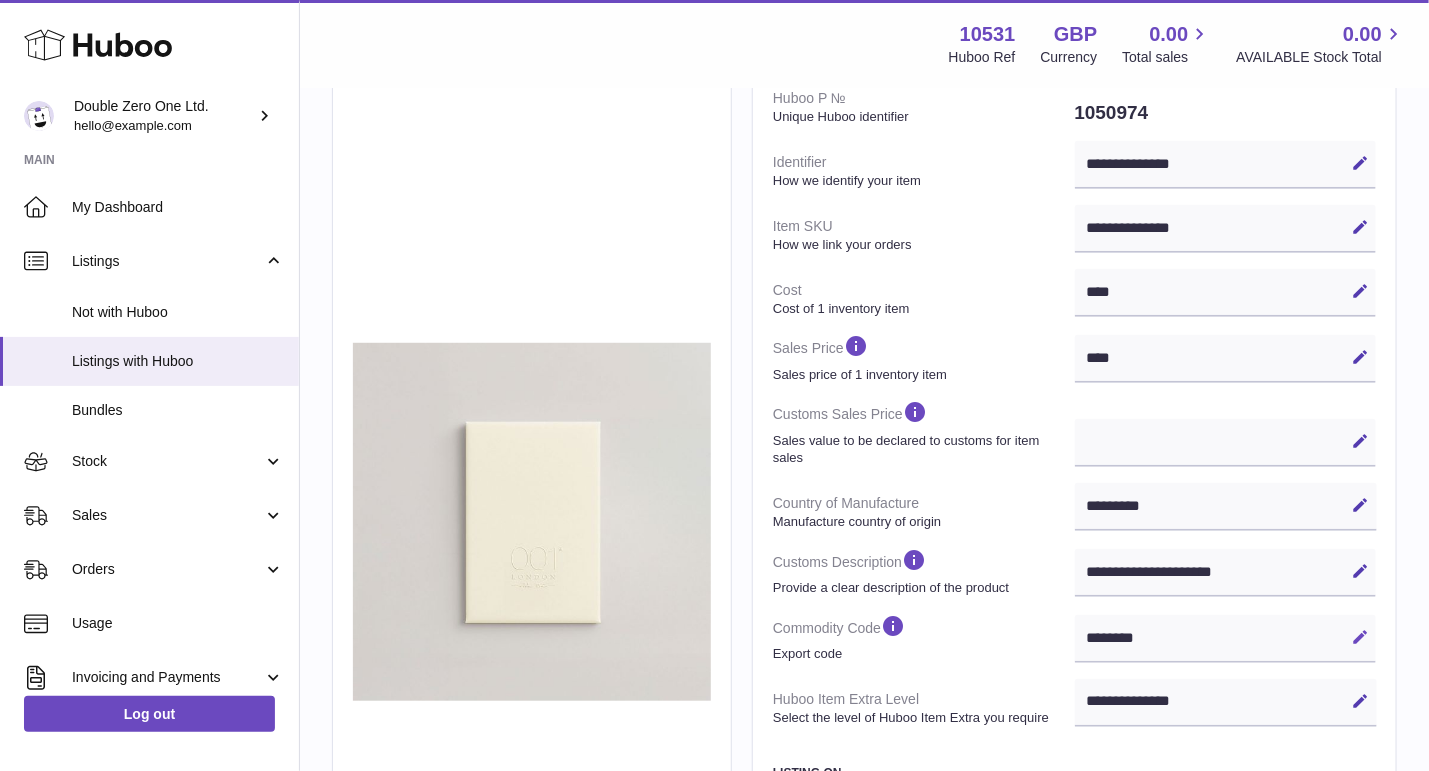 click at bounding box center (1360, 637) 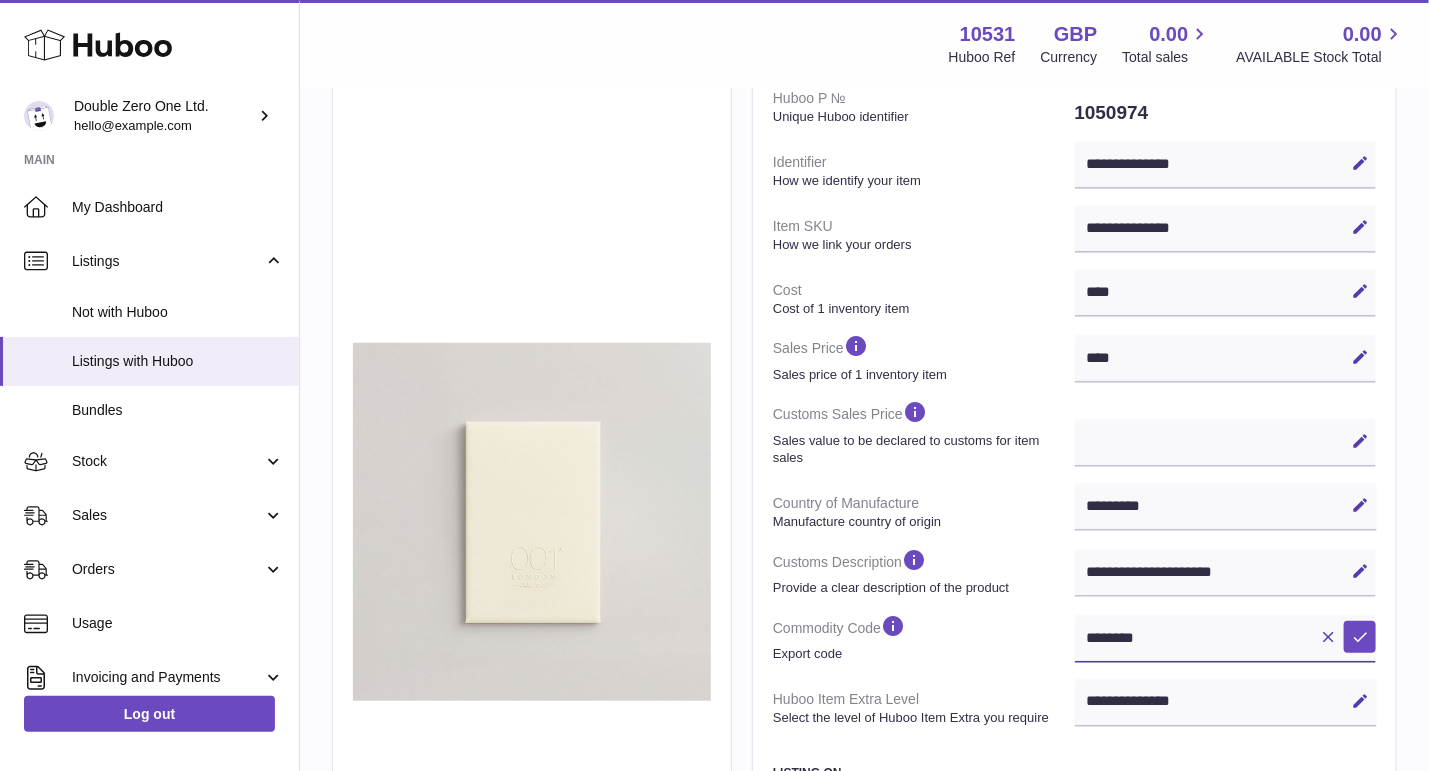 click on "********" at bounding box center [1226, 639] 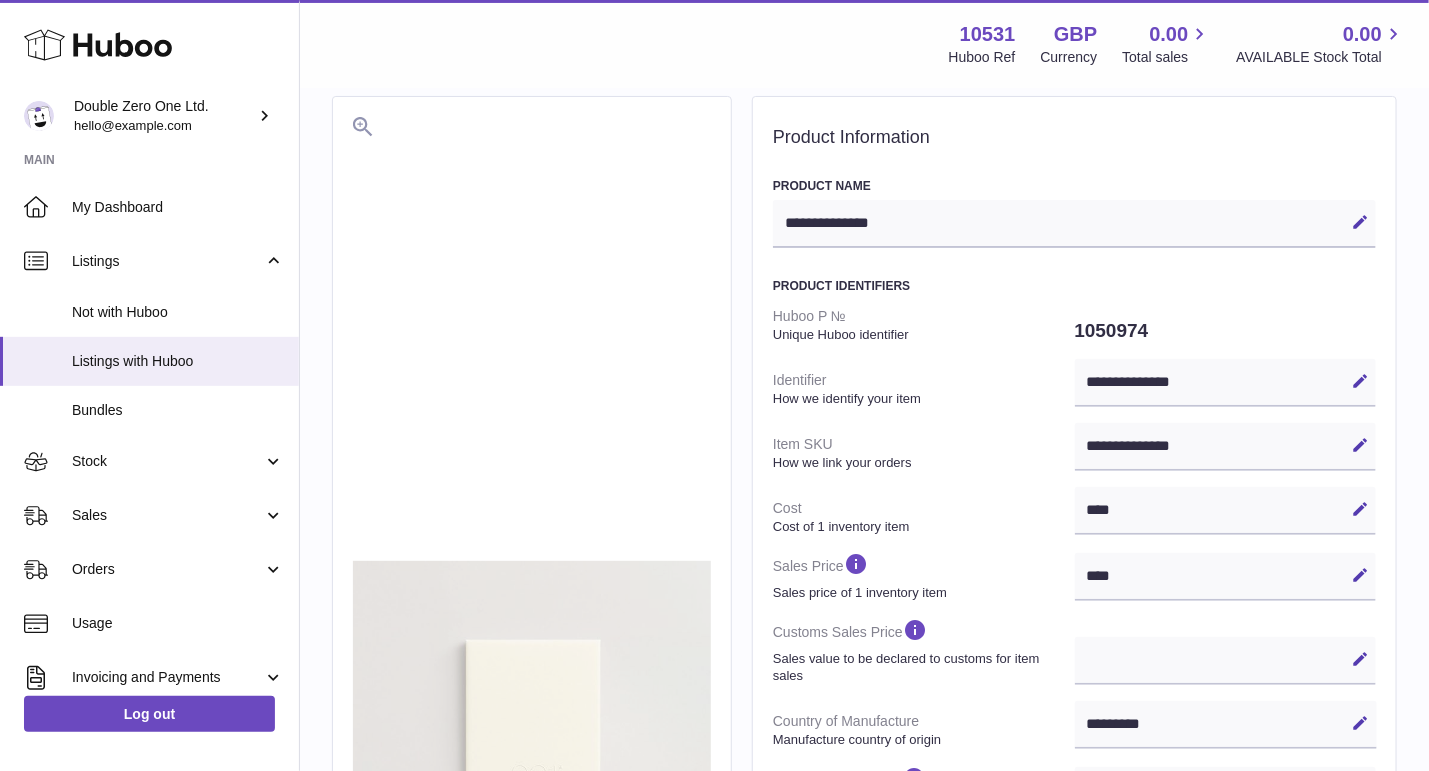 scroll, scrollTop: 0, scrollLeft: 0, axis: both 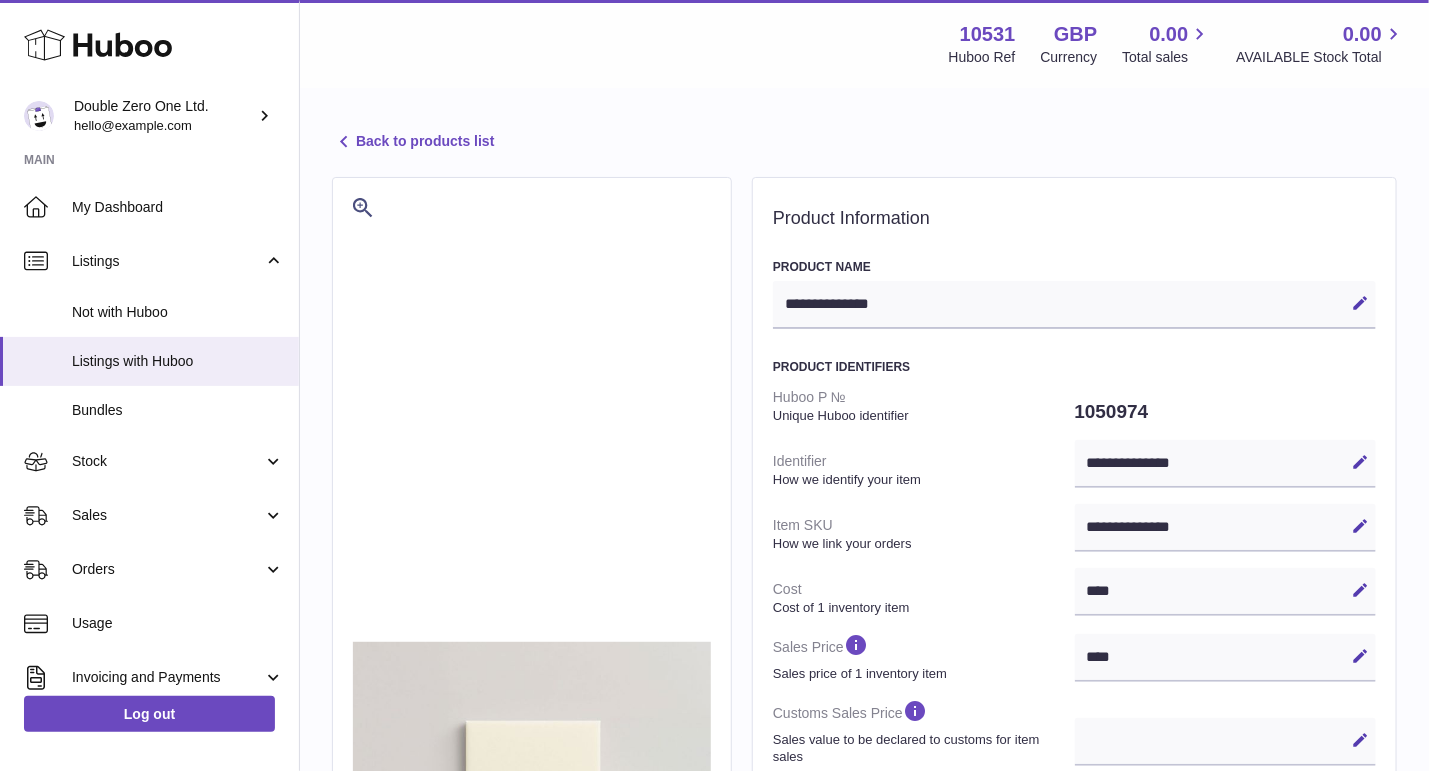 click on "Back to products list" at bounding box center (413, 142) 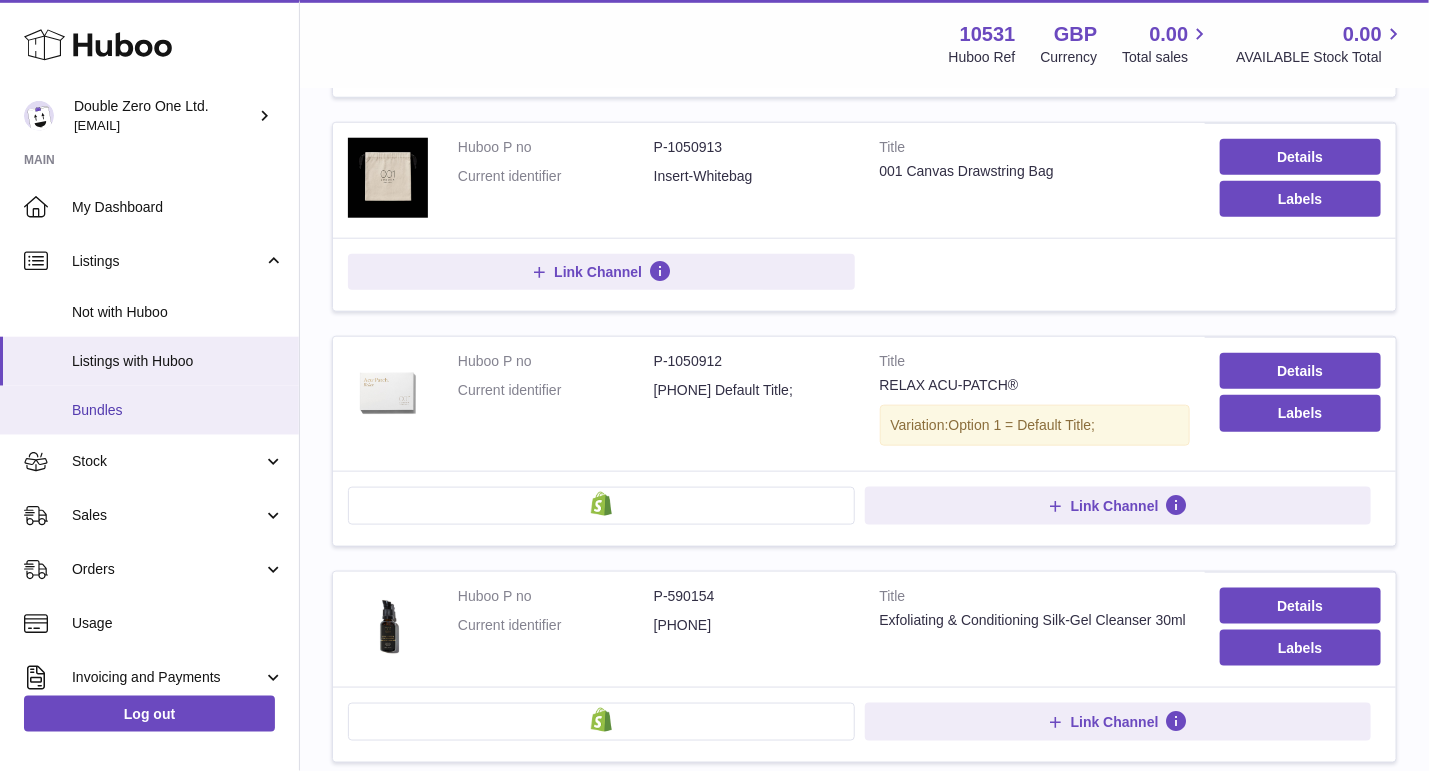 scroll, scrollTop: 594, scrollLeft: 0, axis: vertical 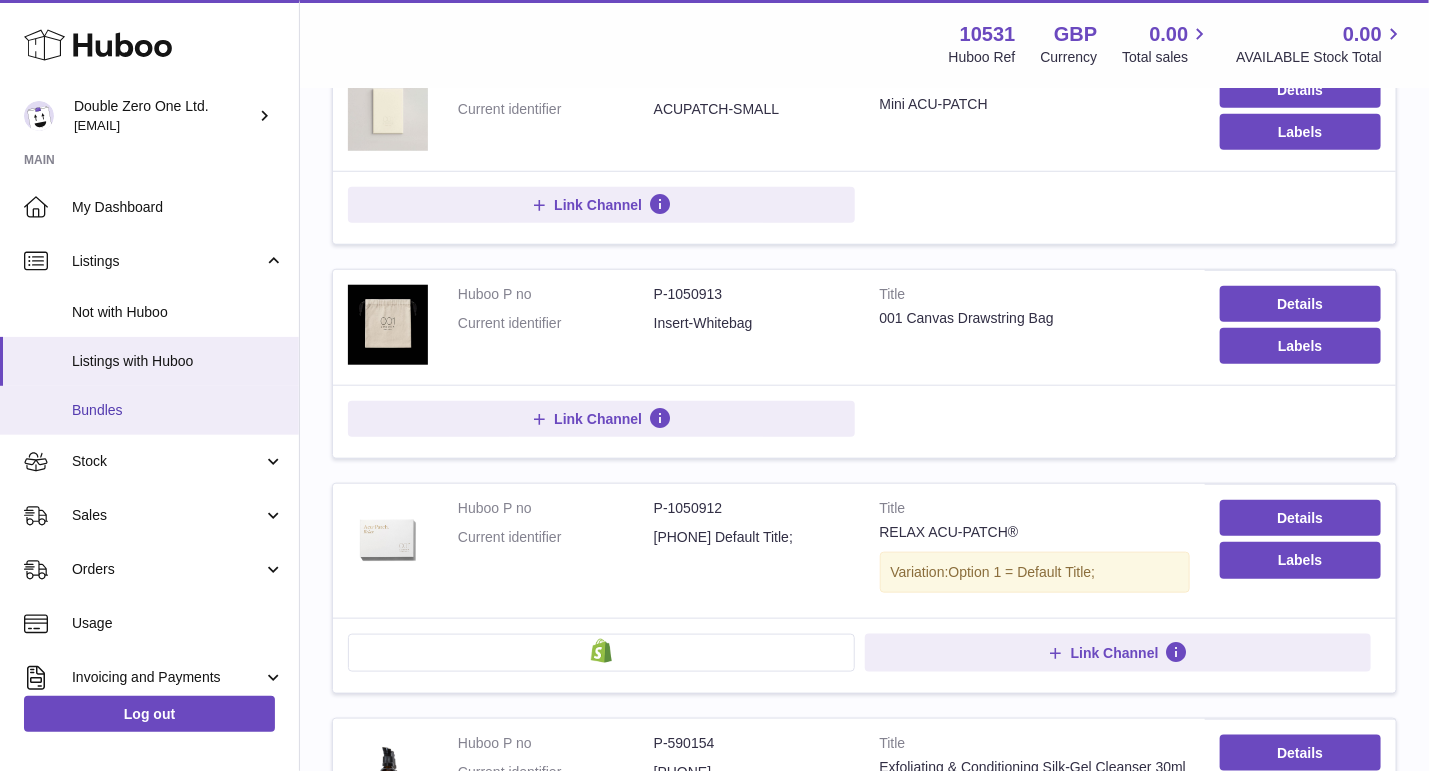 click on "Bundles" at bounding box center (178, 410) 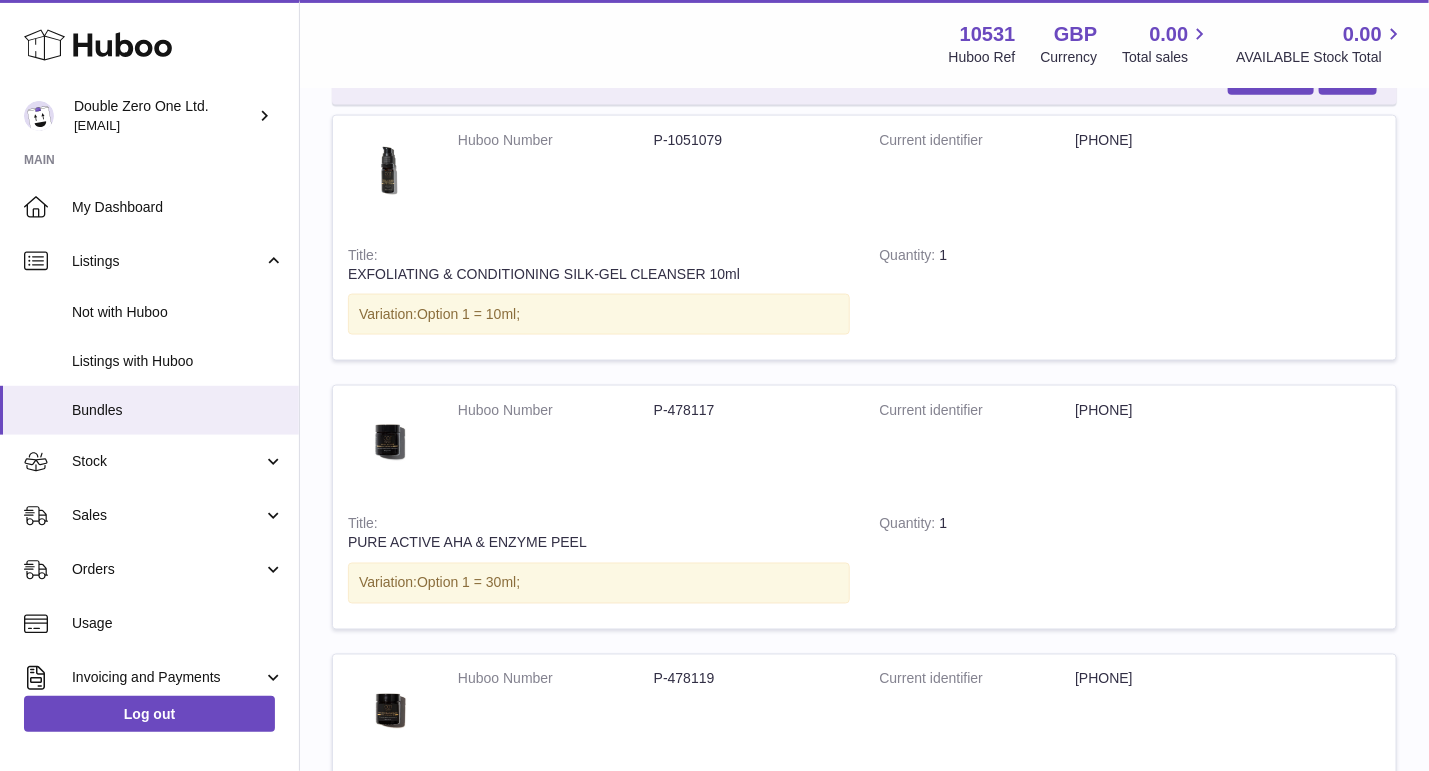 scroll, scrollTop: 973, scrollLeft: 0, axis: vertical 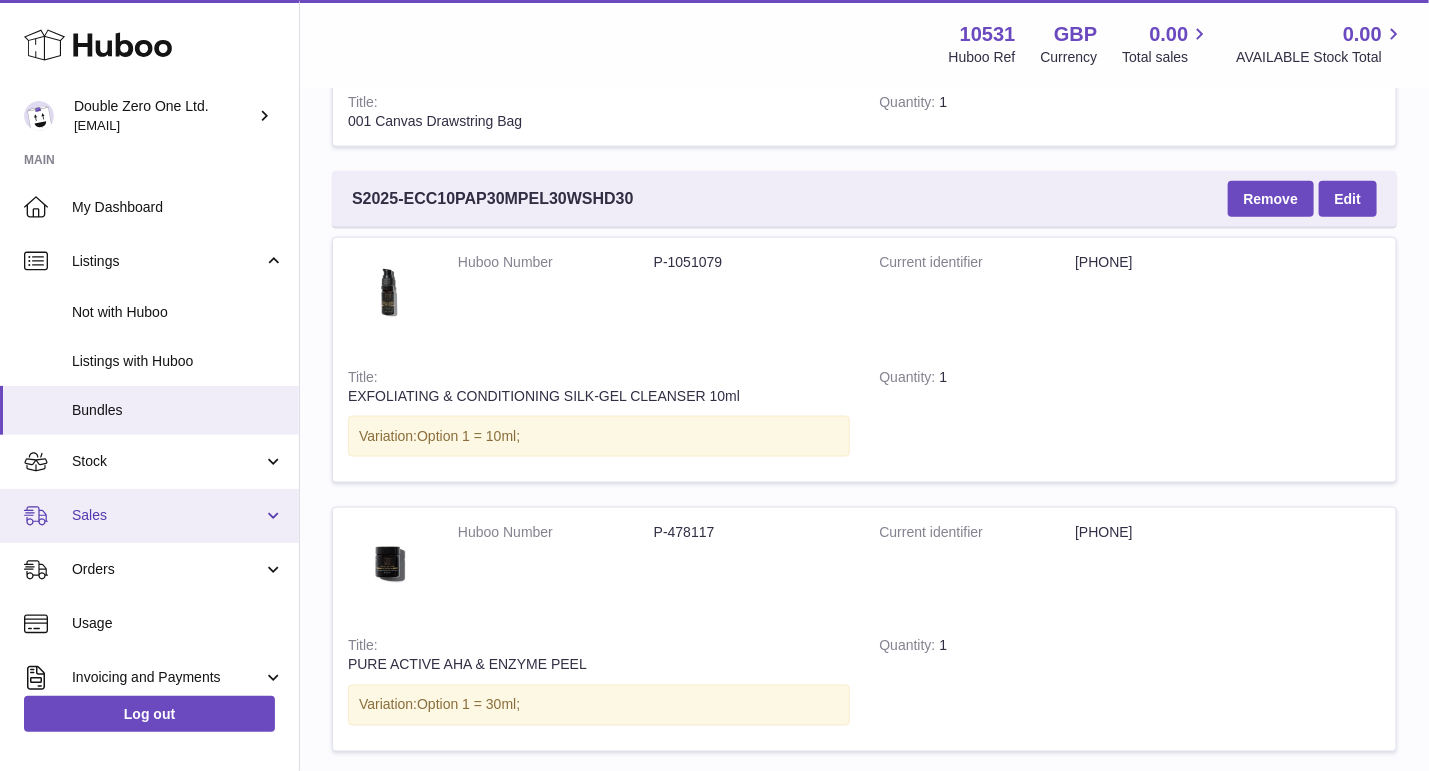 click on "Sales" at bounding box center [167, 515] 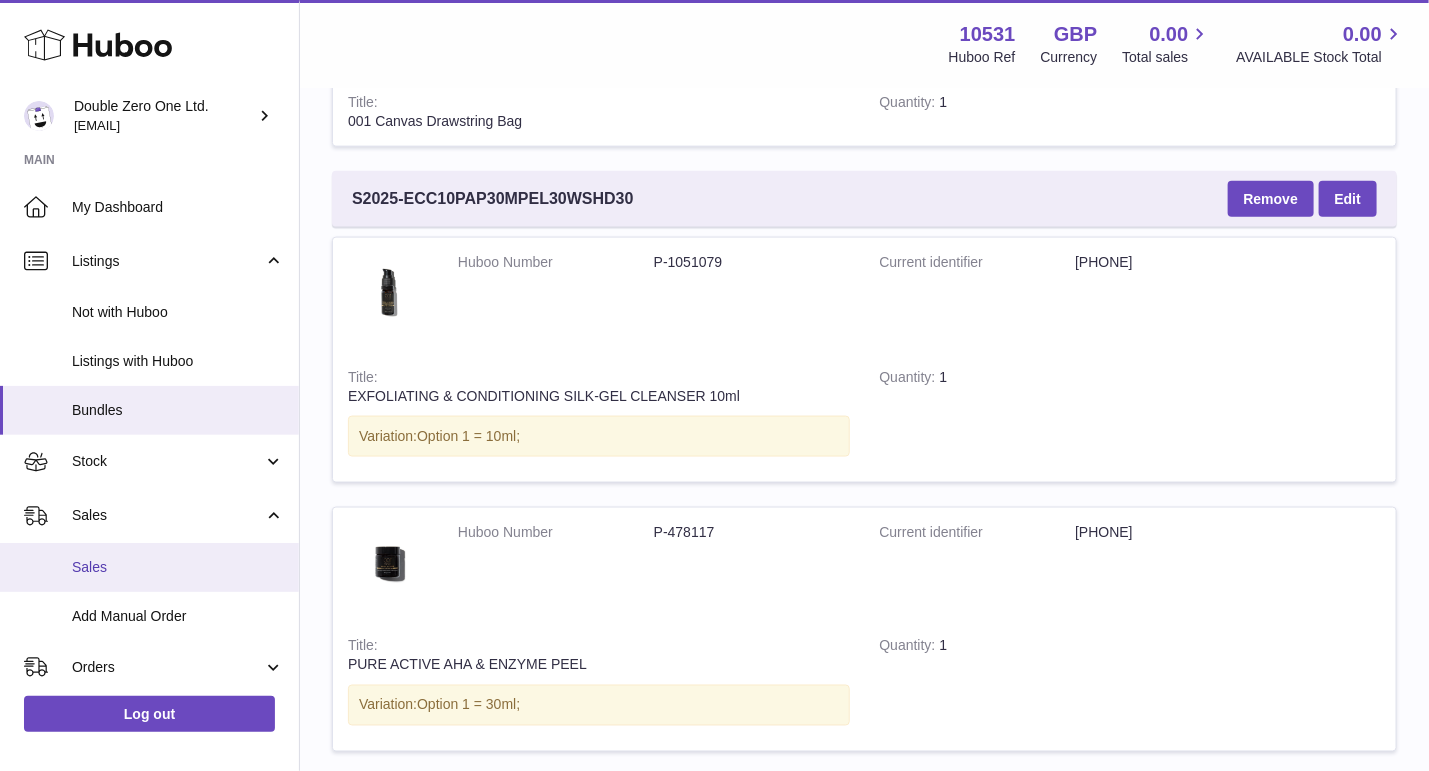 click on "Sales" at bounding box center [149, 567] 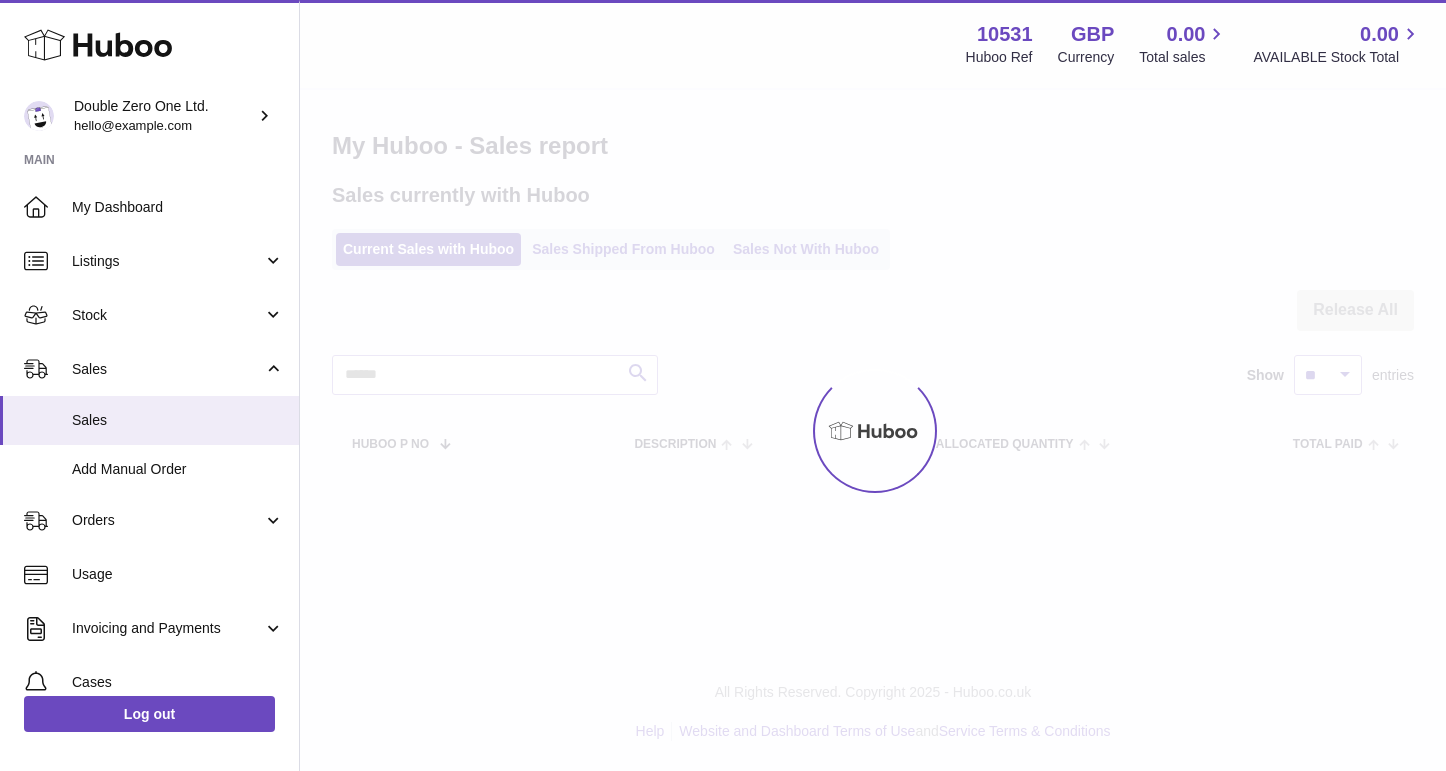 scroll, scrollTop: 0, scrollLeft: 0, axis: both 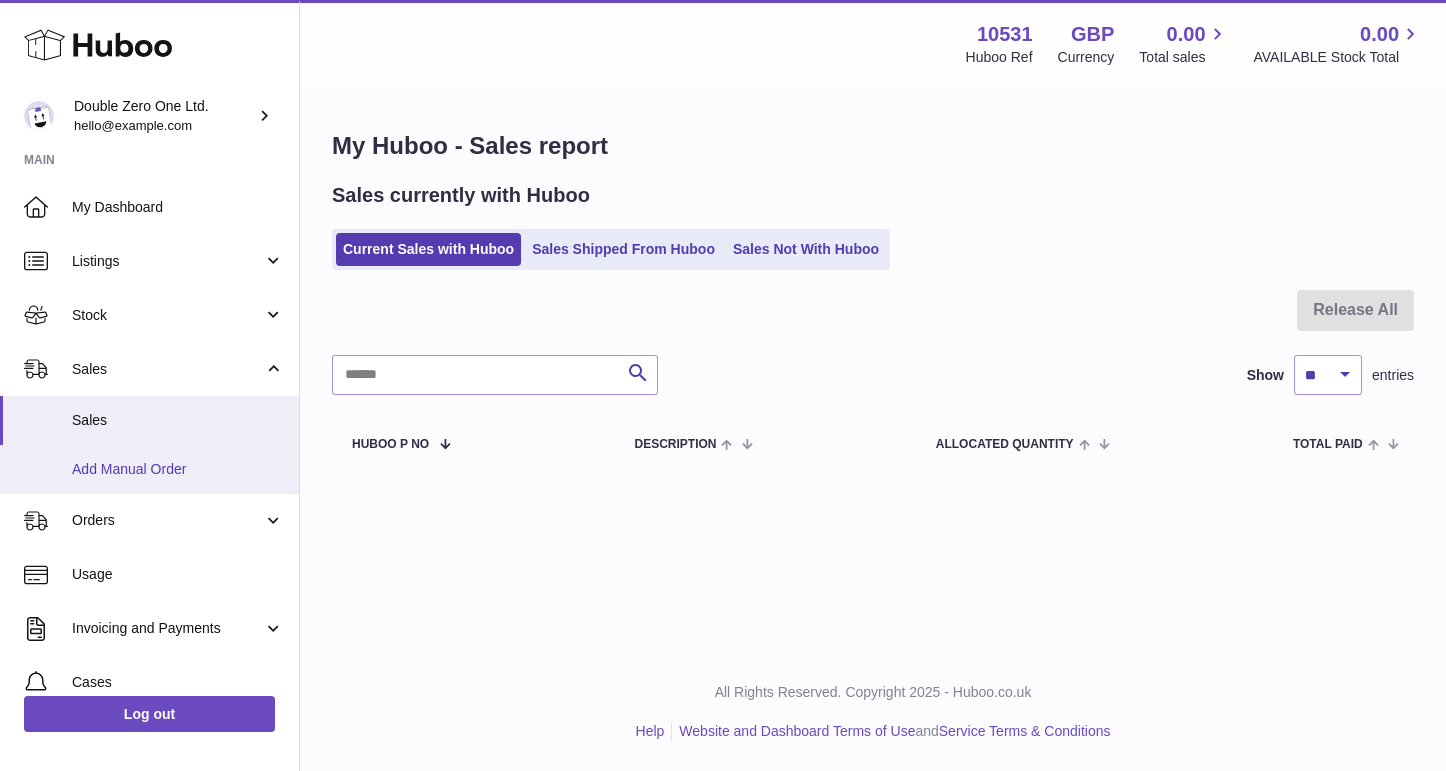 click on "Add Manual Order" at bounding box center [178, 469] 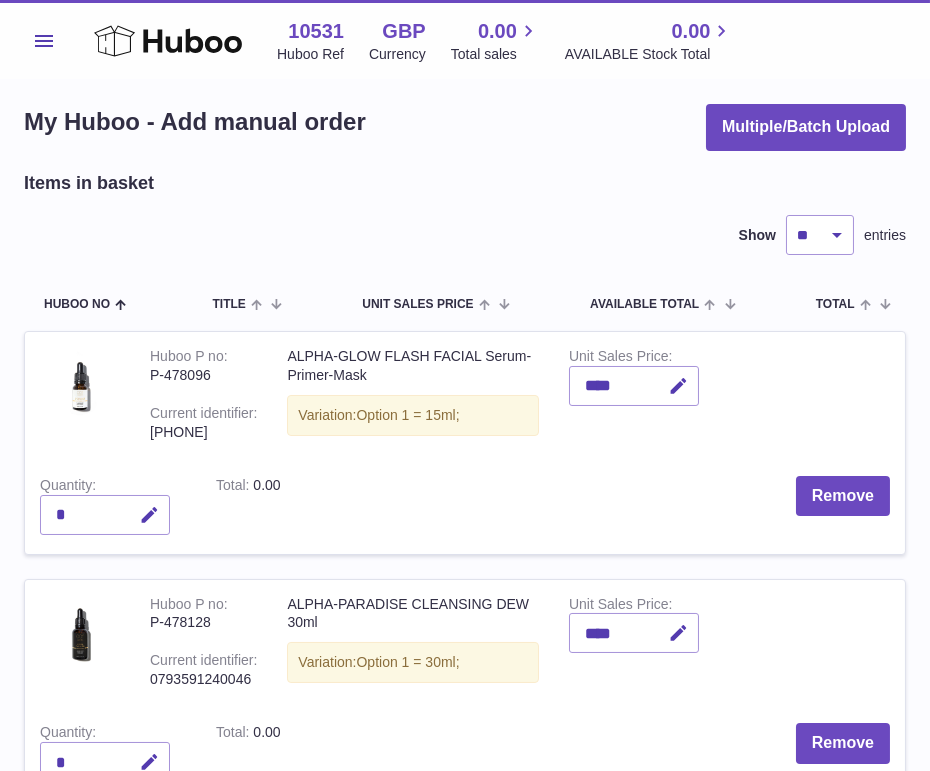 scroll, scrollTop: 33, scrollLeft: 0, axis: vertical 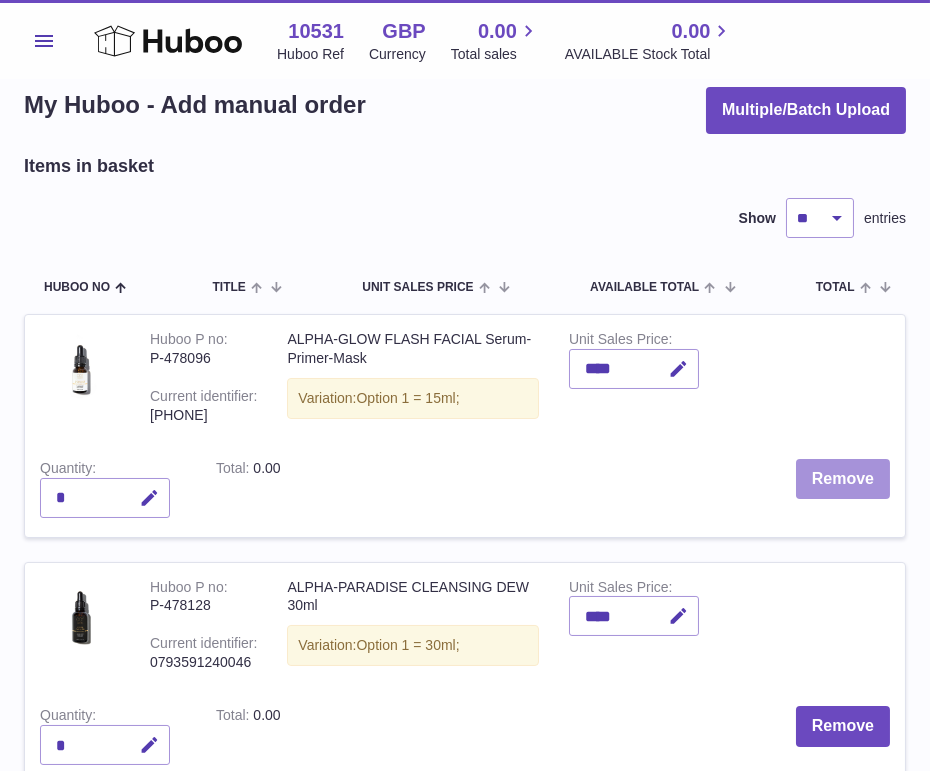 click on "Remove" at bounding box center (843, 479) 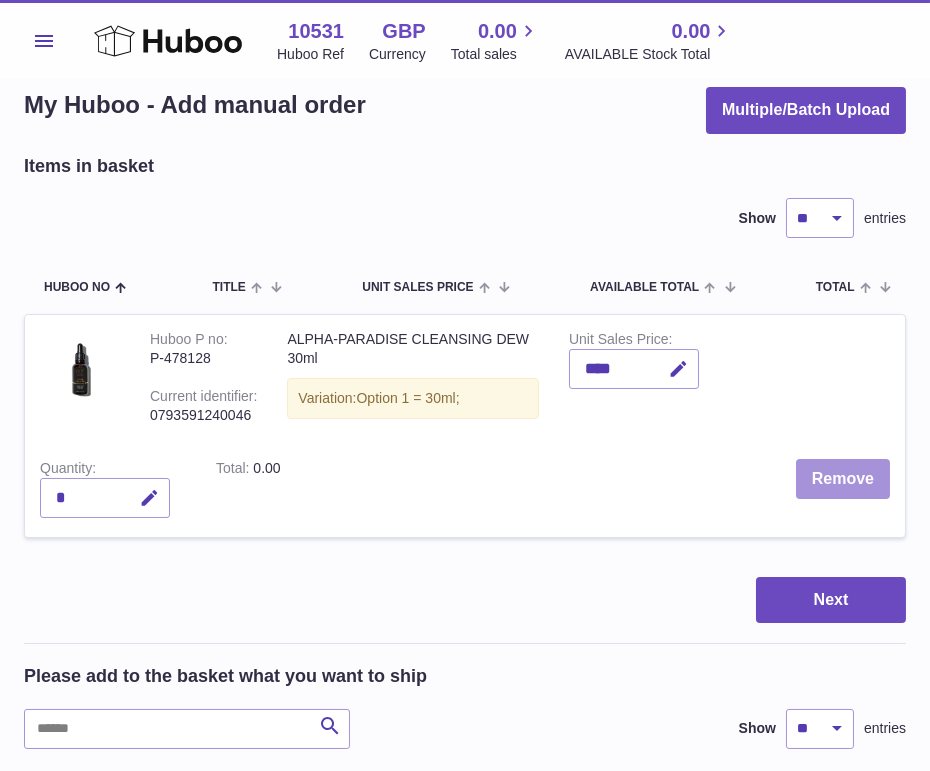 click on "Remove" at bounding box center (843, 479) 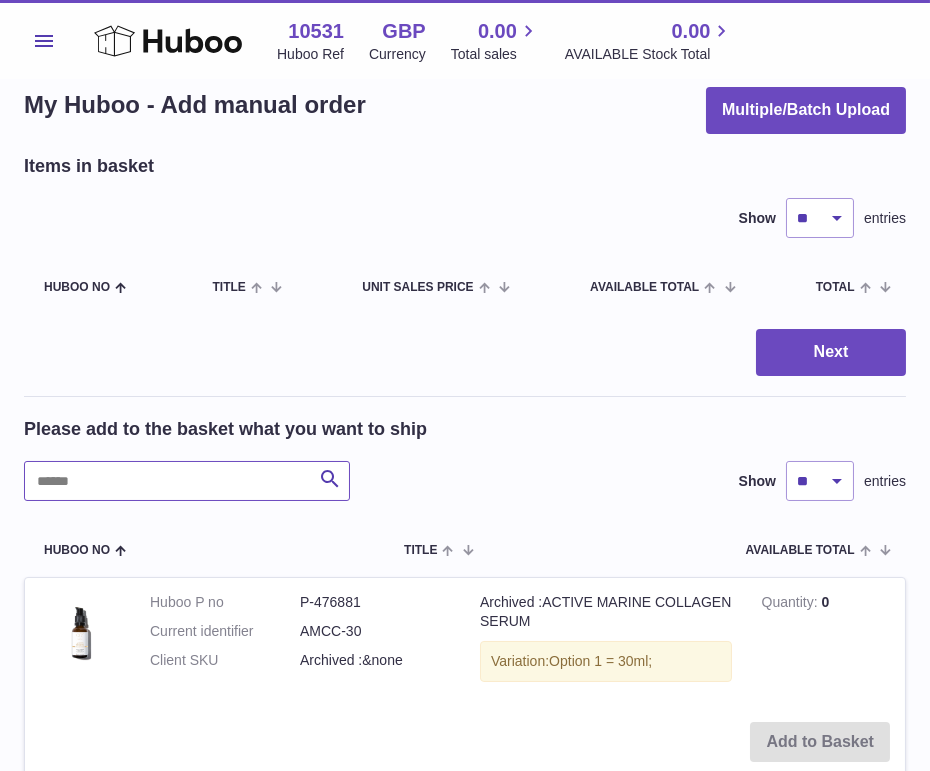 click at bounding box center [187, 481] 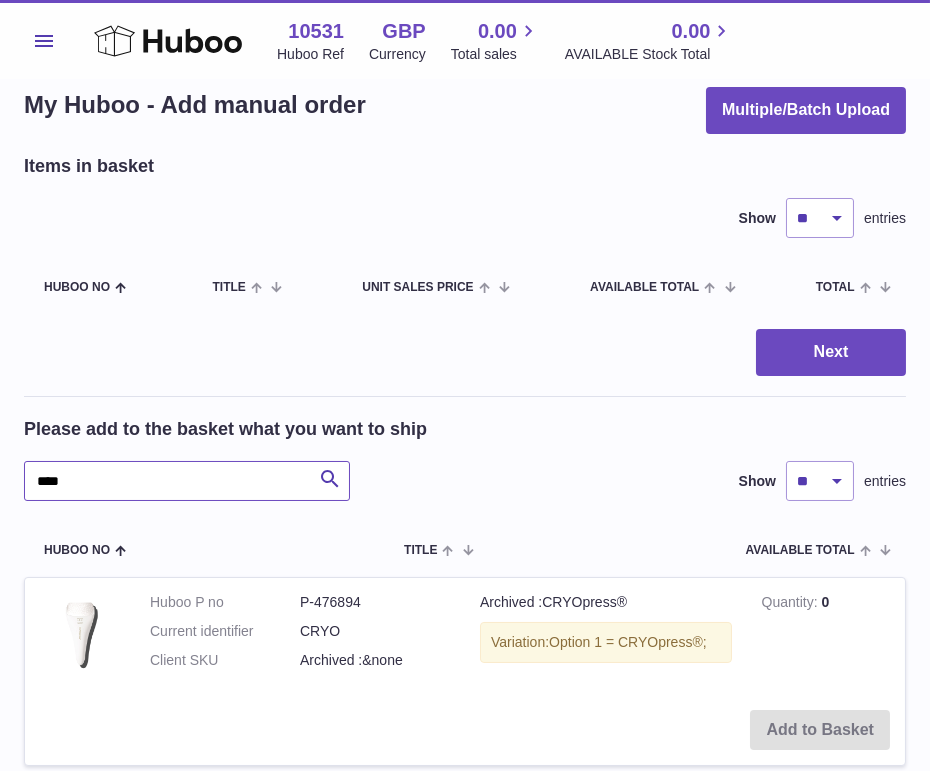 type on "****" 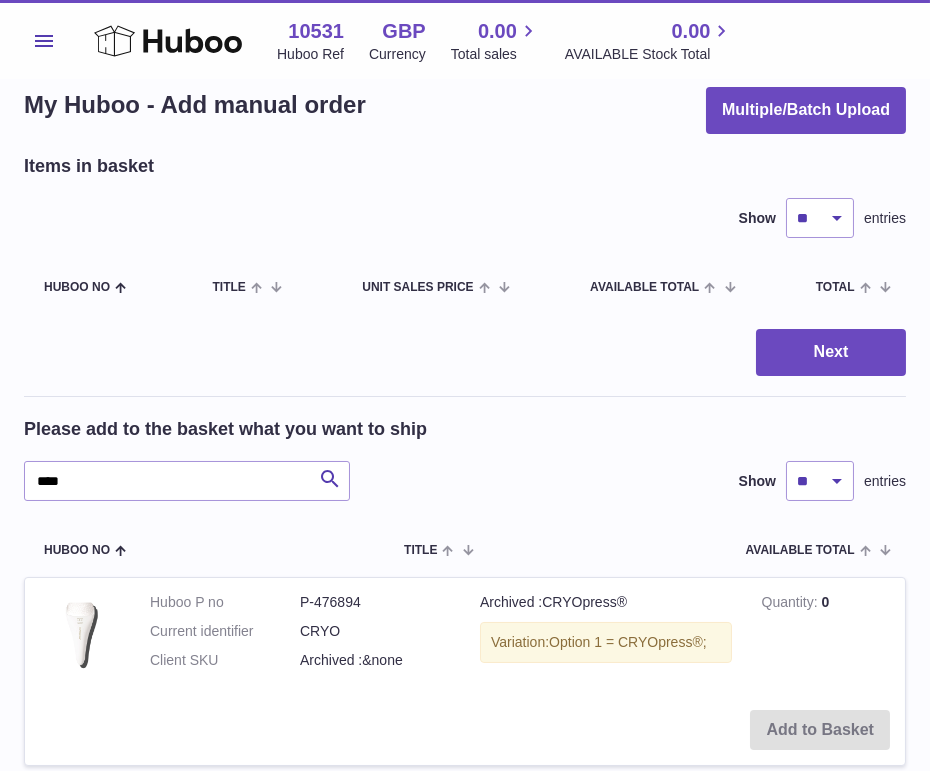 click on "Quantity 0" at bounding box center (826, 636) 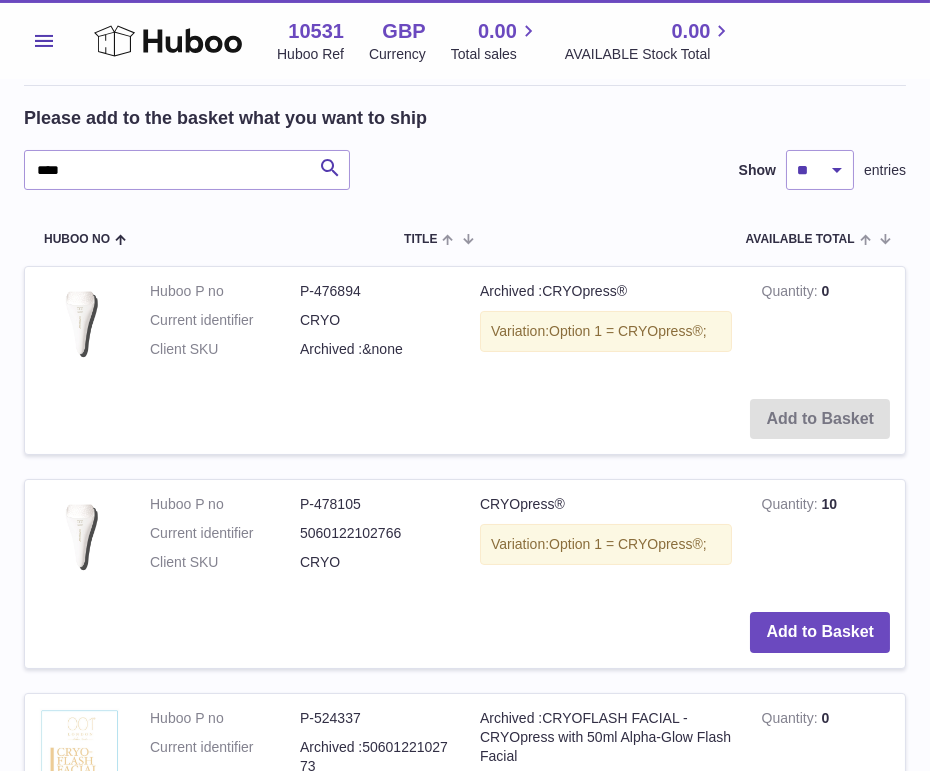 scroll, scrollTop: 363, scrollLeft: 0, axis: vertical 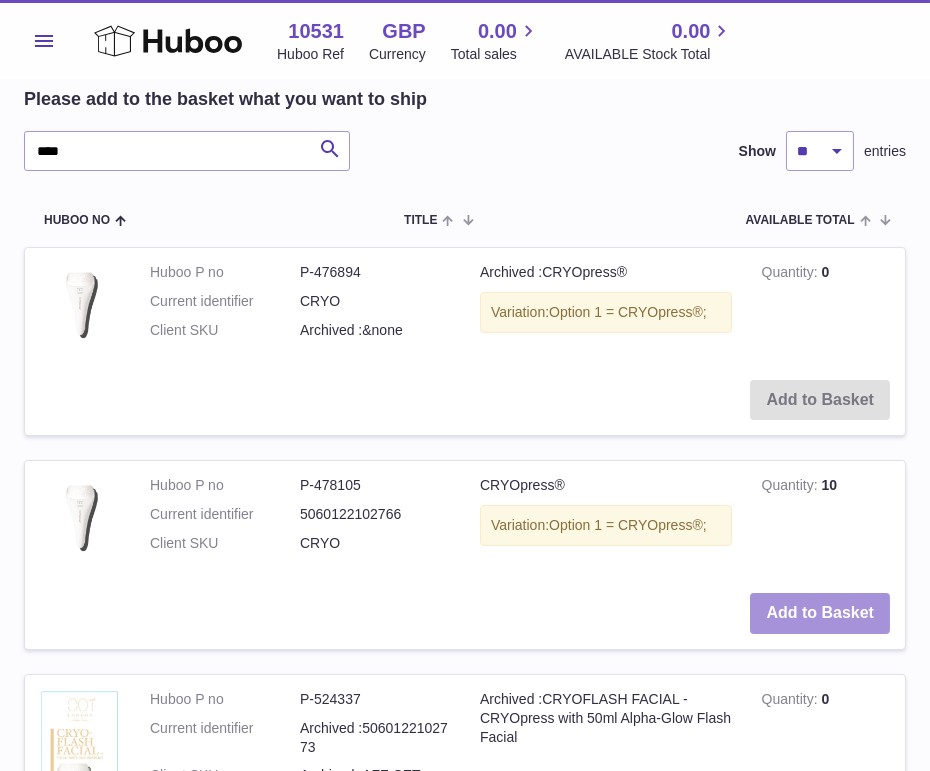 click on "Add to Basket" at bounding box center [820, 613] 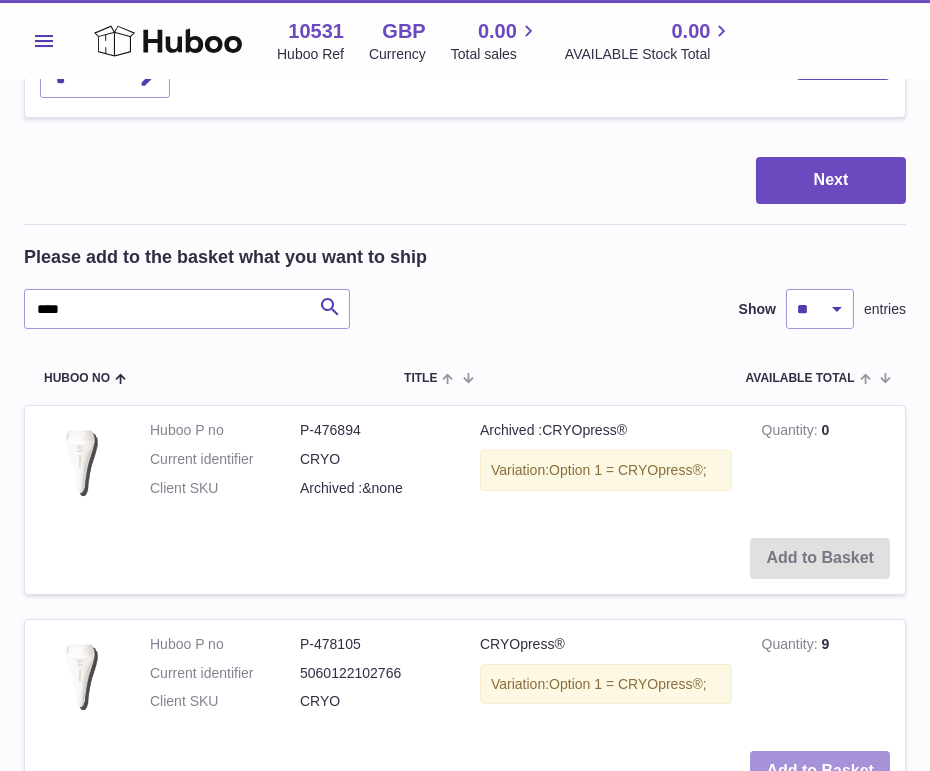 scroll, scrollTop: 391, scrollLeft: 0, axis: vertical 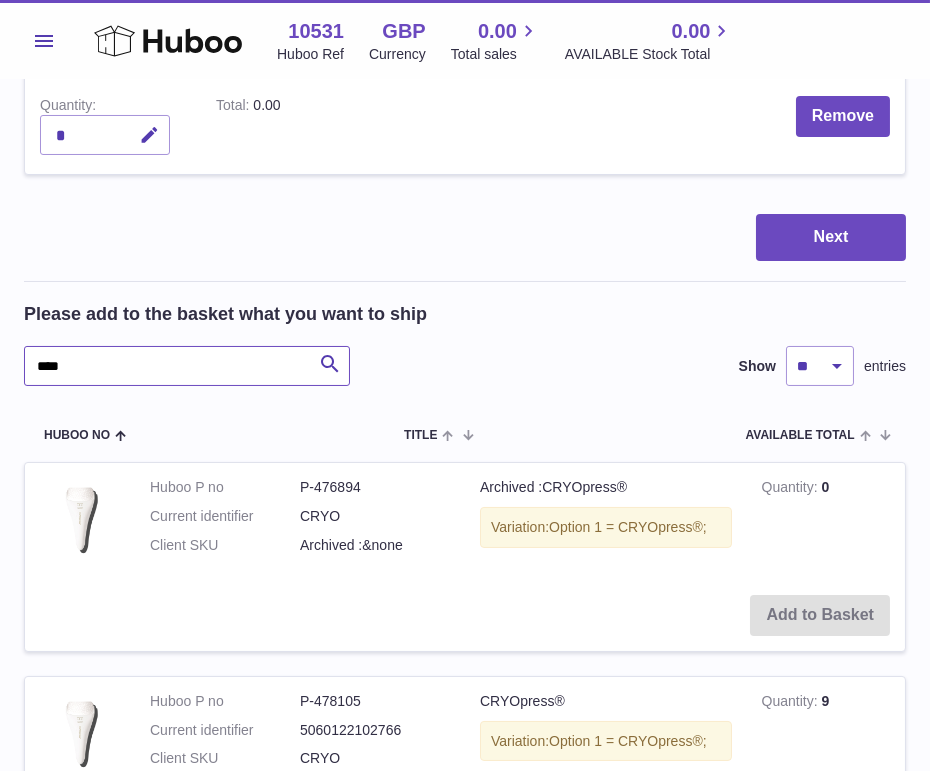 click on "****" at bounding box center (187, 366) 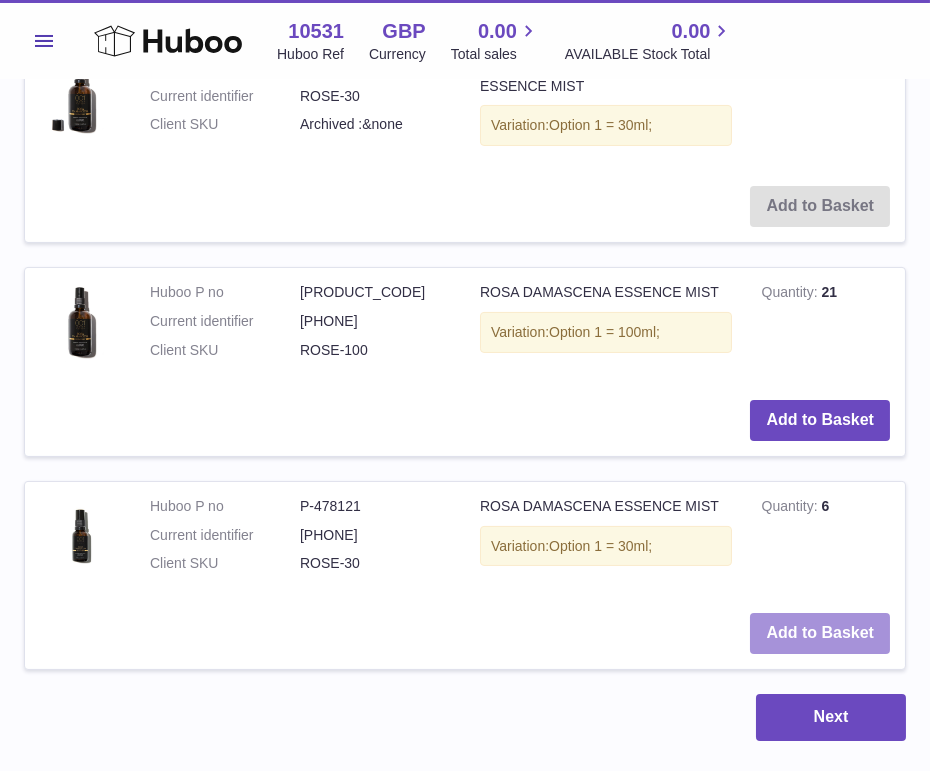 scroll, scrollTop: 1051, scrollLeft: 0, axis: vertical 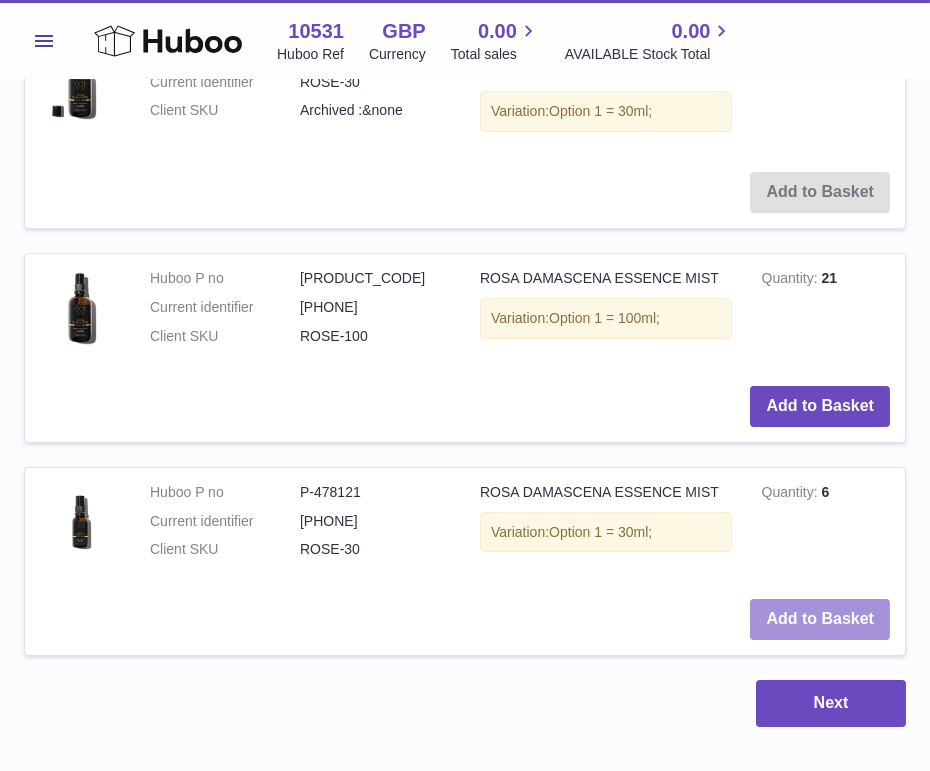 click on "Add to Basket" at bounding box center [820, 619] 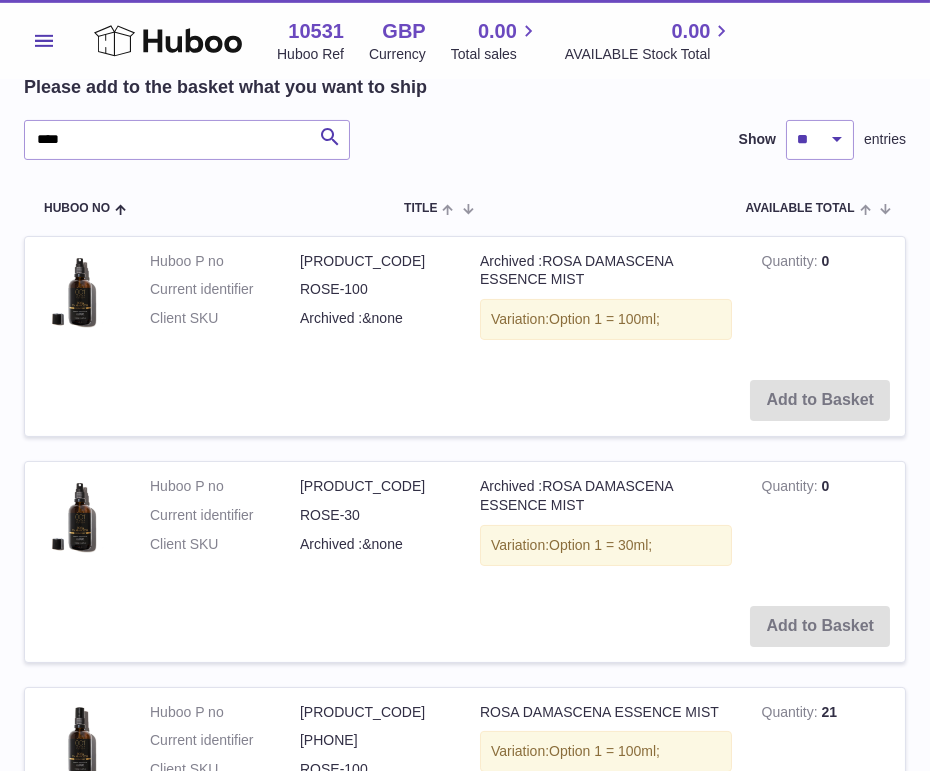 scroll, scrollTop: 600, scrollLeft: 0, axis: vertical 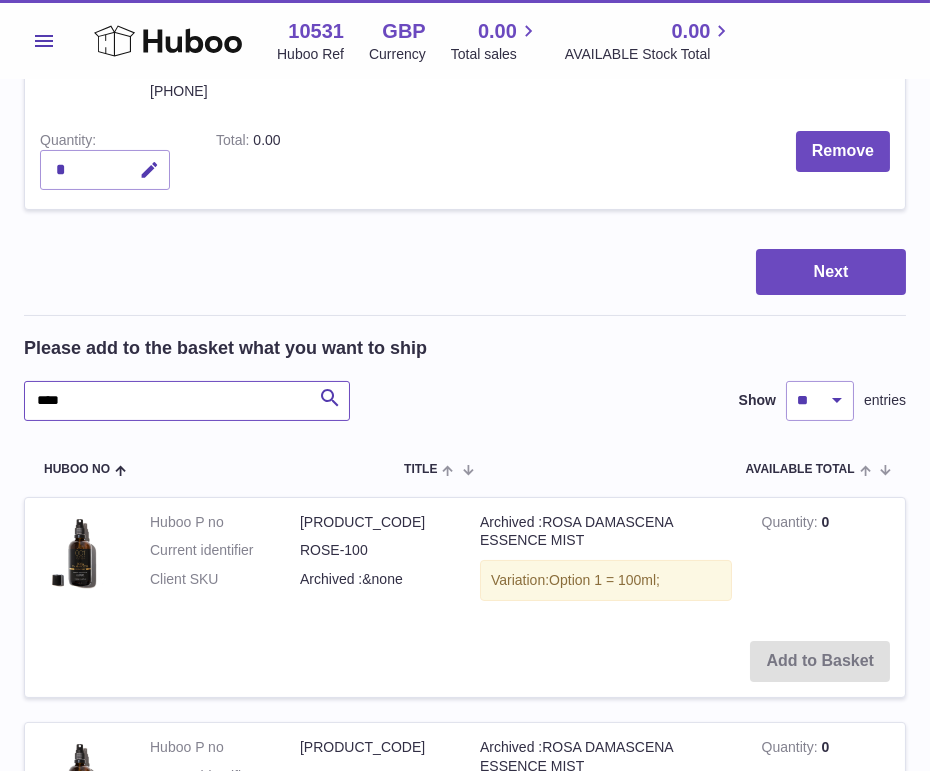 click on "****" at bounding box center (187, 401) 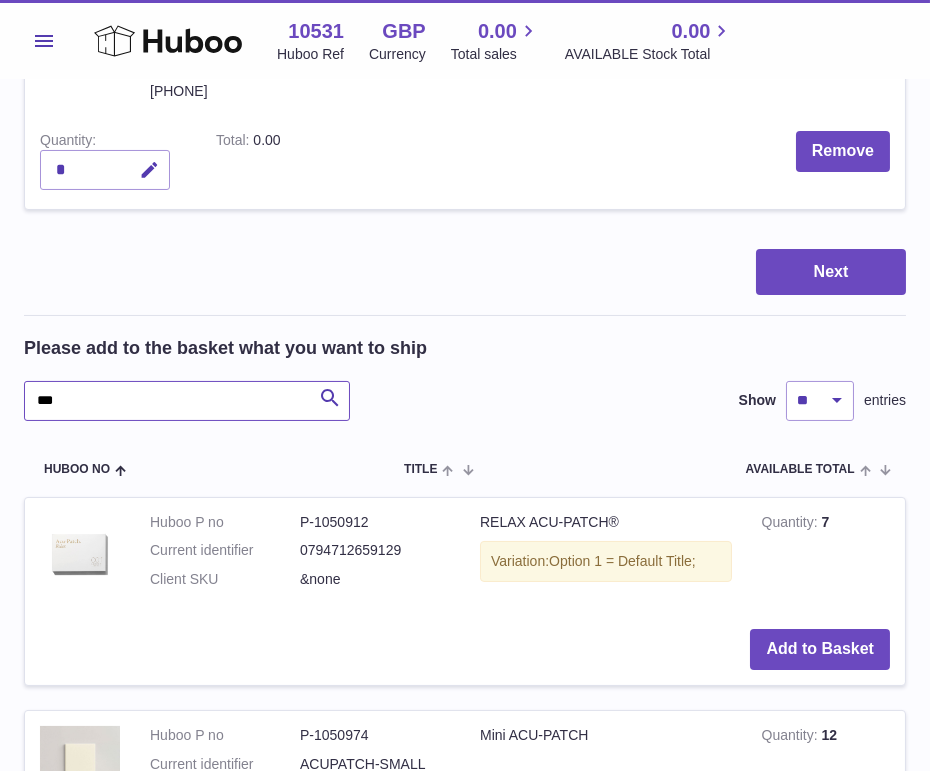 scroll, scrollTop: 612, scrollLeft: 0, axis: vertical 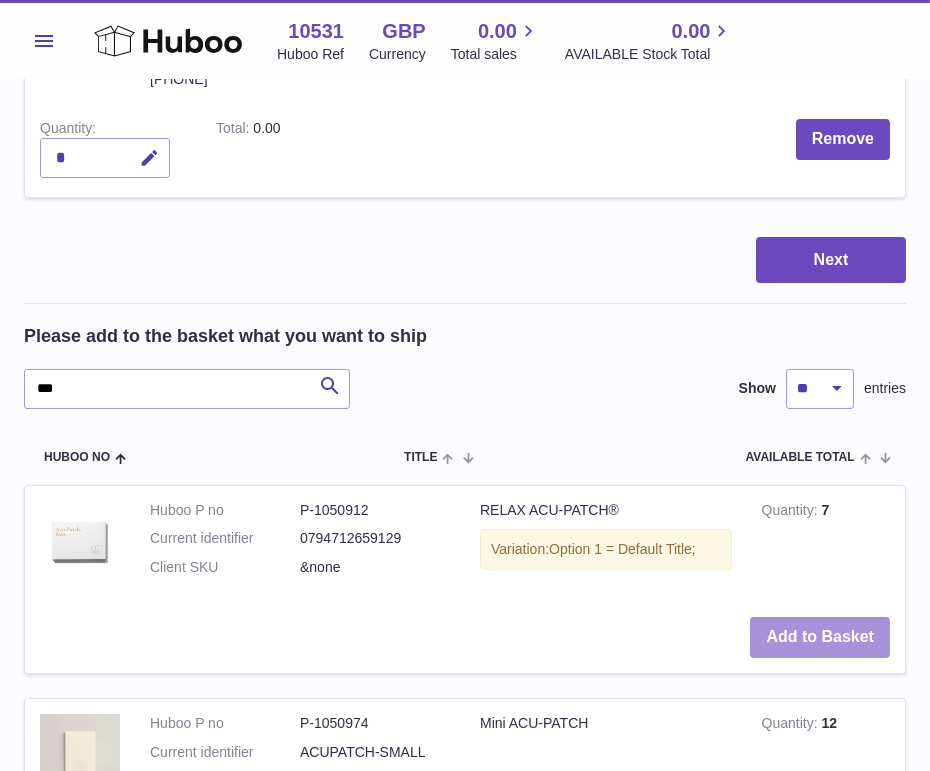 click on "Add to Basket" at bounding box center [820, 637] 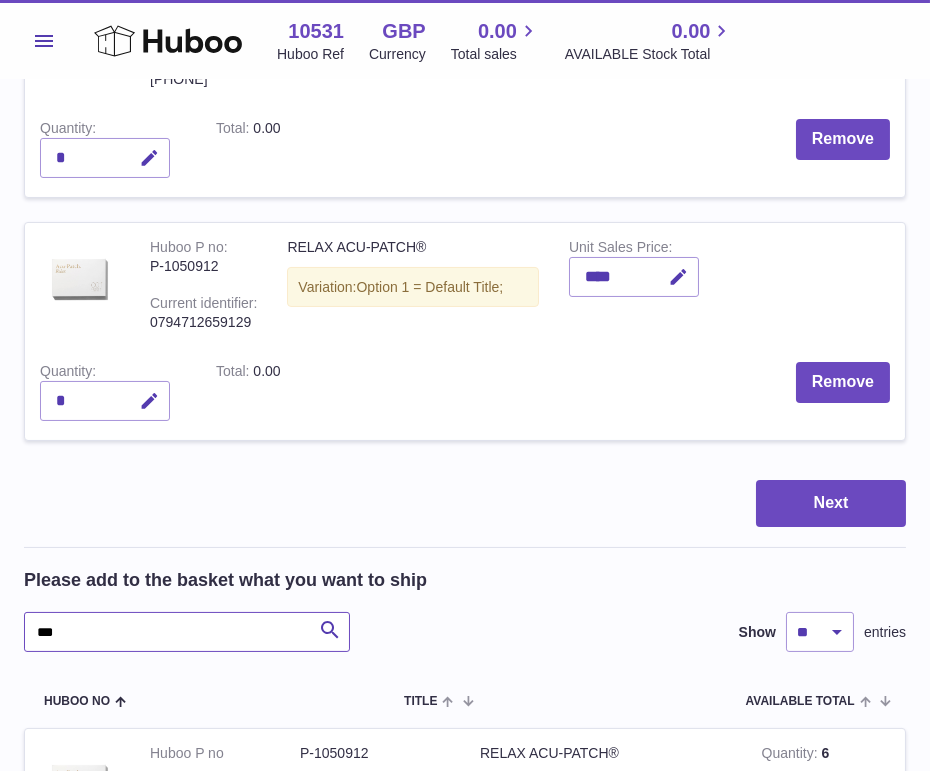 click on "***" at bounding box center [187, 632] 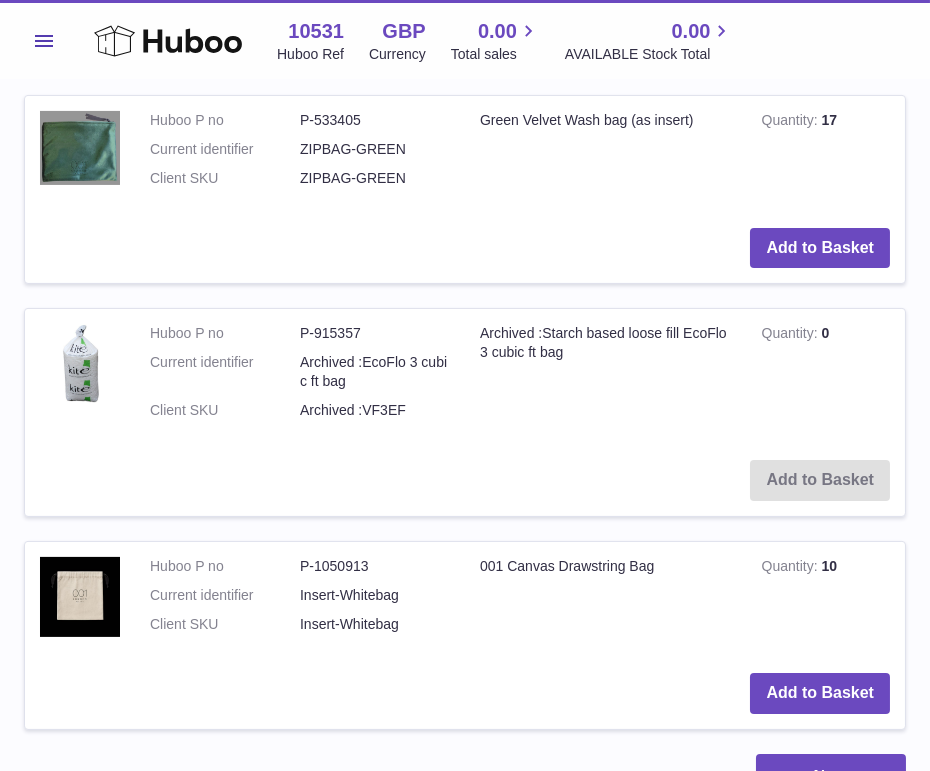 scroll, scrollTop: 1262, scrollLeft: 0, axis: vertical 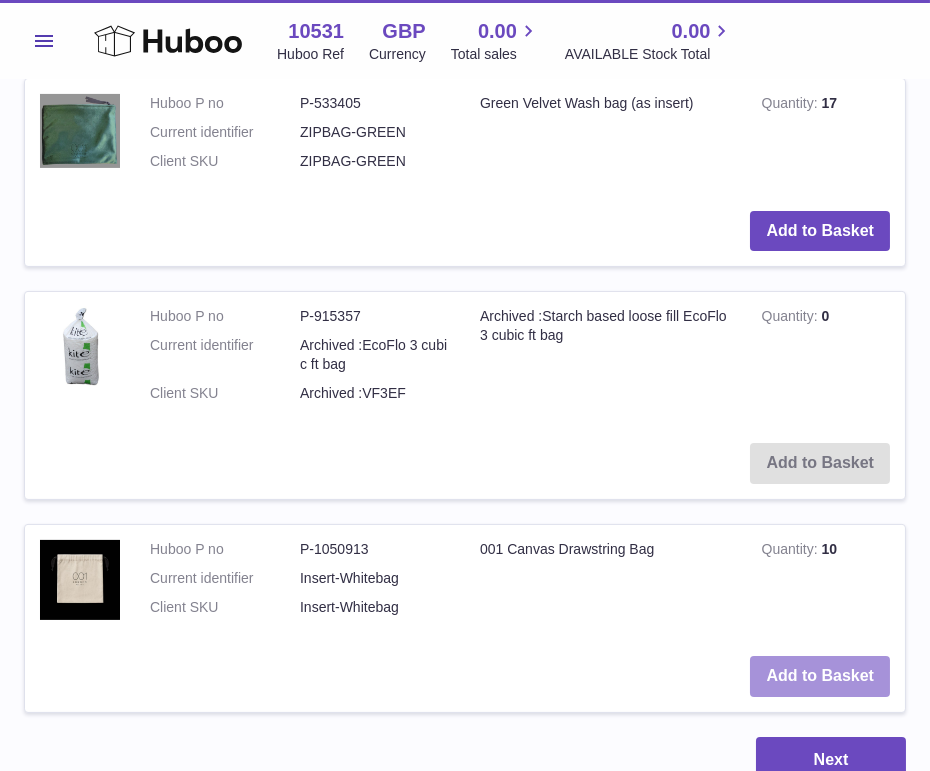 type on "***" 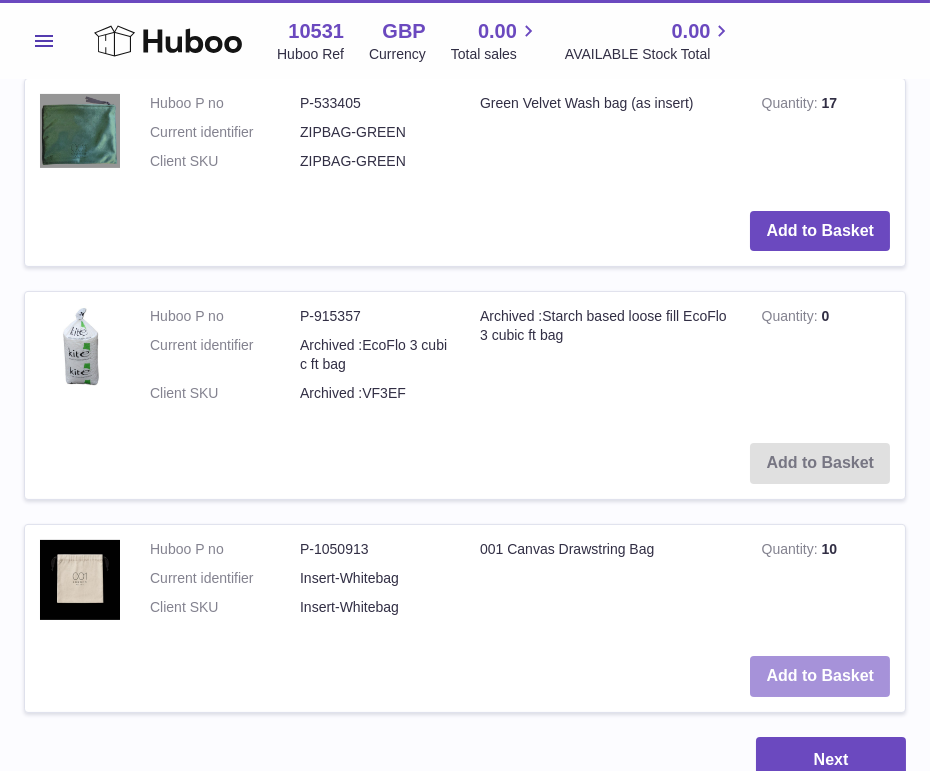 click on "Add to Basket" at bounding box center (820, 676) 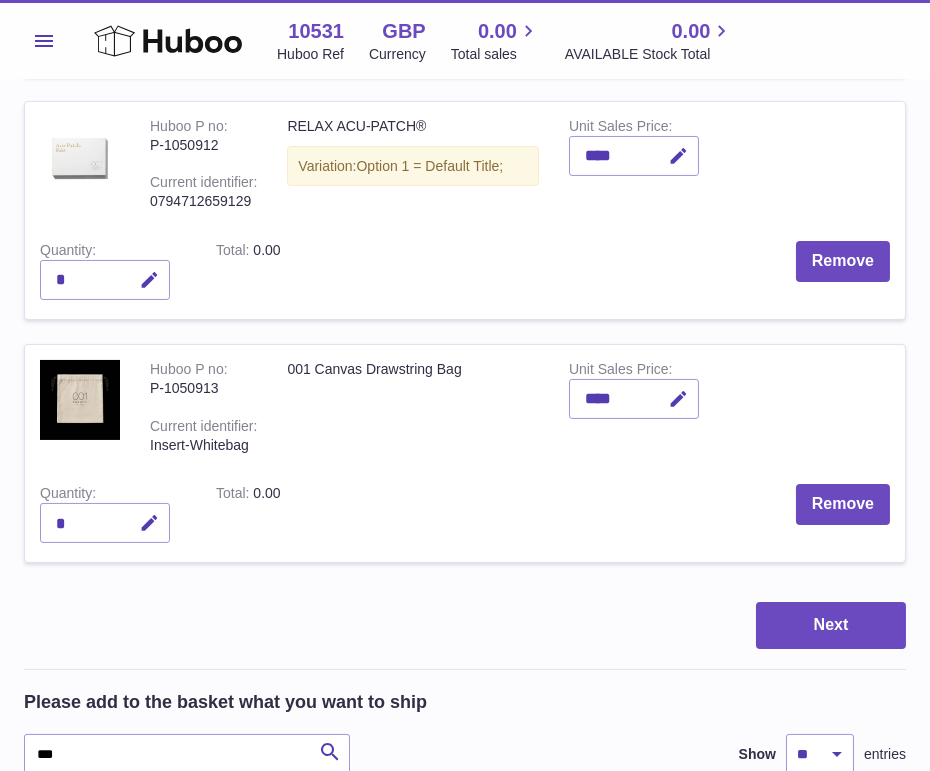 scroll, scrollTop: 730, scrollLeft: 0, axis: vertical 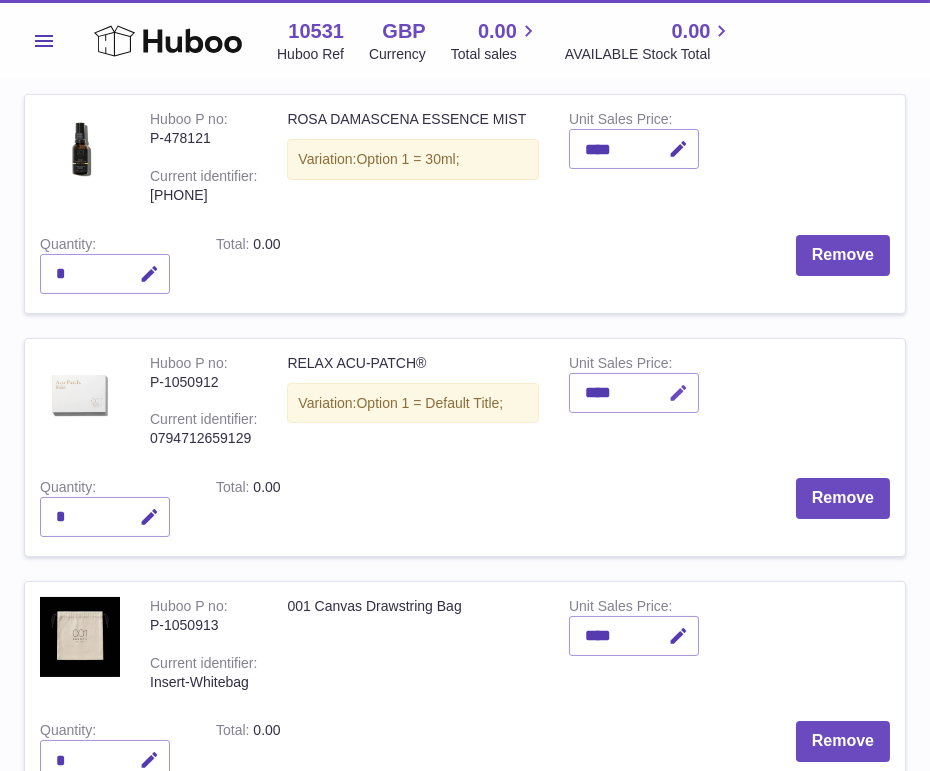 click at bounding box center [678, 393] 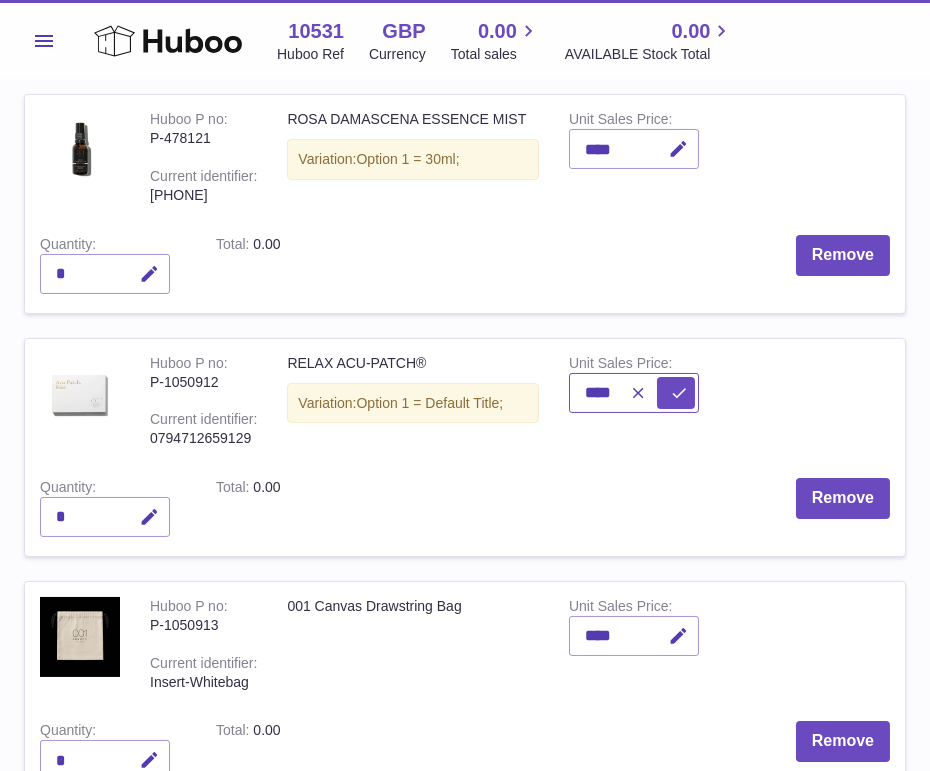 click on "****" at bounding box center (634, 393) 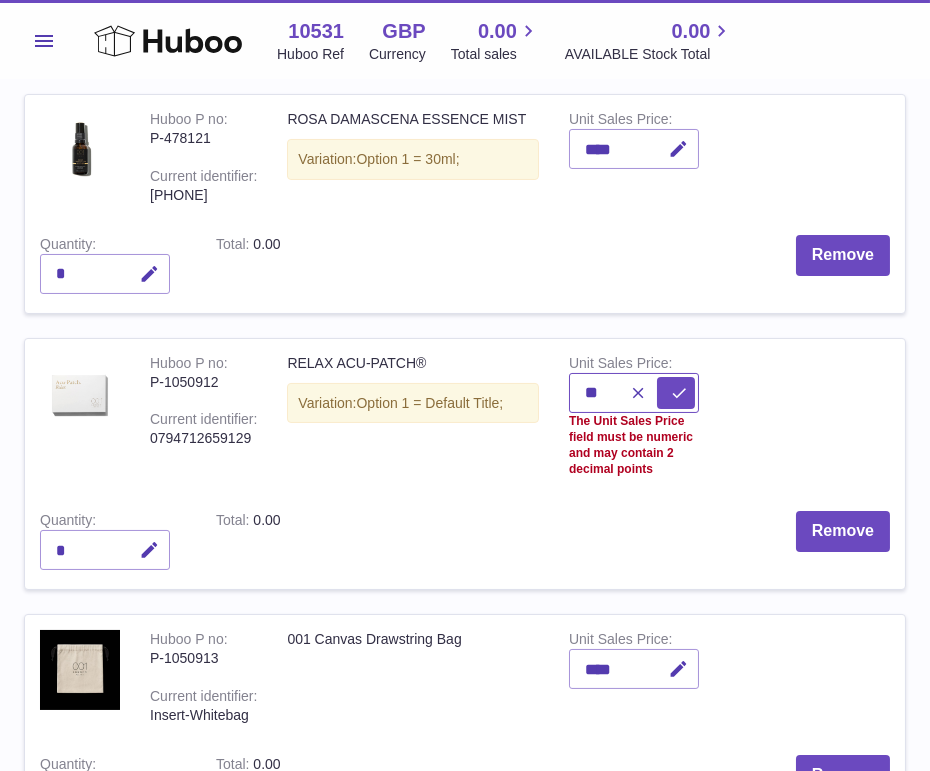 type on "*" 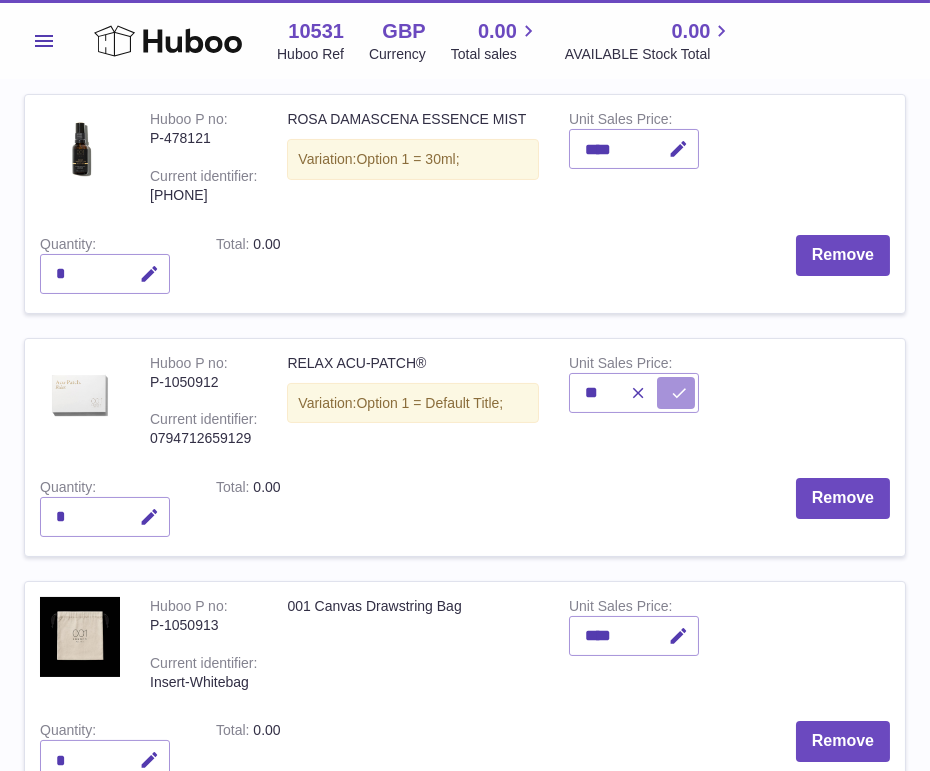 click at bounding box center [679, 393] 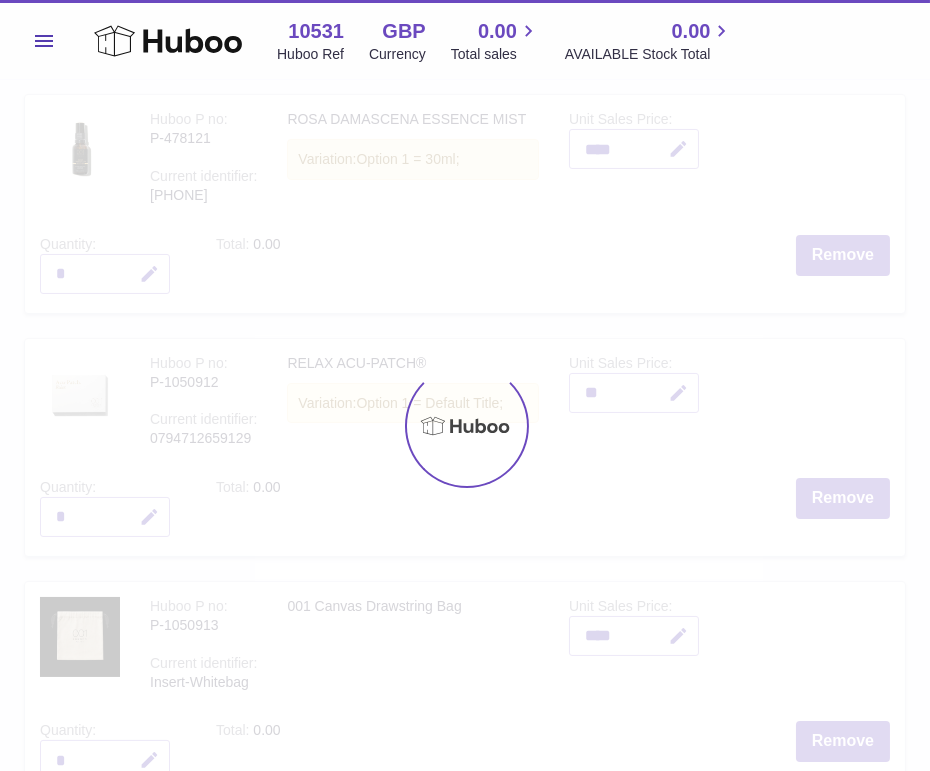 type on "*****" 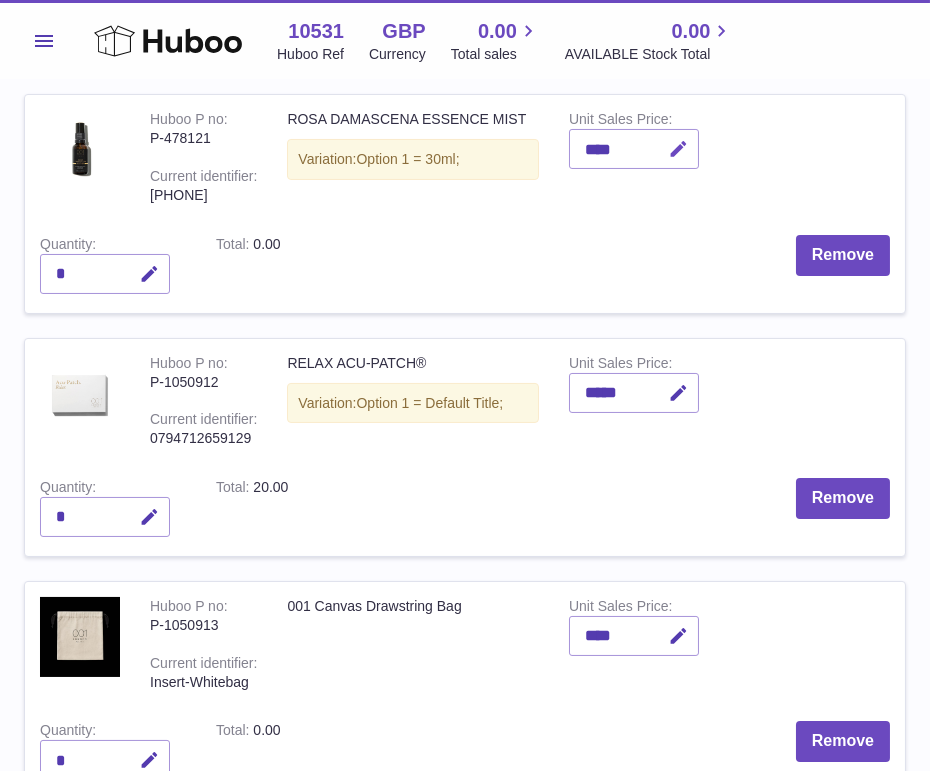 click at bounding box center (678, 149) 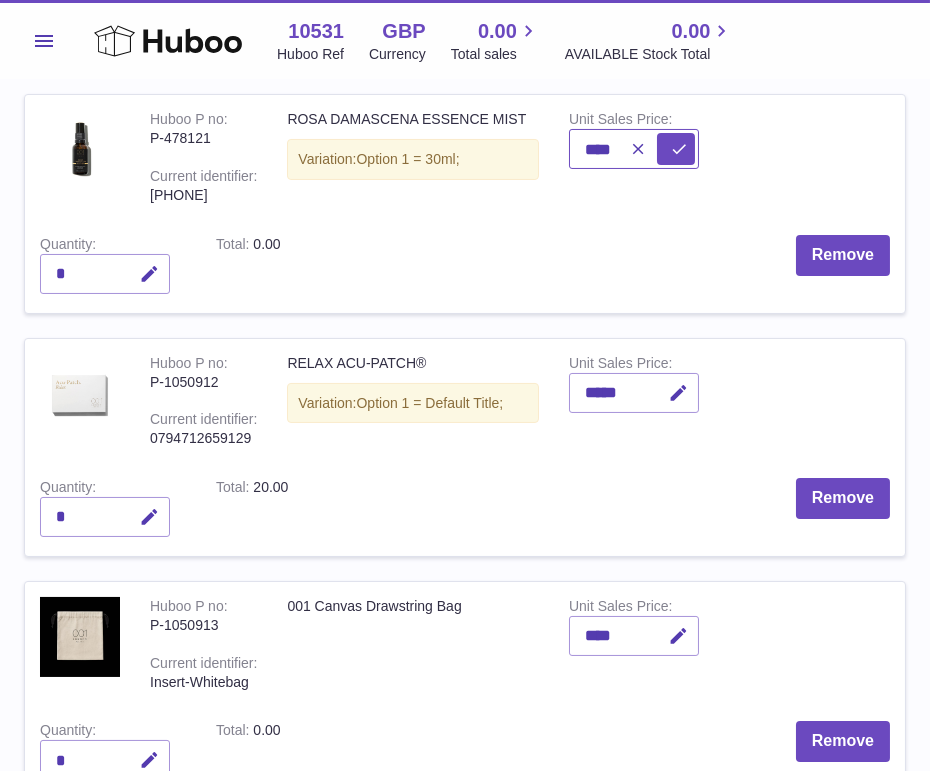 click on "****" at bounding box center (634, 149) 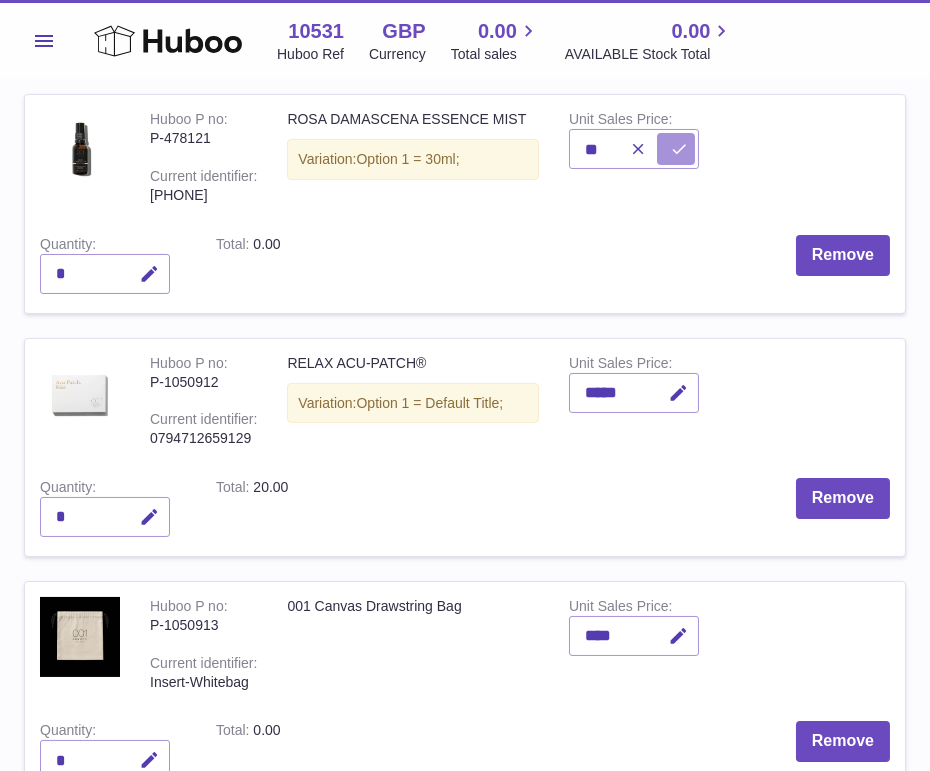 click at bounding box center (679, 149) 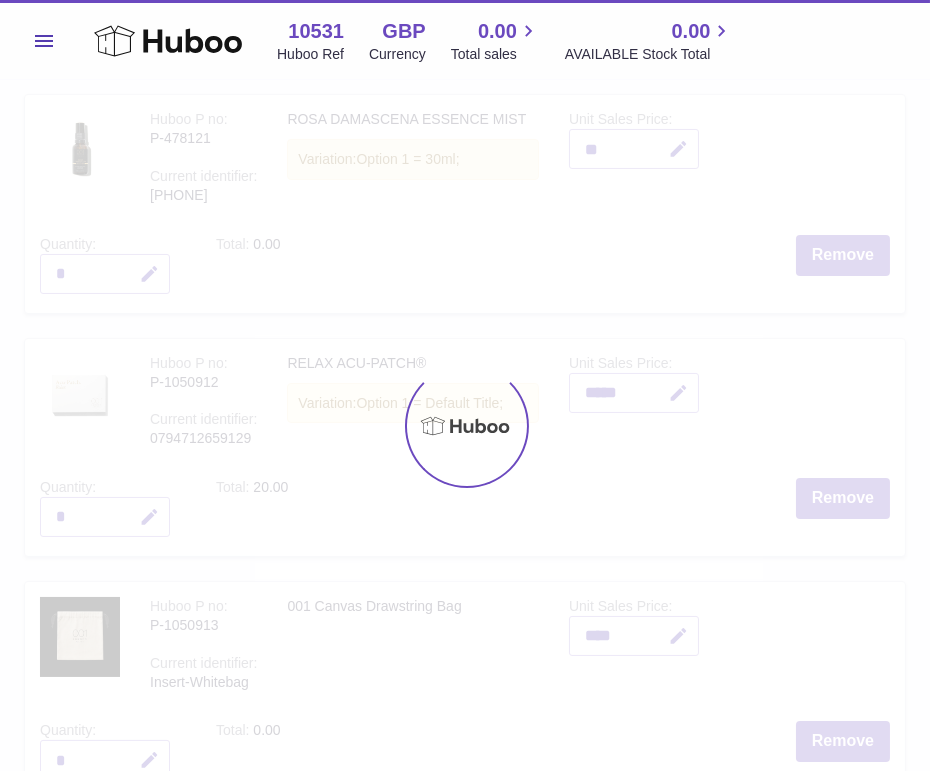 type on "*****" 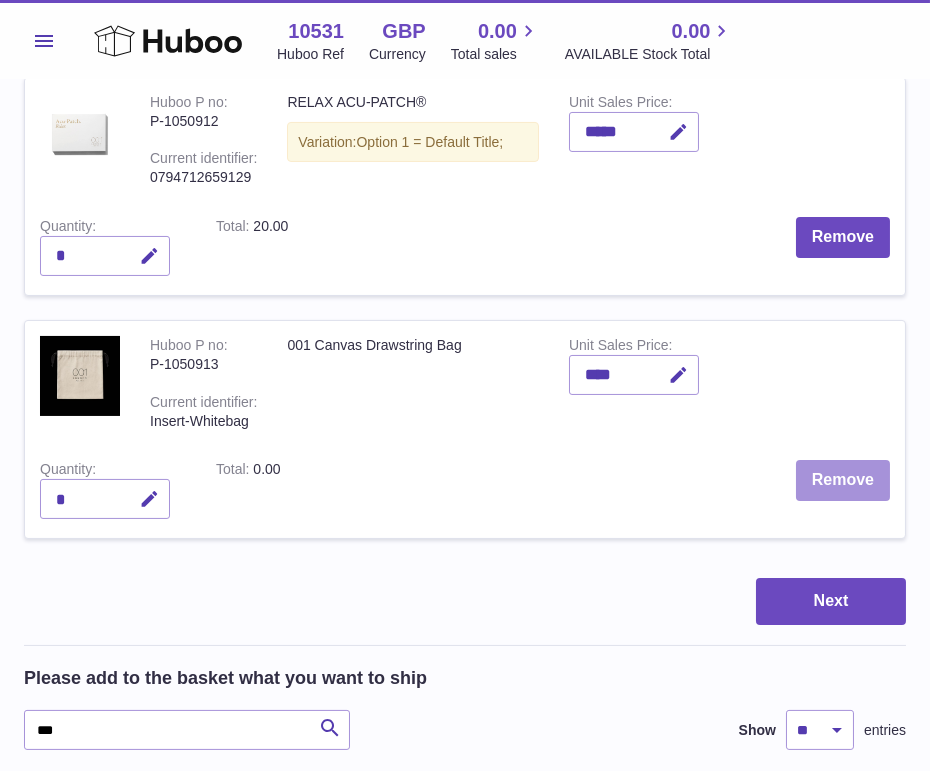 scroll, scrollTop: 761, scrollLeft: 0, axis: vertical 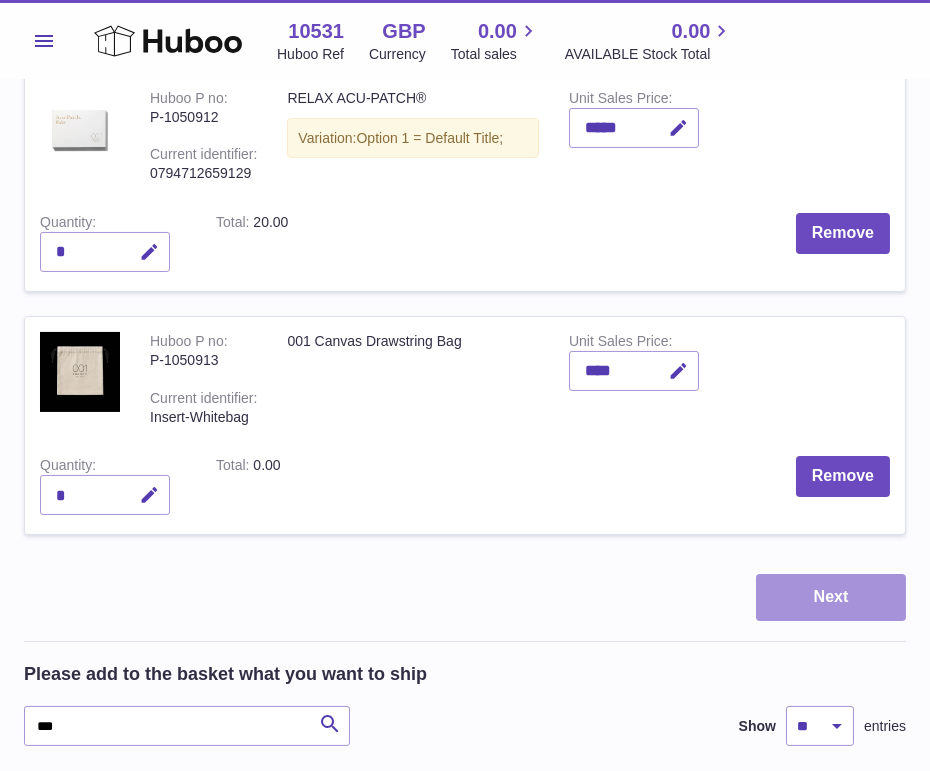 click on "Next" at bounding box center [831, 597] 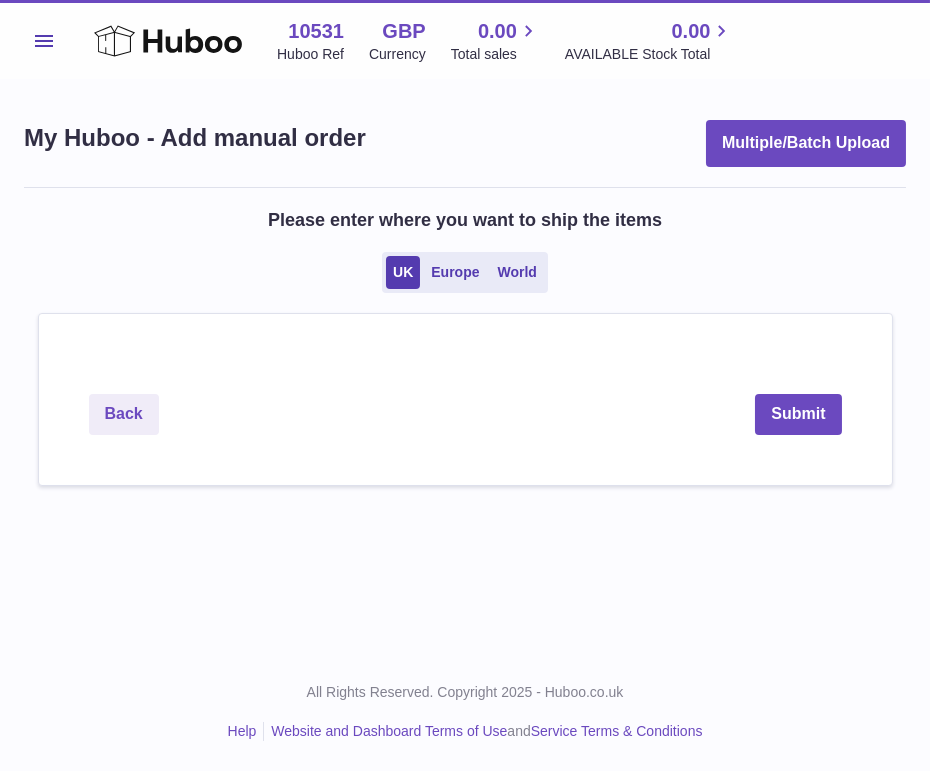 scroll, scrollTop: 0, scrollLeft: 0, axis: both 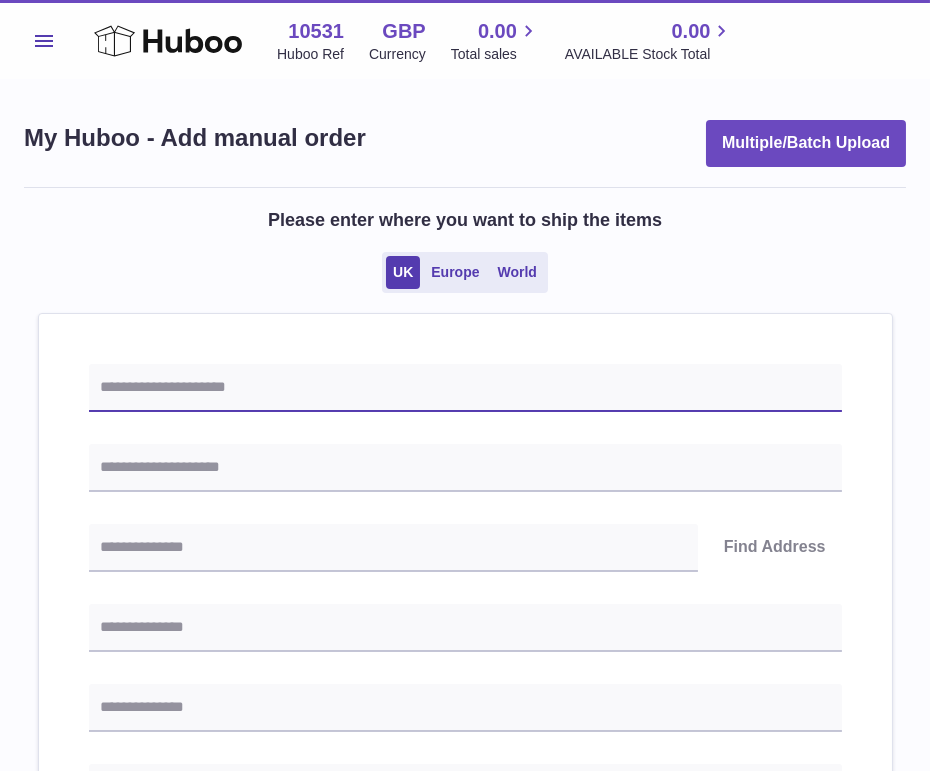 click at bounding box center (465, 388) 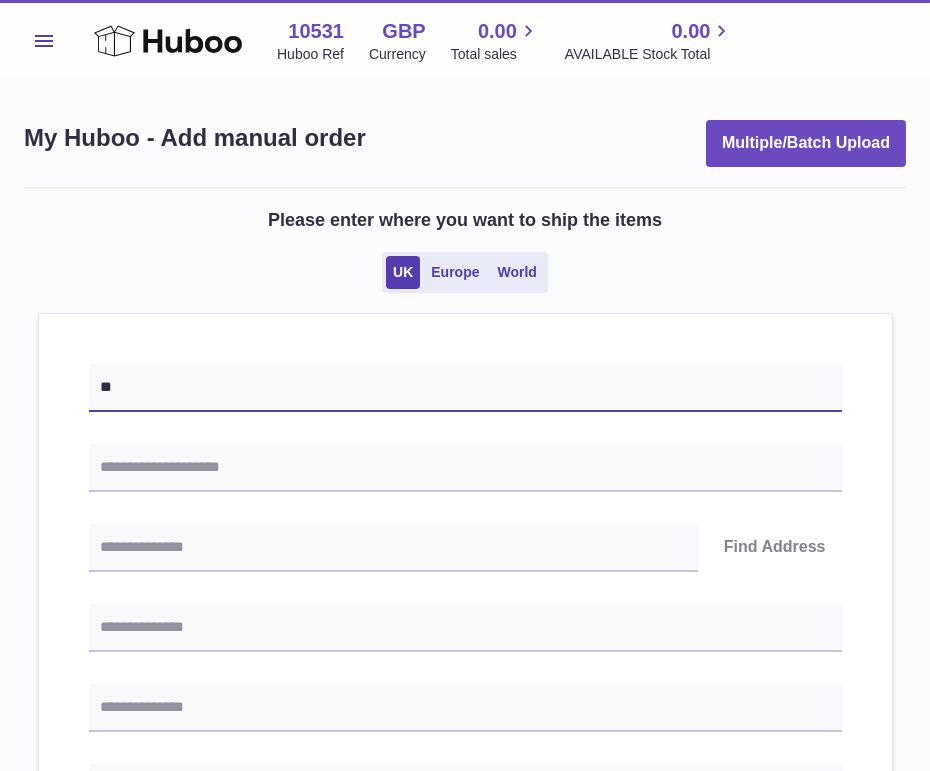 type on "*" 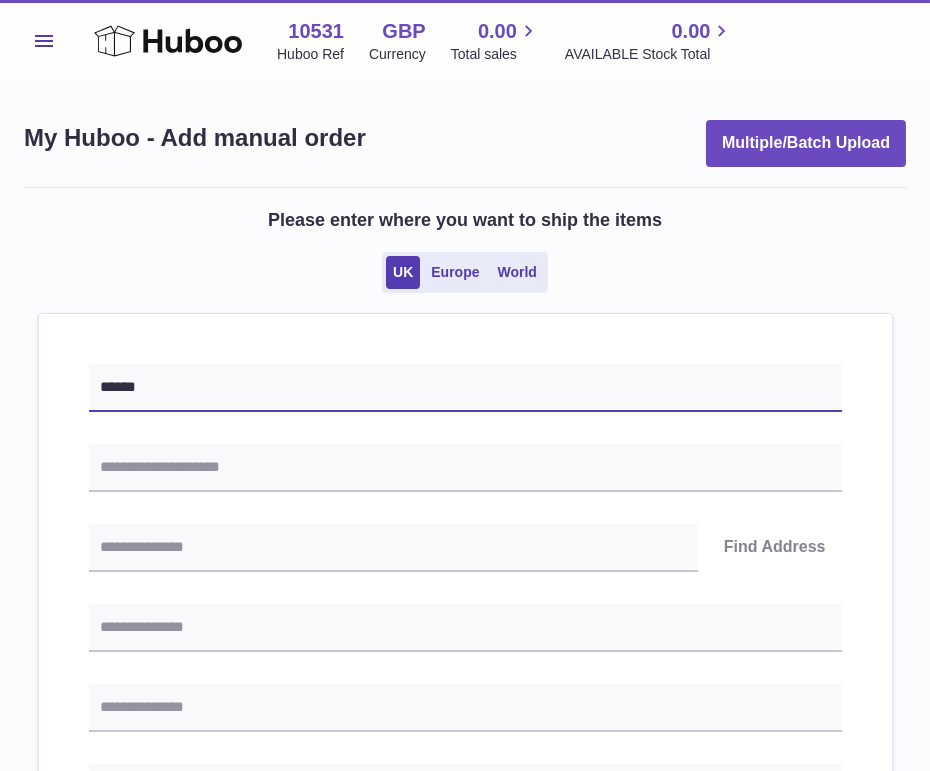 paste on "**********" 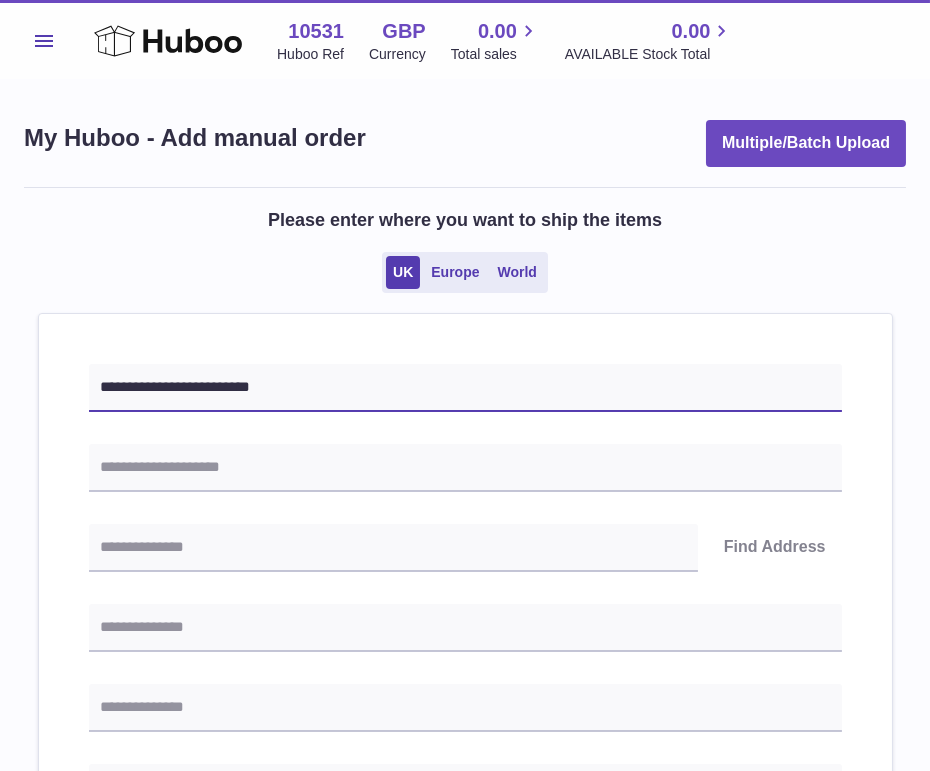 type on "******" 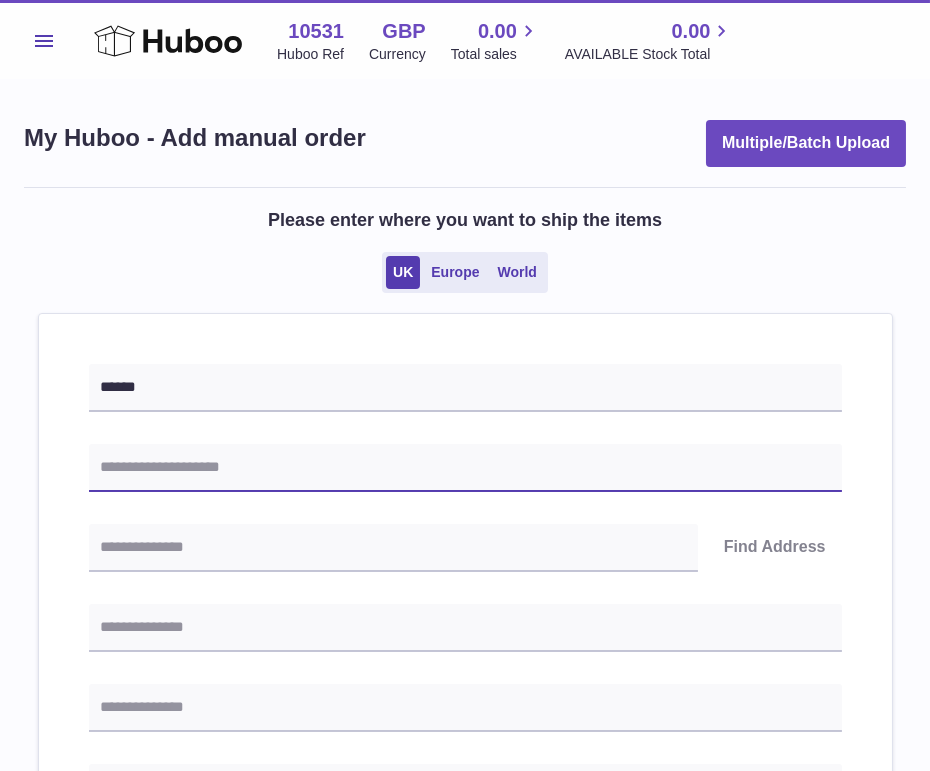 click at bounding box center [465, 468] 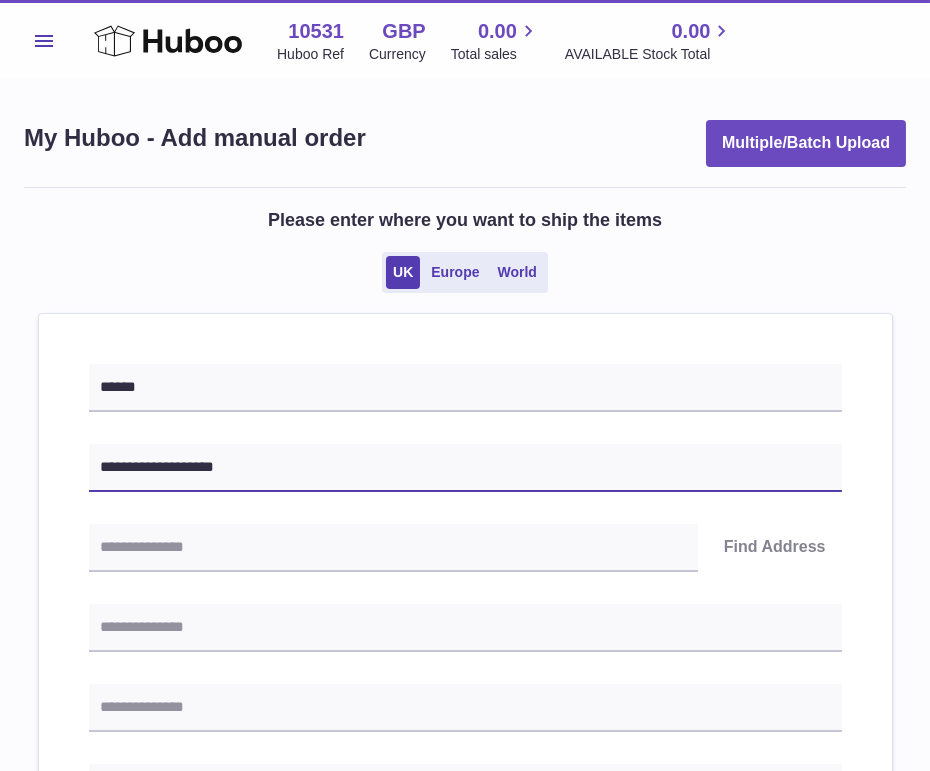 type on "**********" 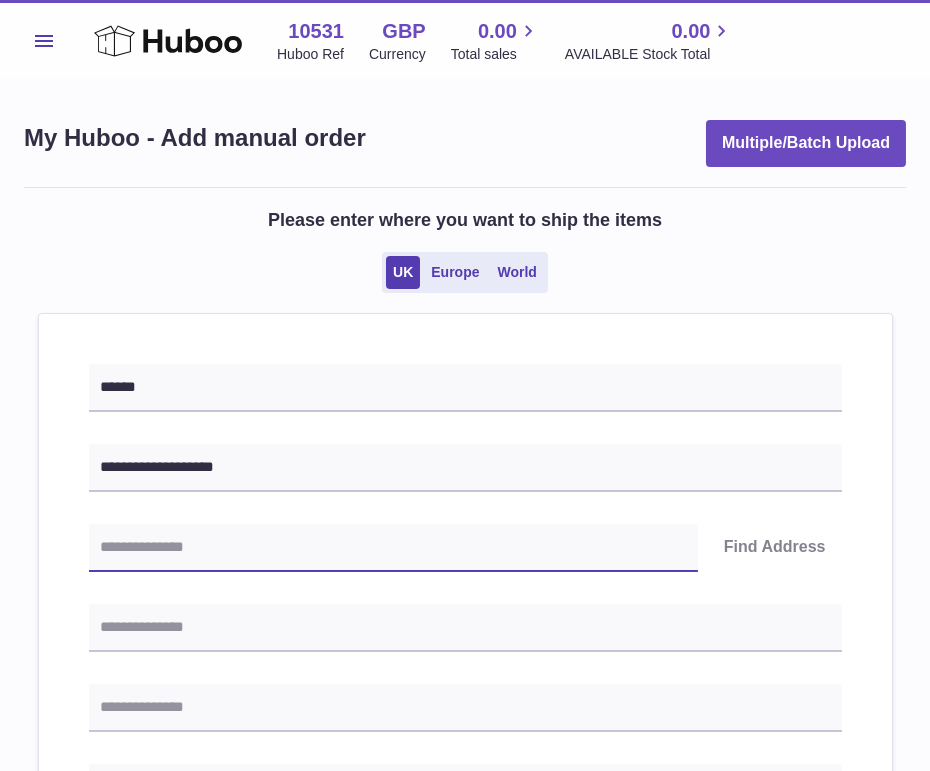 click at bounding box center (393, 548) 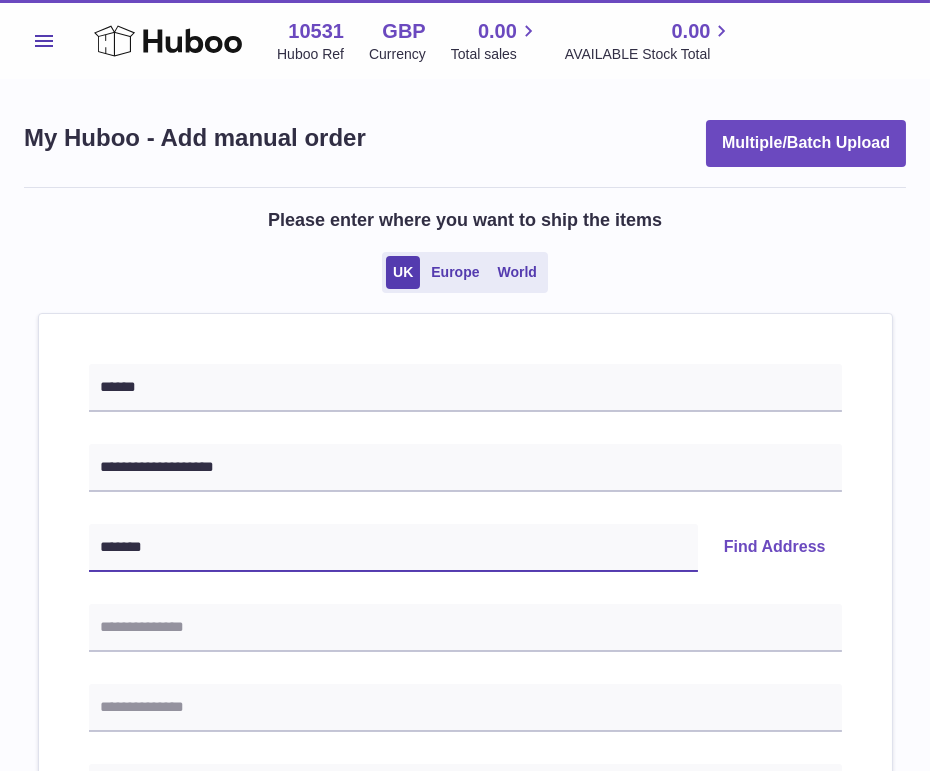 type on "*******" 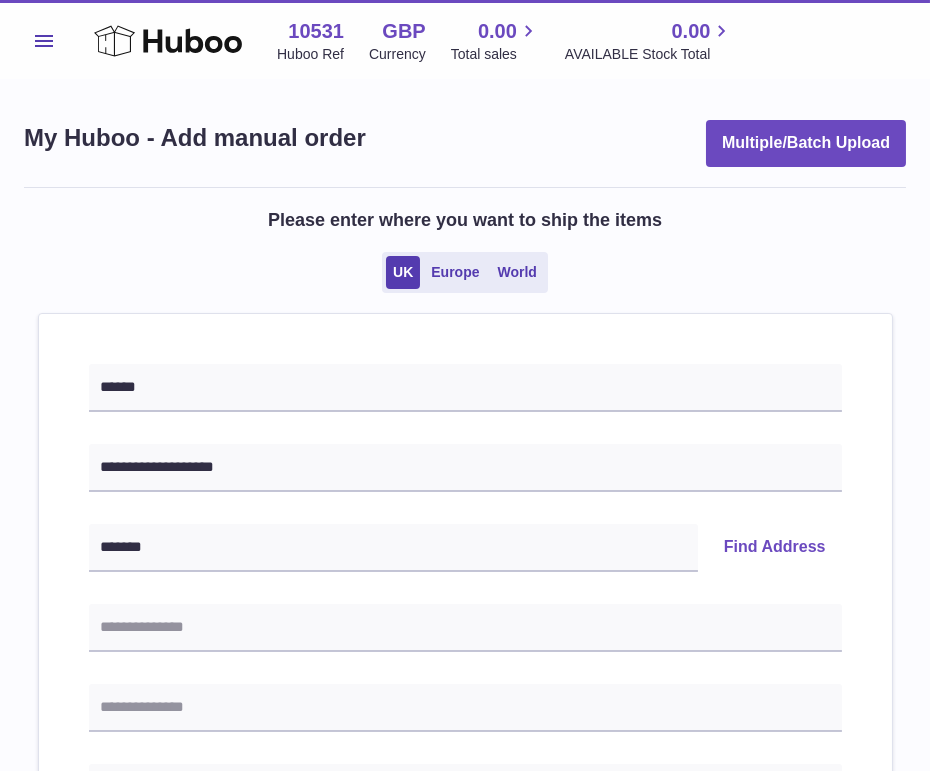 click on "Find Address" at bounding box center (775, 548) 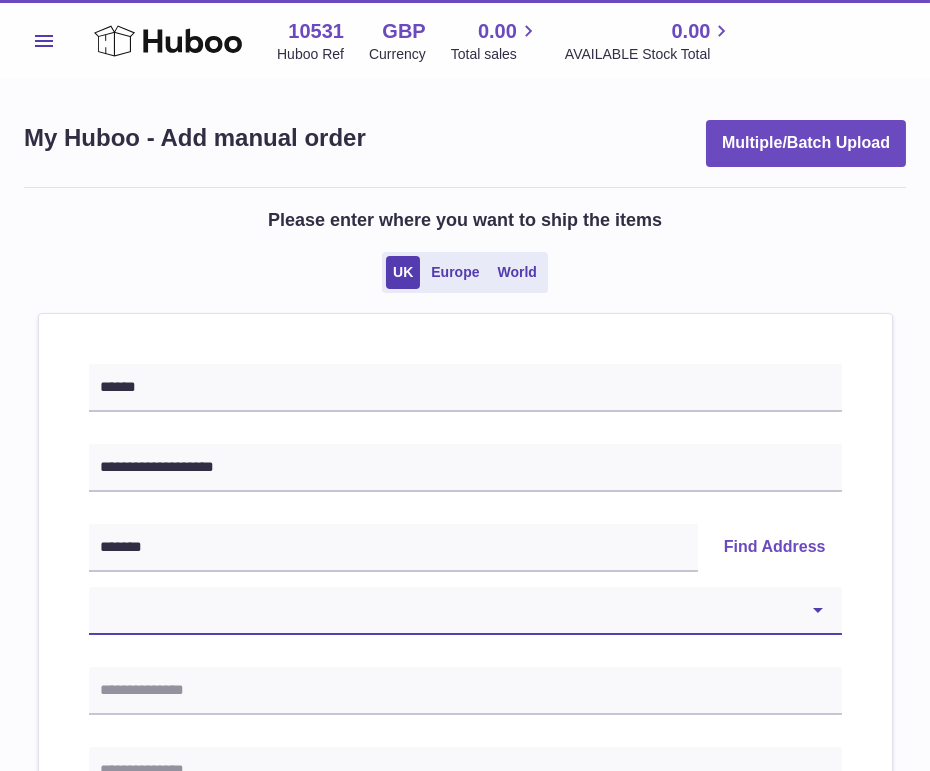 click on "**********" at bounding box center (465, 611) 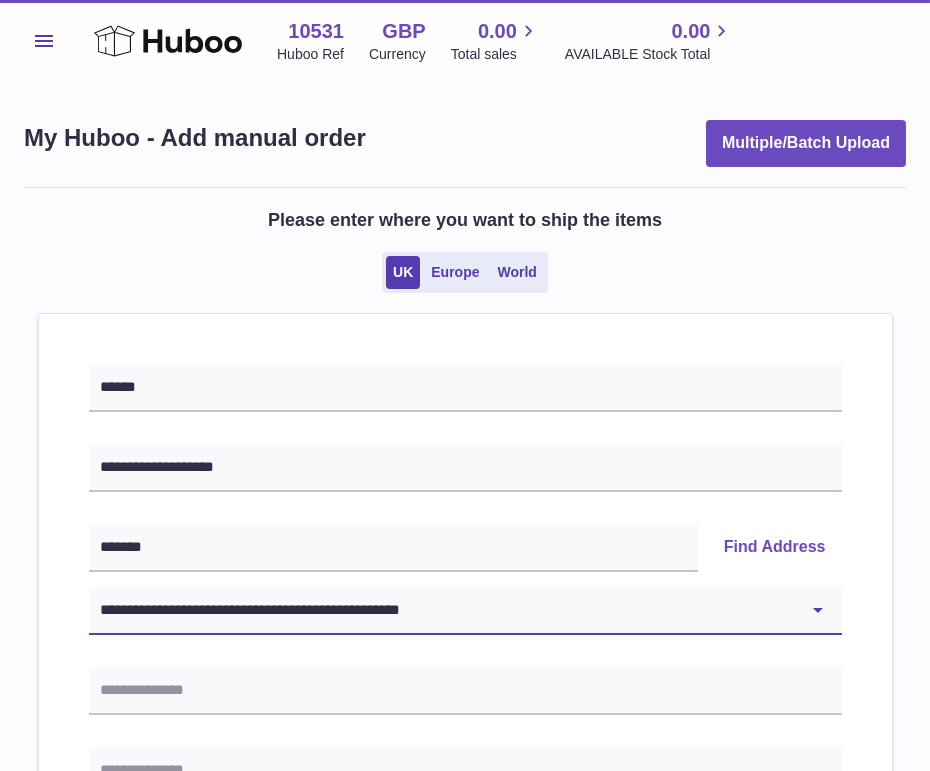 click on "**********" at bounding box center [0, 0] 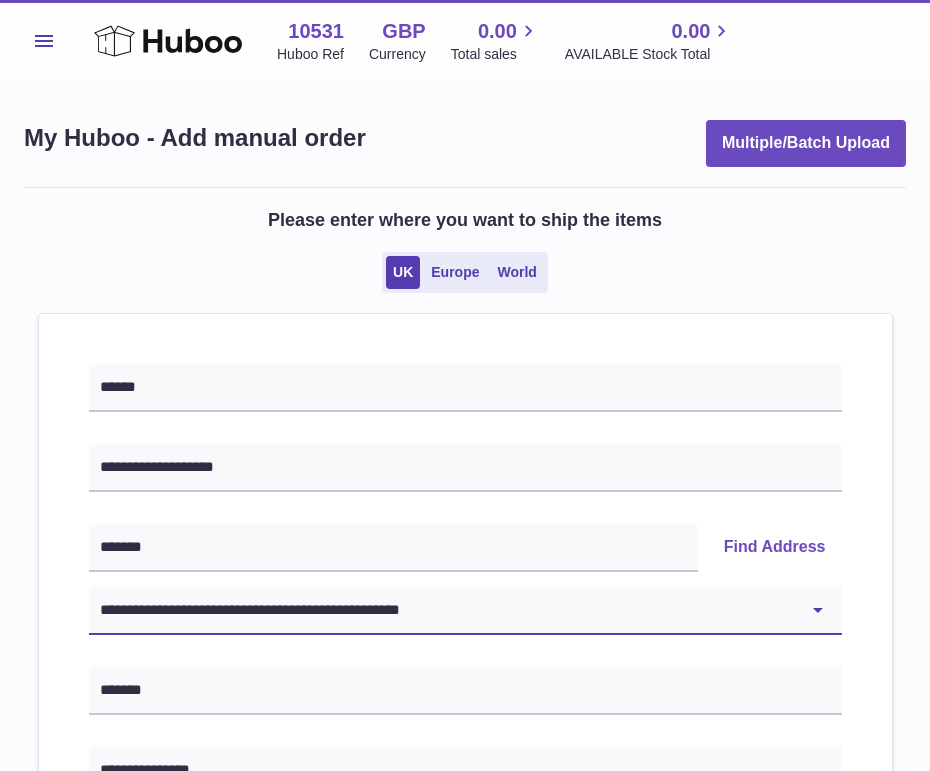 type on "******" 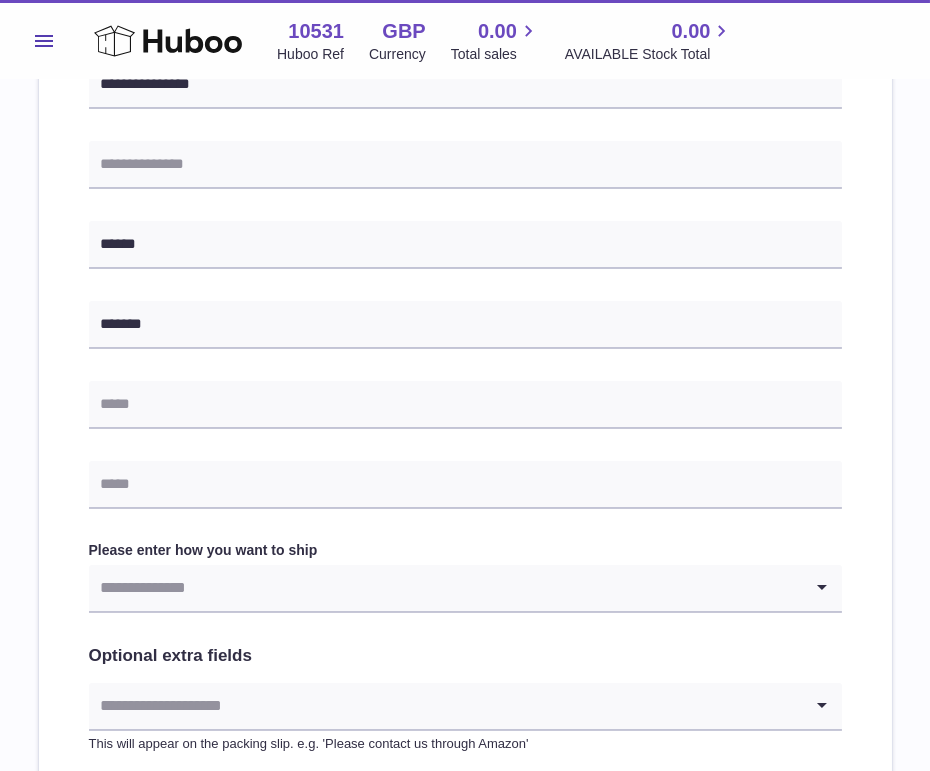 scroll, scrollTop: 693, scrollLeft: 0, axis: vertical 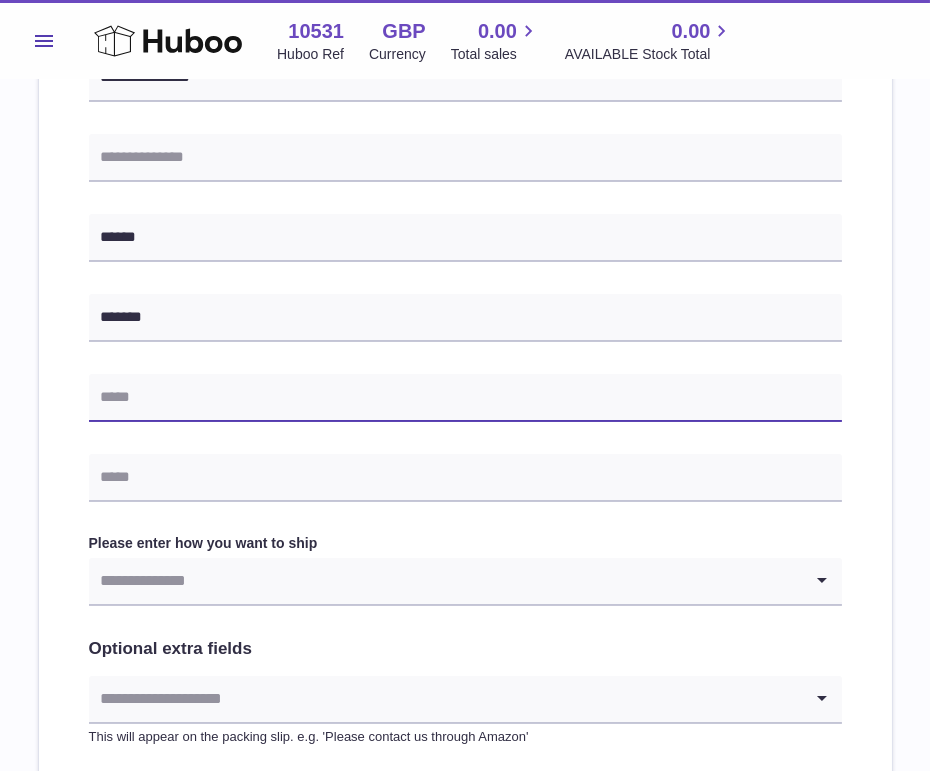 click at bounding box center [465, 398] 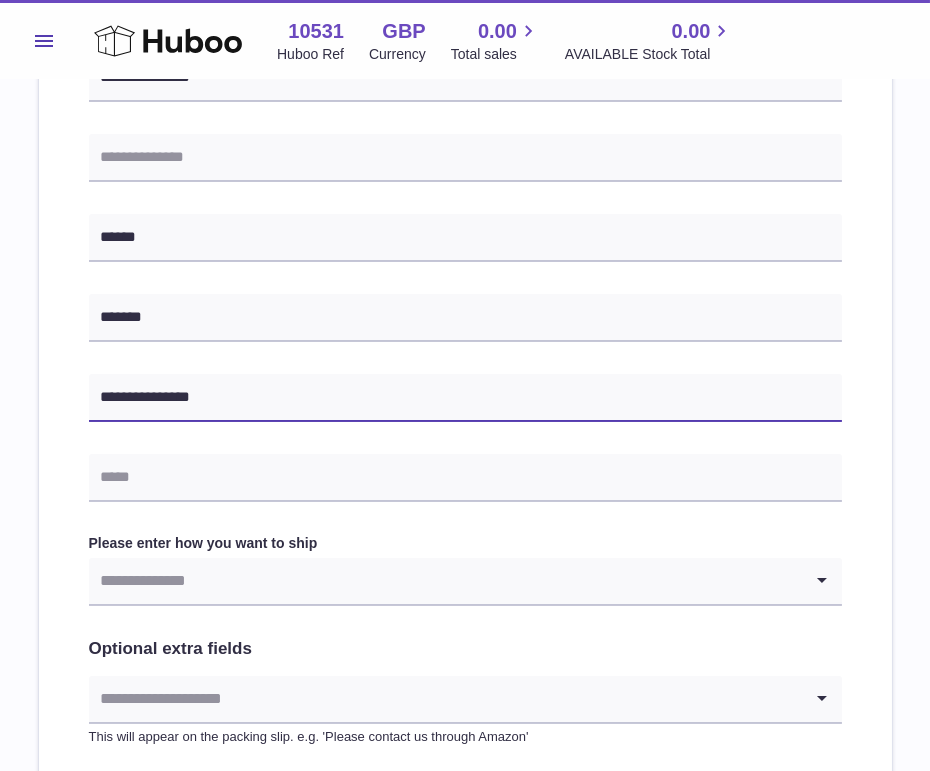 type on "**********" 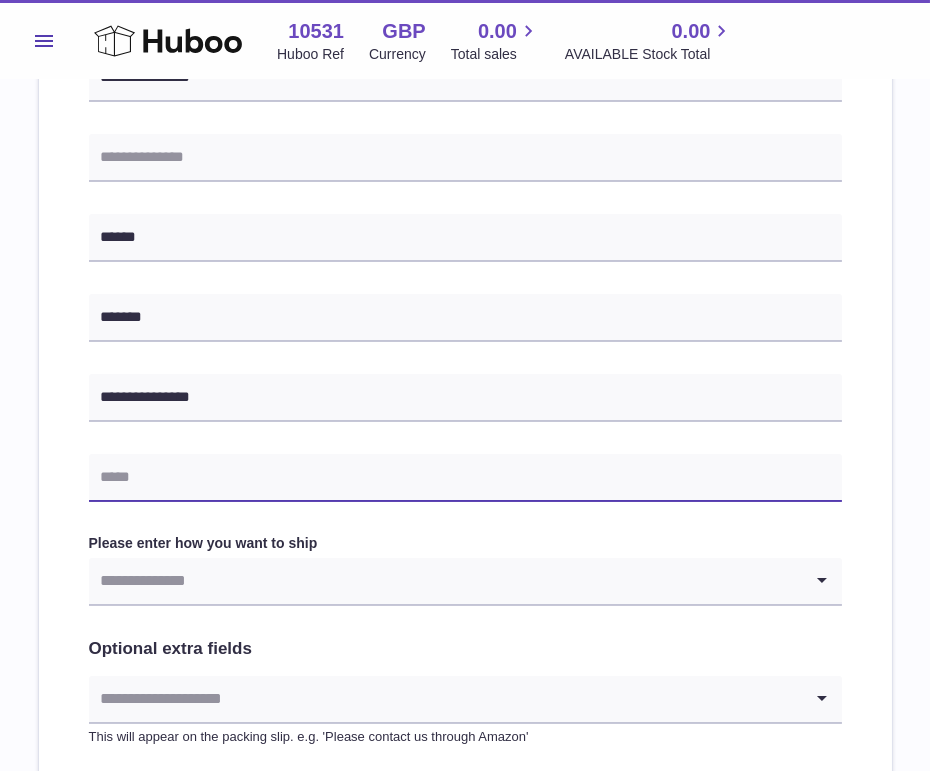 click at bounding box center [465, 478] 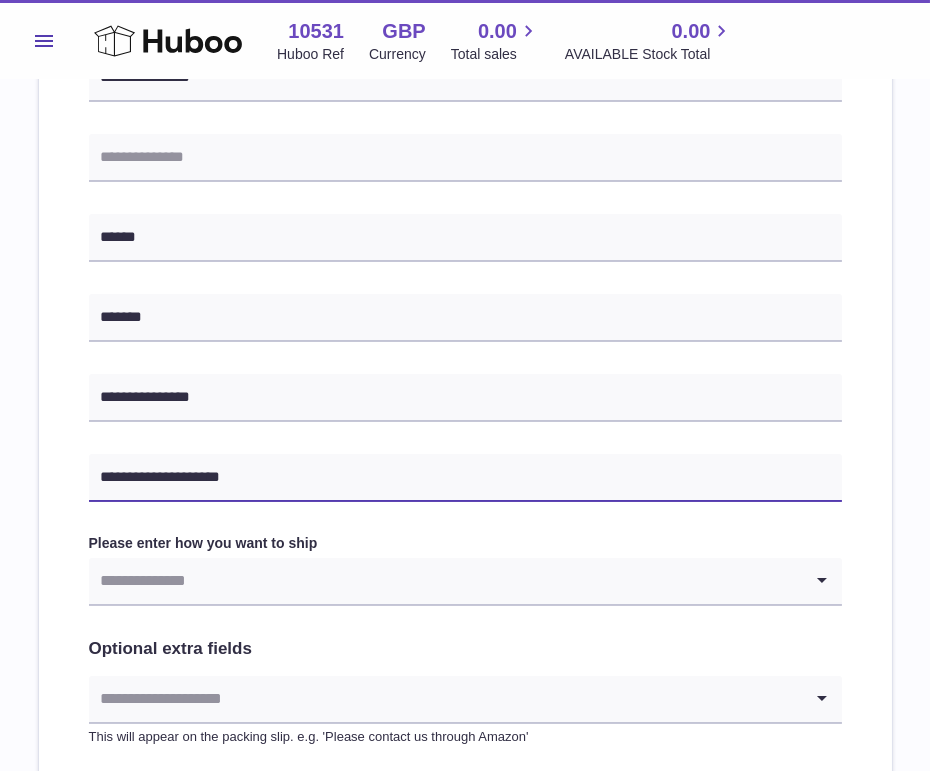 type on "**********" 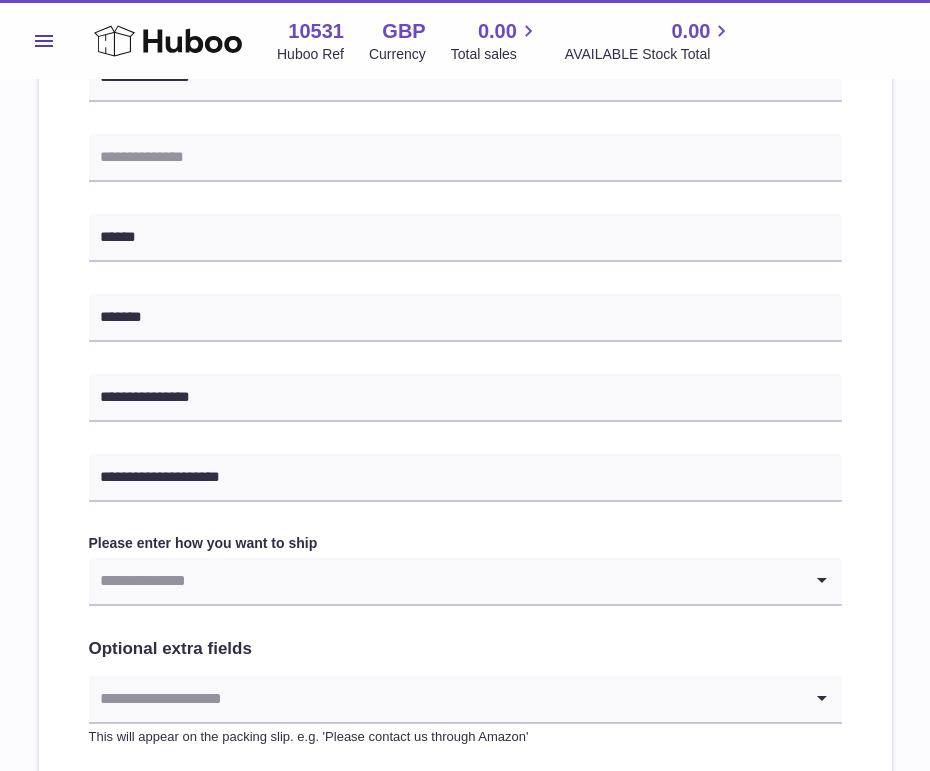 click at bounding box center [445, 581] 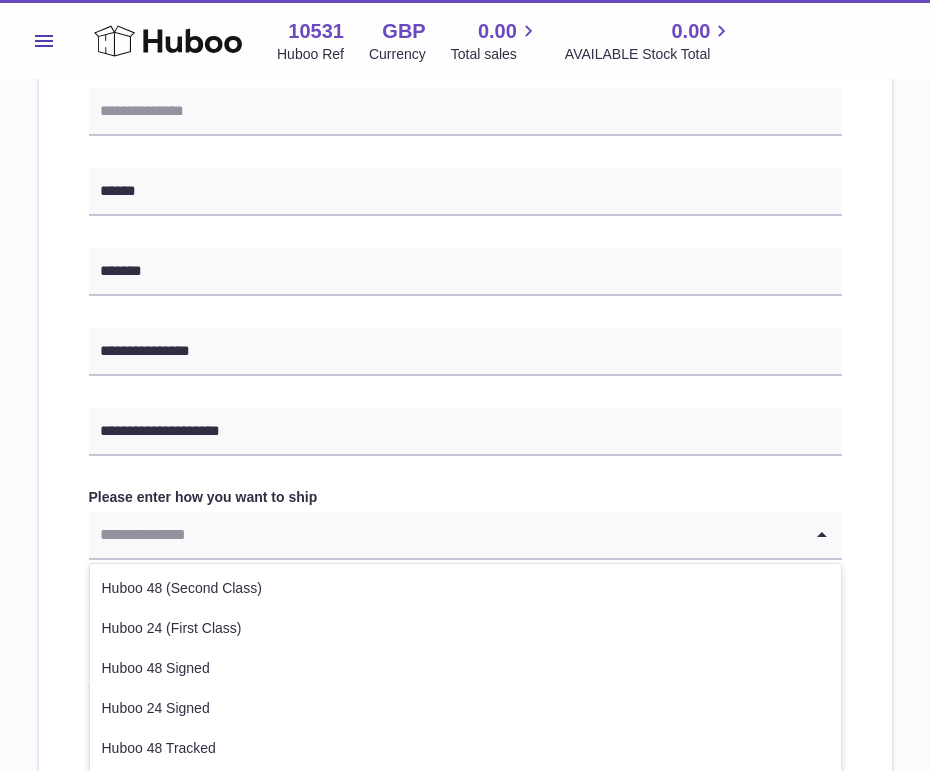 scroll, scrollTop: 741, scrollLeft: 0, axis: vertical 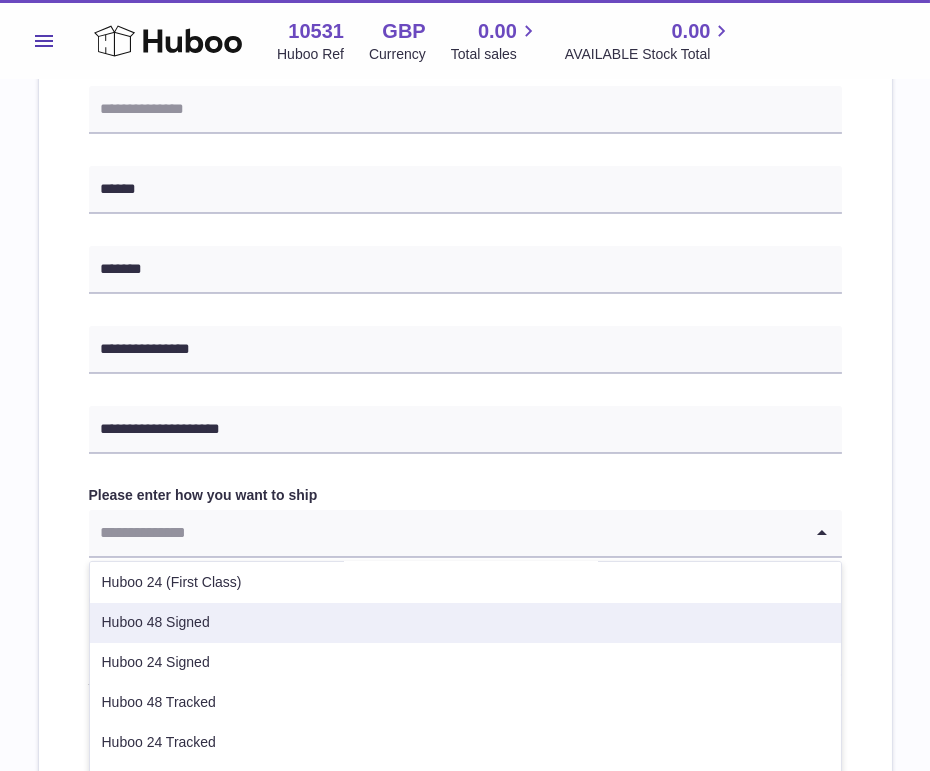 click on "Huboo 48 Signed" at bounding box center (465, 623) 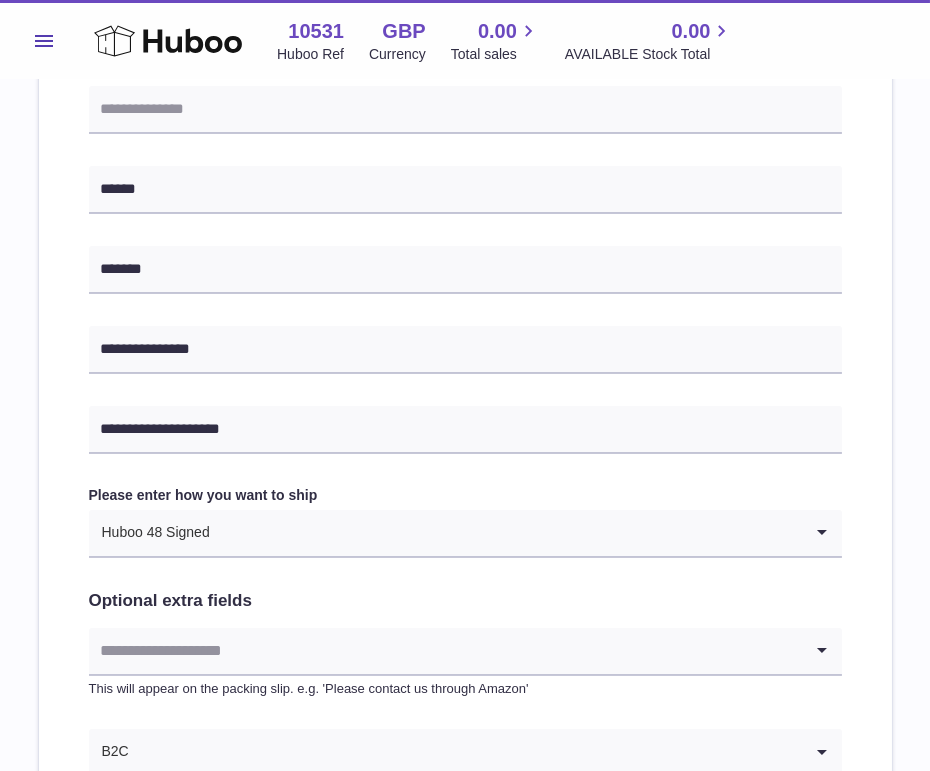 scroll, scrollTop: 775, scrollLeft: 0, axis: vertical 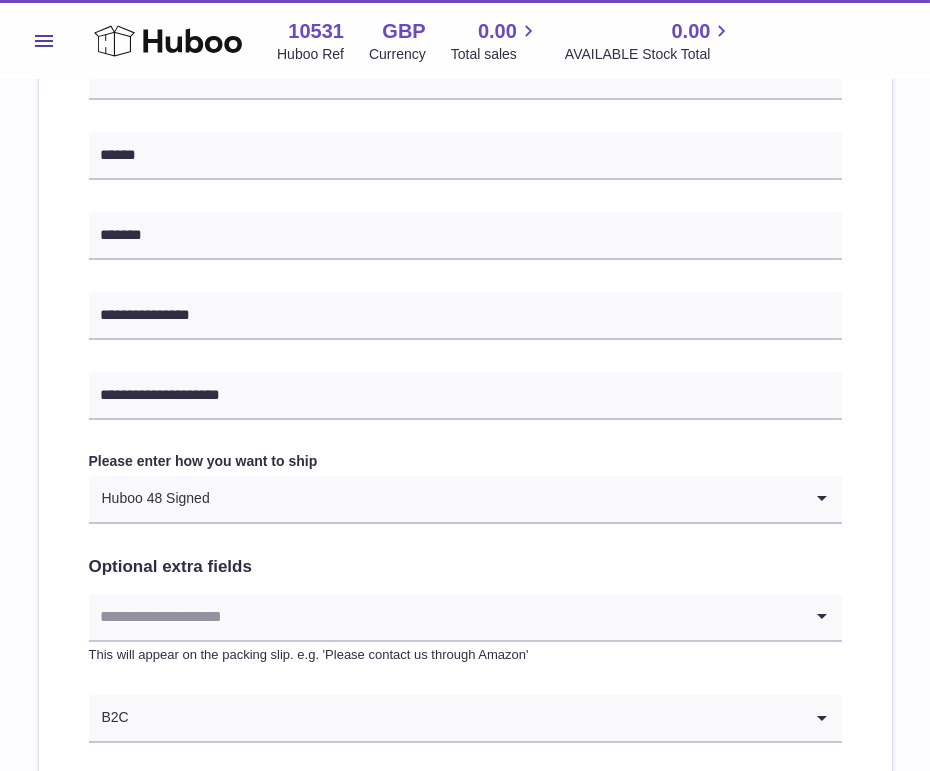 click at bounding box center [445, 617] 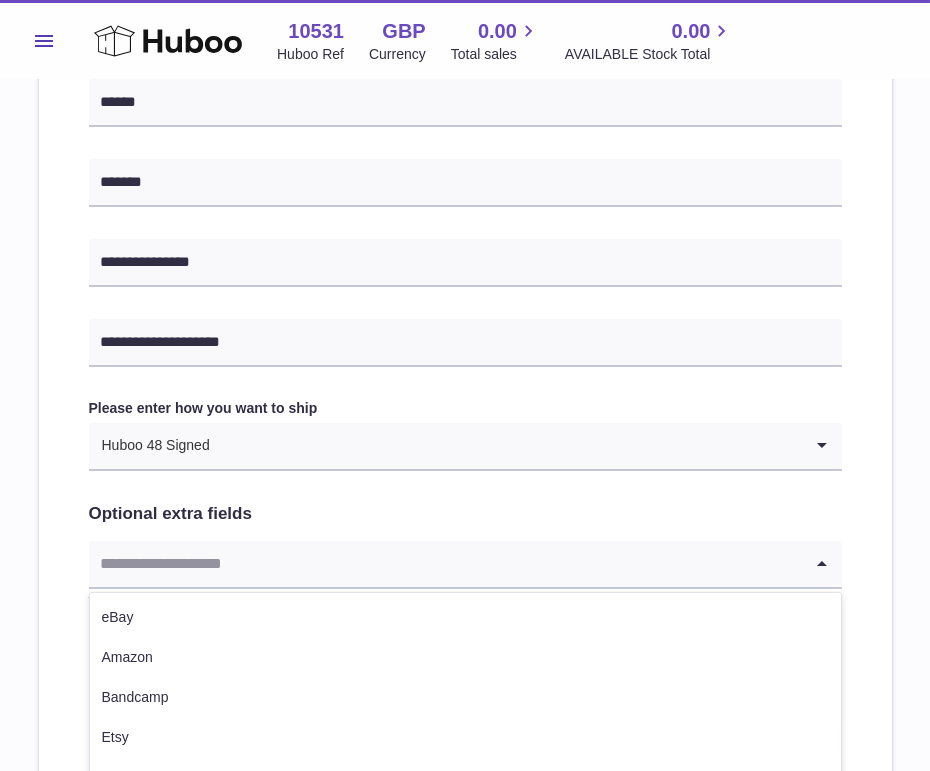 scroll, scrollTop: 947, scrollLeft: 0, axis: vertical 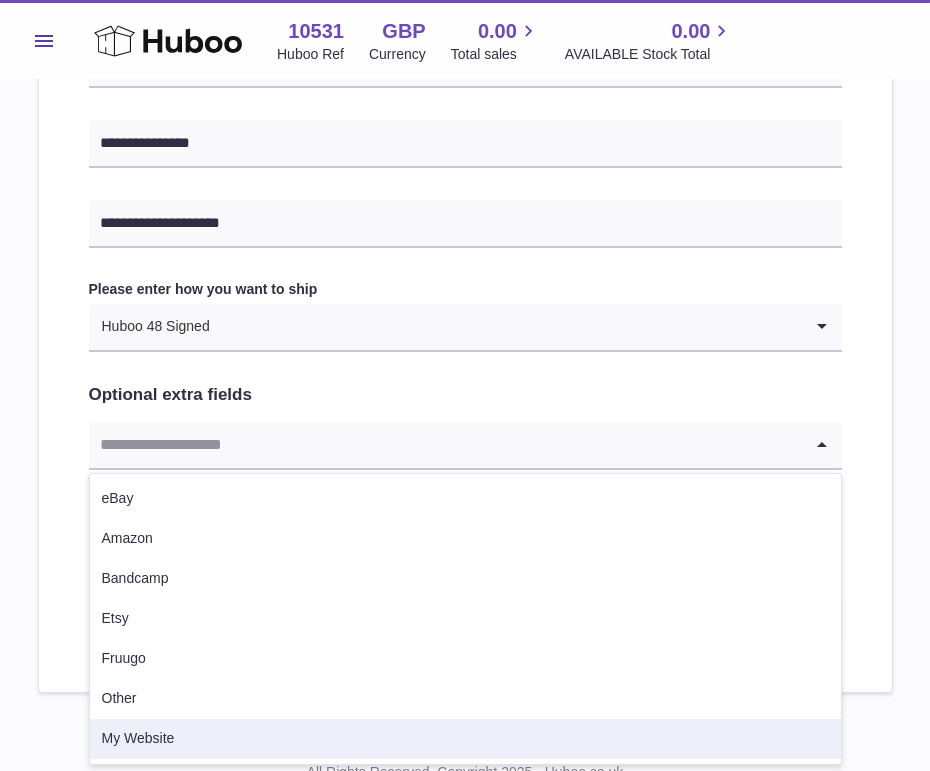 click on "My Website" at bounding box center [465, 739] 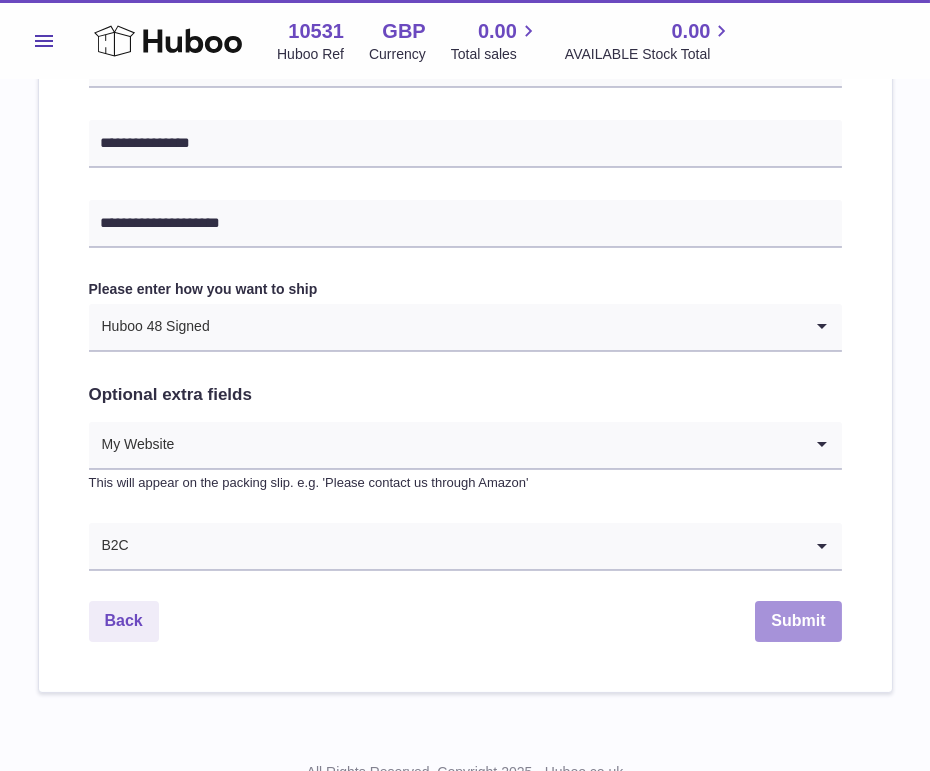 click on "Submit" at bounding box center [798, 621] 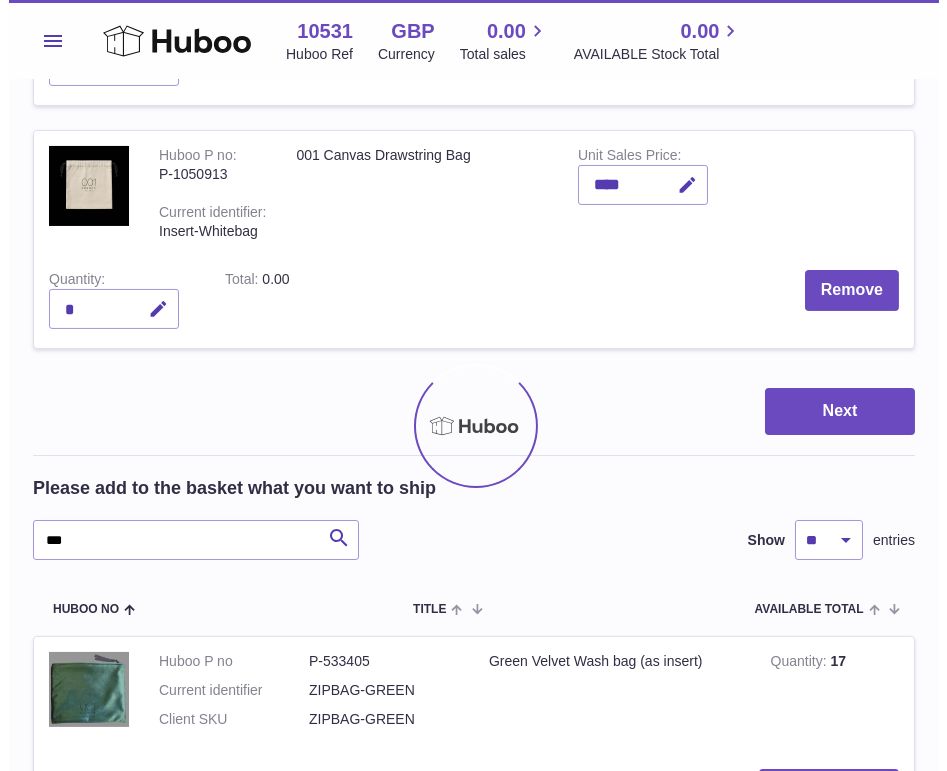 scroll, scrollTop: 0, scrollLeft: 0, axis: both 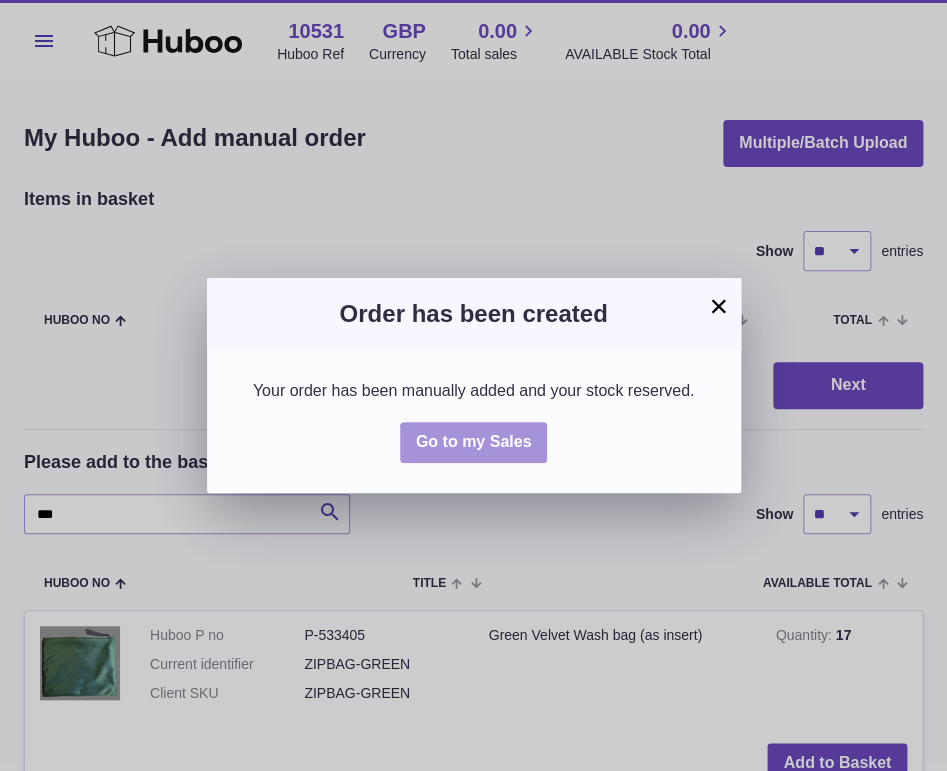 click on "Go to my Sales" at bounding box center (474, 441) 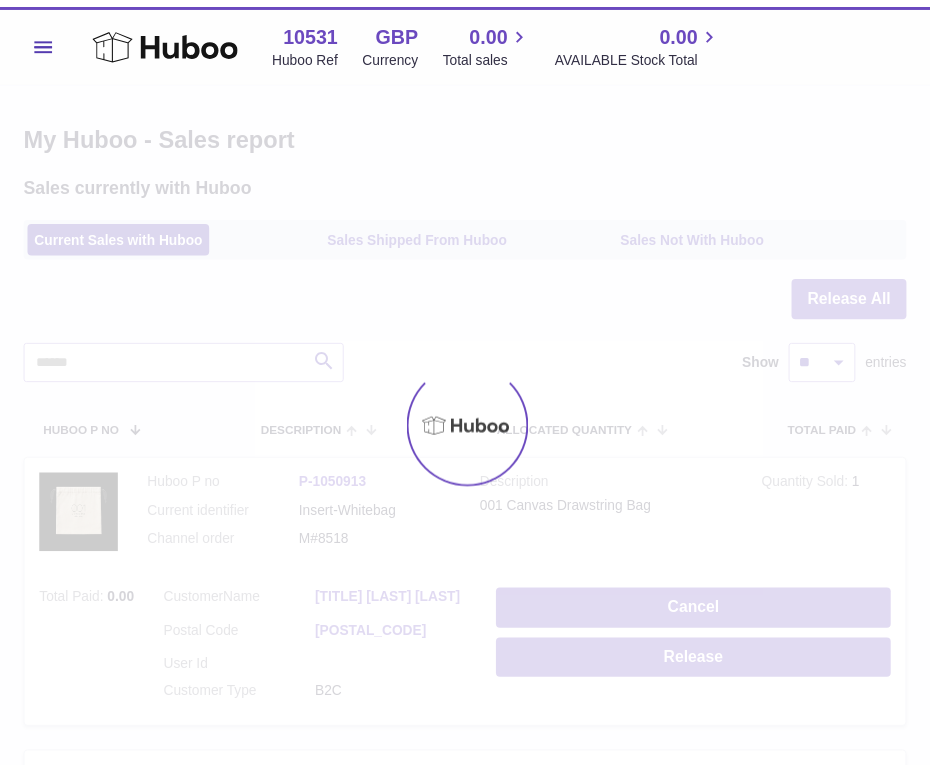 scroll, scrollTop: 0, scrollLeft: 0, axis: both 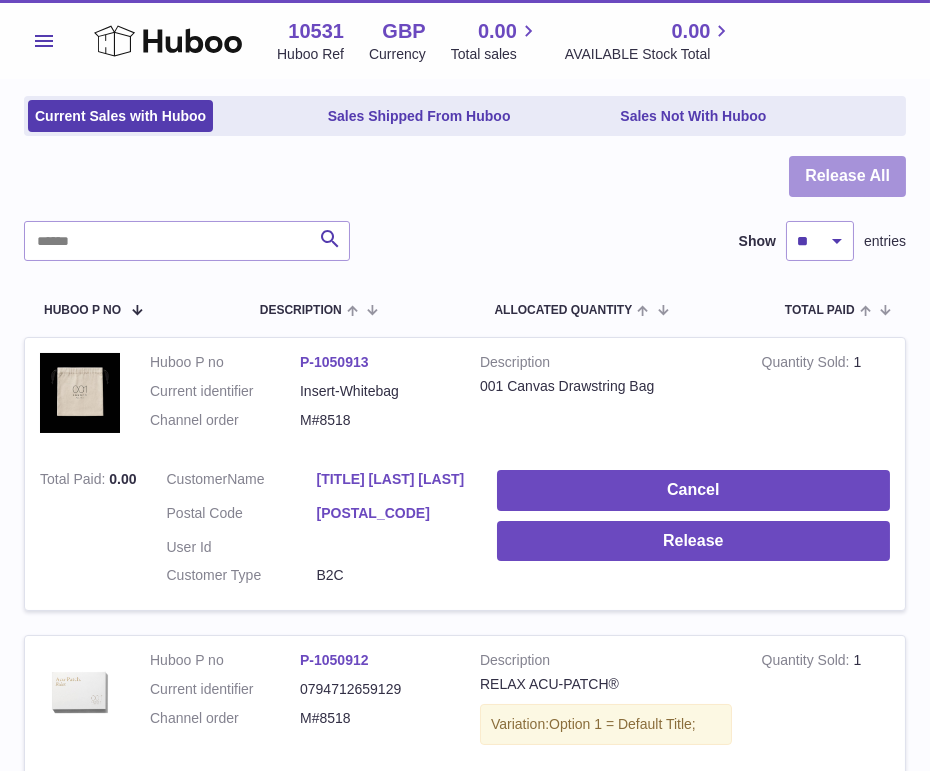 click on "Release All" at bounding box center [847, 176] 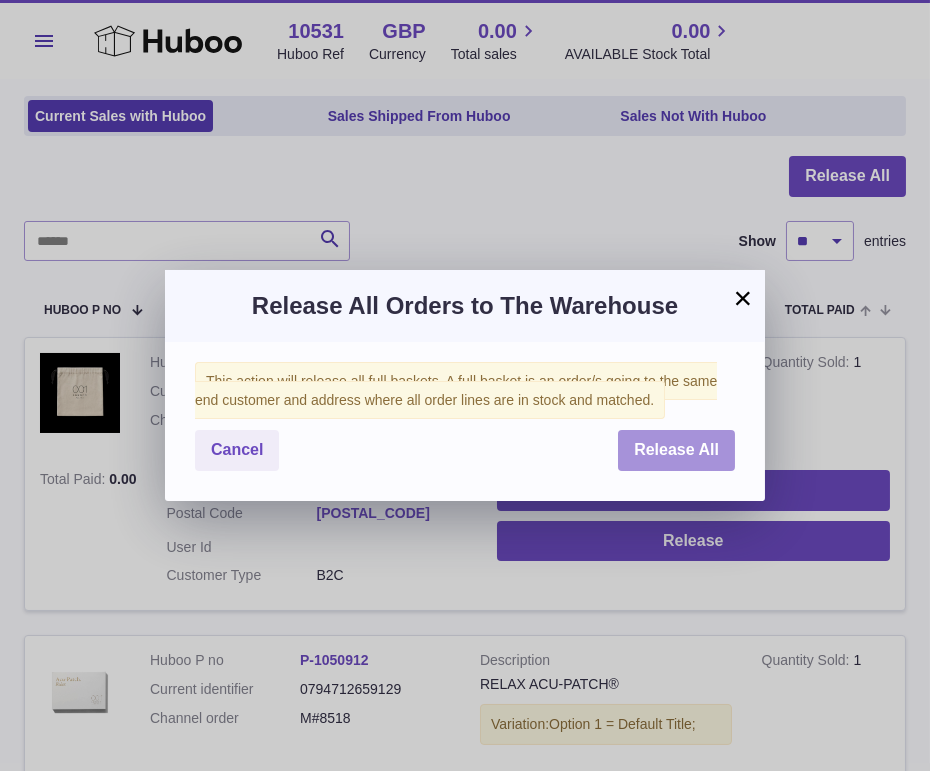 click on "Release All" at bounding box center (676, 450) 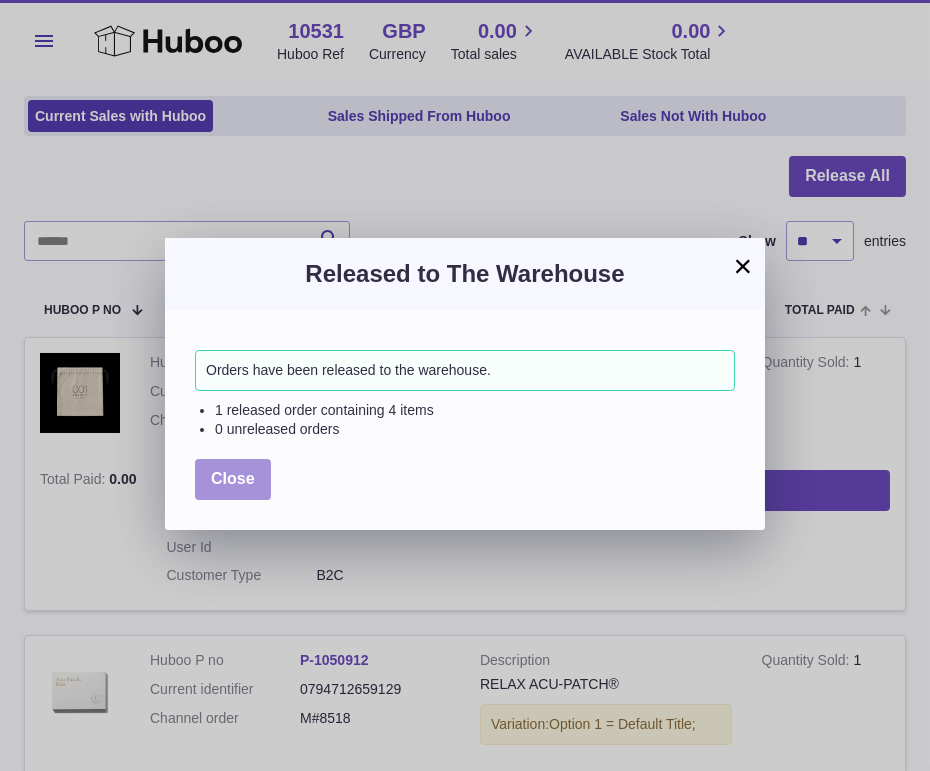 click on "Close" at bounding box center (233, 479) 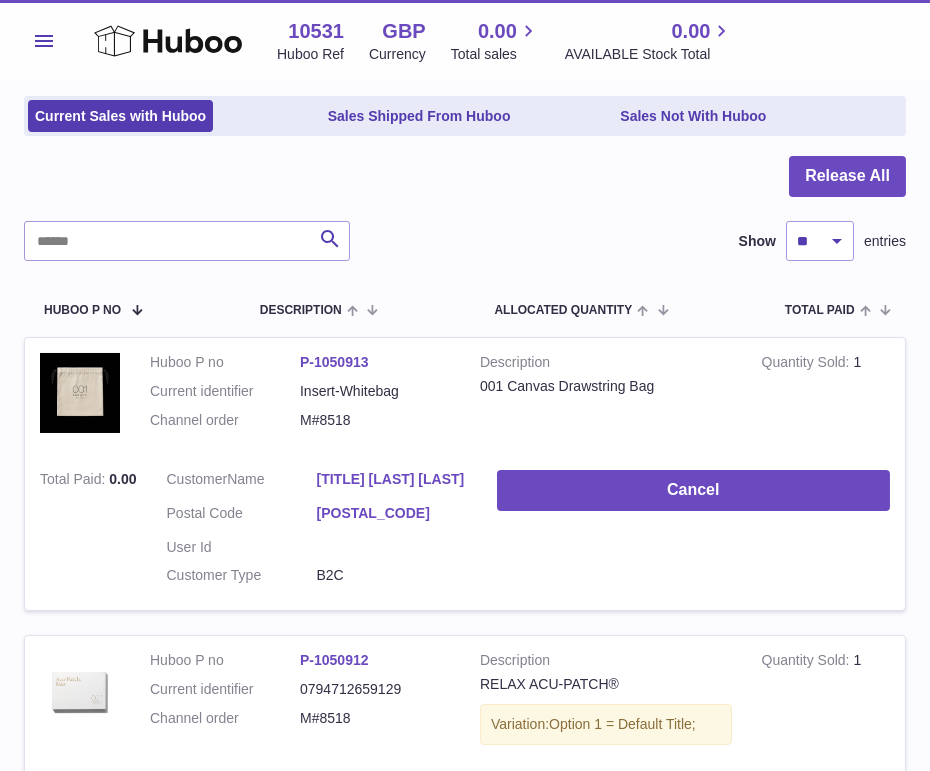 click on "Menu" at bounding box center (44, 41) 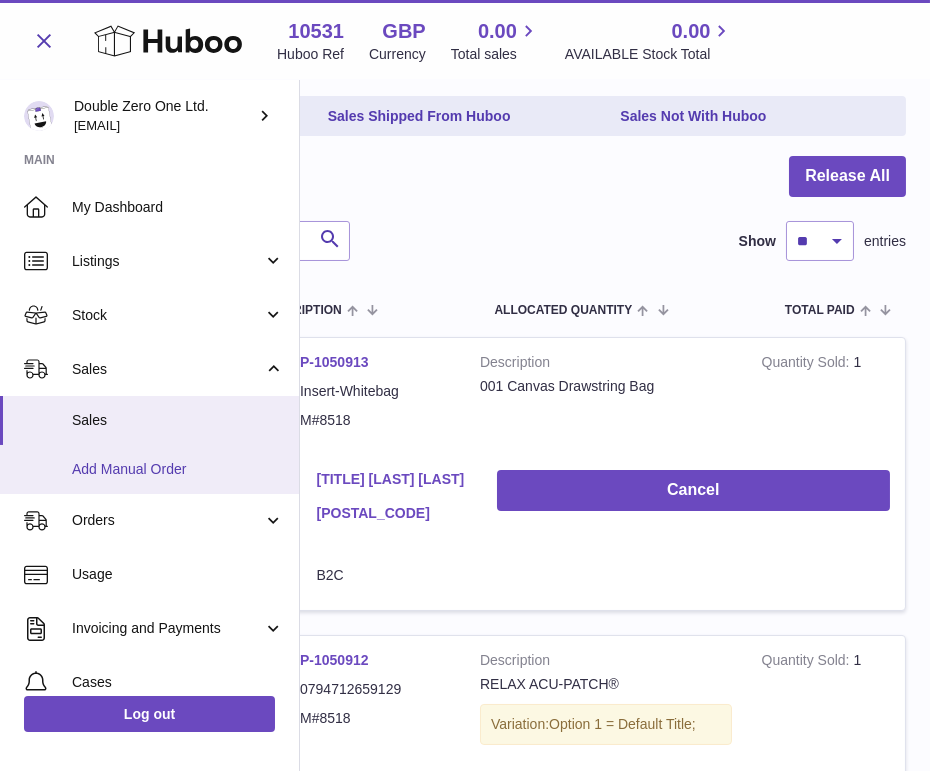 click on "Add Manual Order" at bounding box center (178, 469) 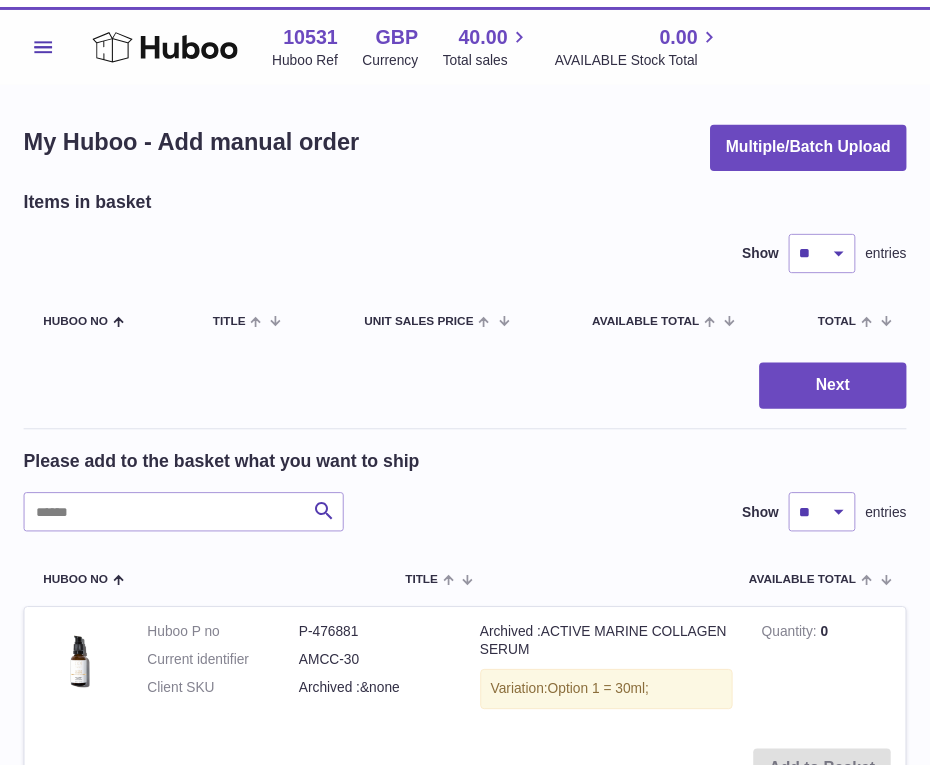 scroll, scrollTop: 0, scrollLeft: 0, axis: both 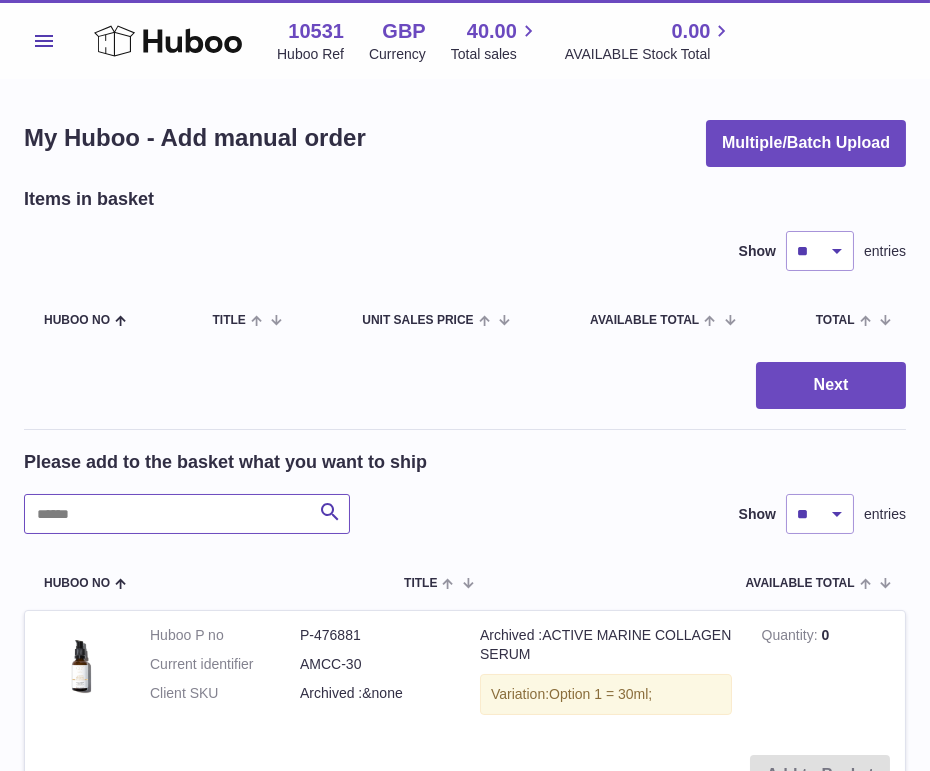 click at bounding box center [187, 514] 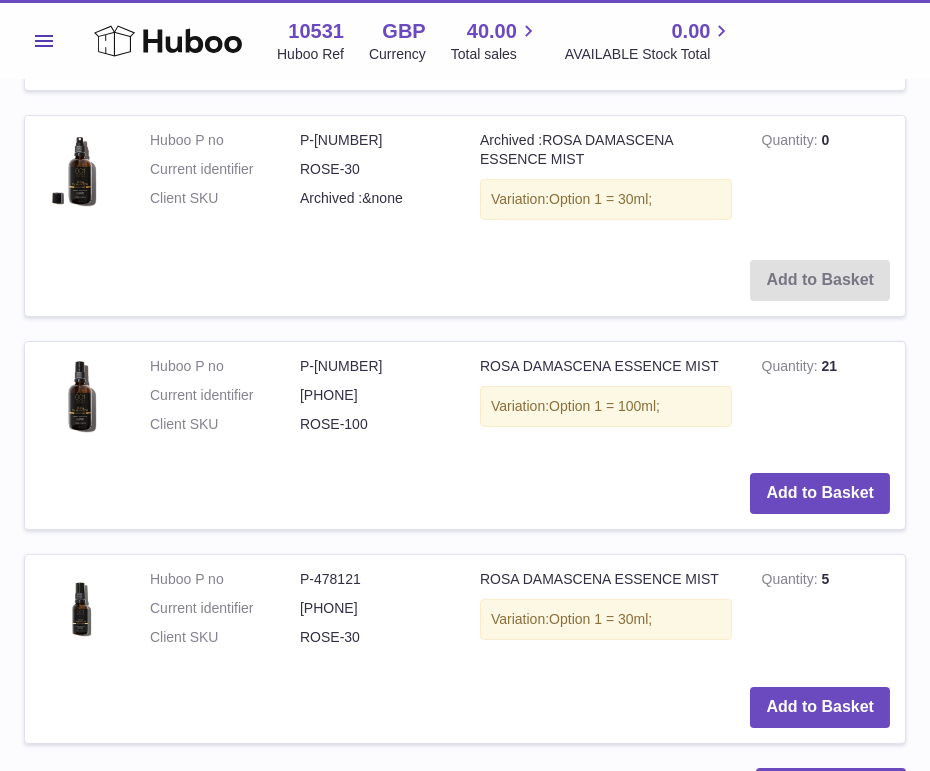 scroll, scrollTop: 752, scrollLeft: 0, axis: vertical 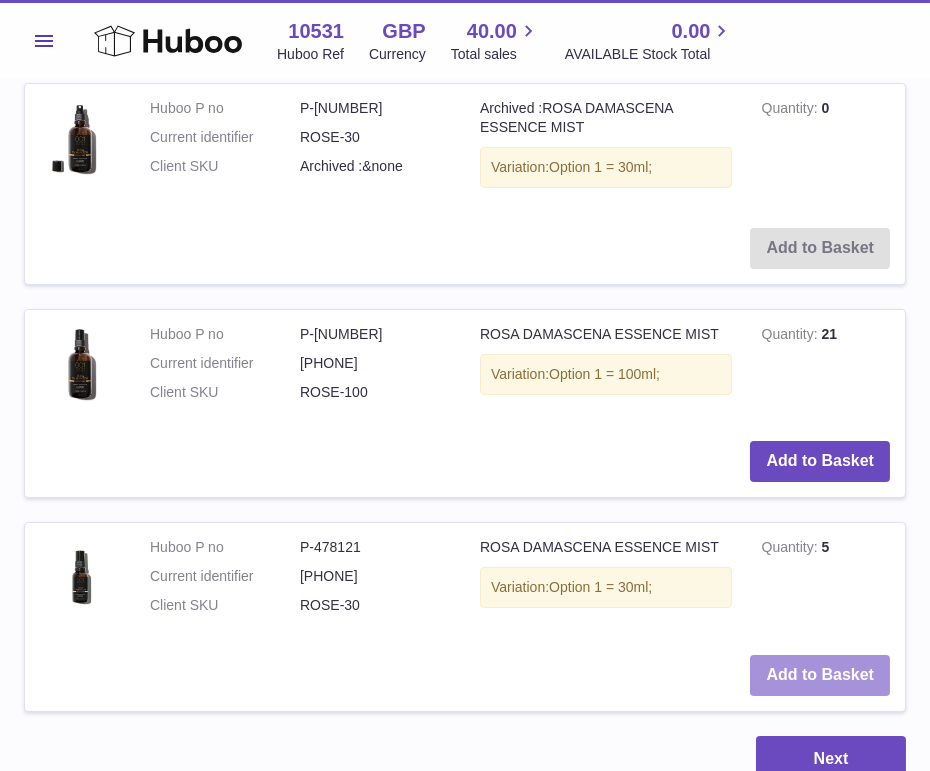 click on "Add to Basket" at bounding box center (820, 675) 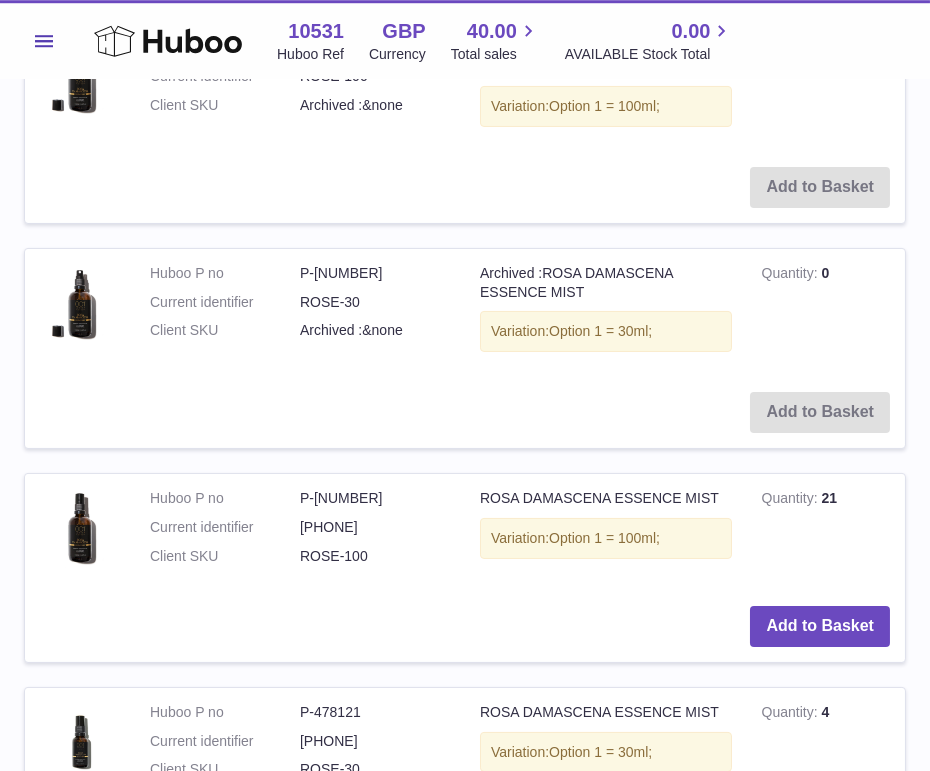 scroll, scrollTop: 532, scrollLeft: 0, axis: vertical 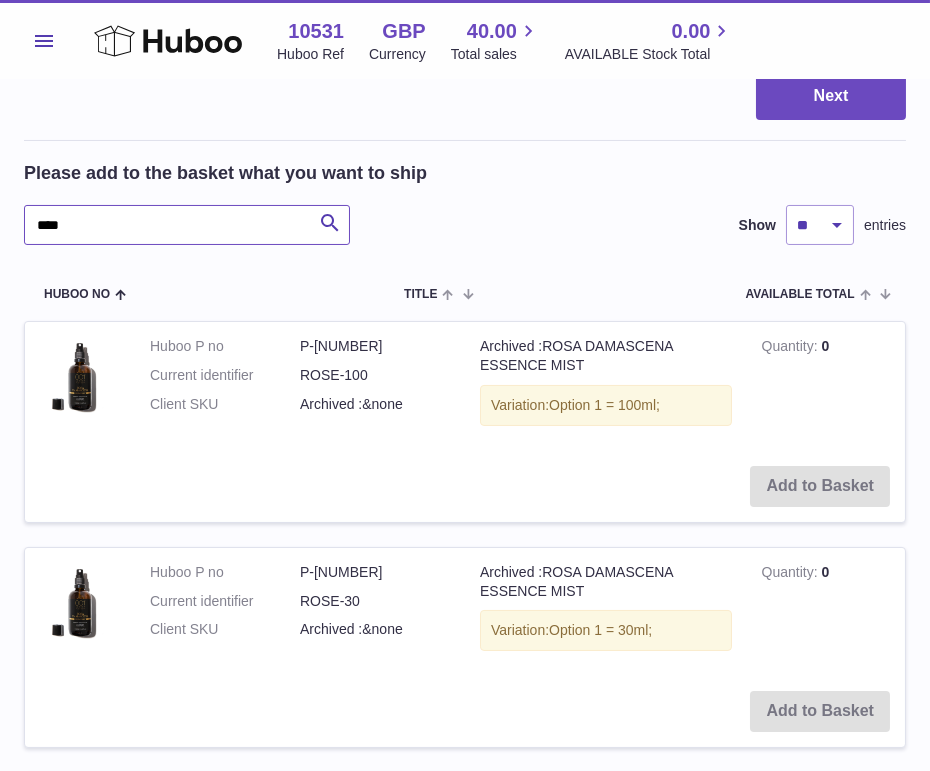 click on "****" at bounding box center [187, 225] 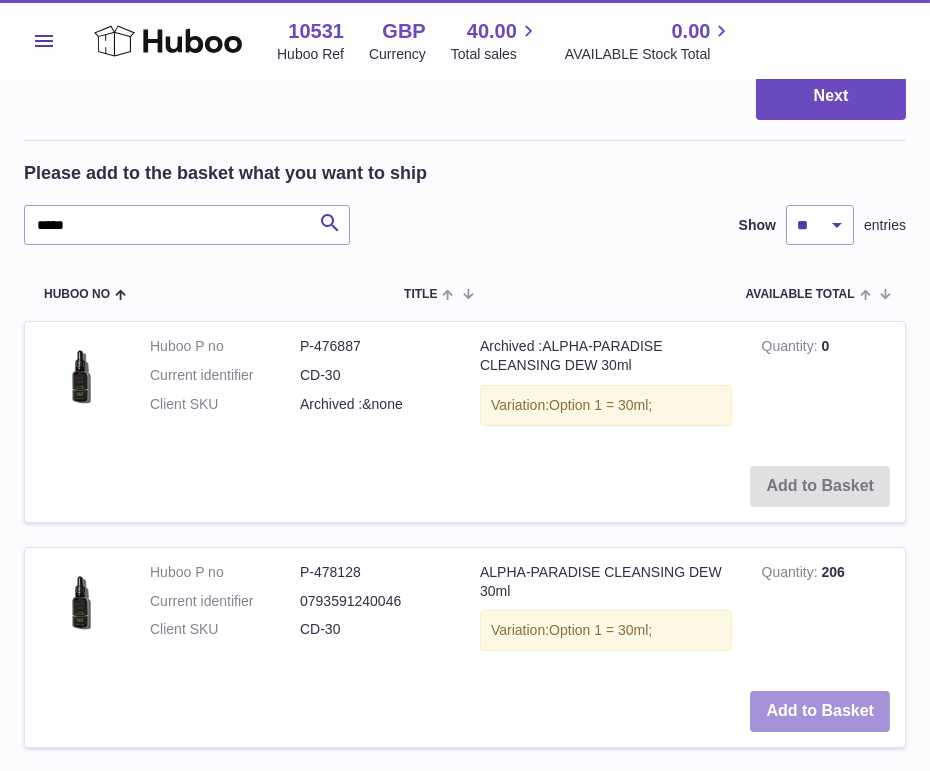 click on "Add to Basket" at bounding box center [820, 711] 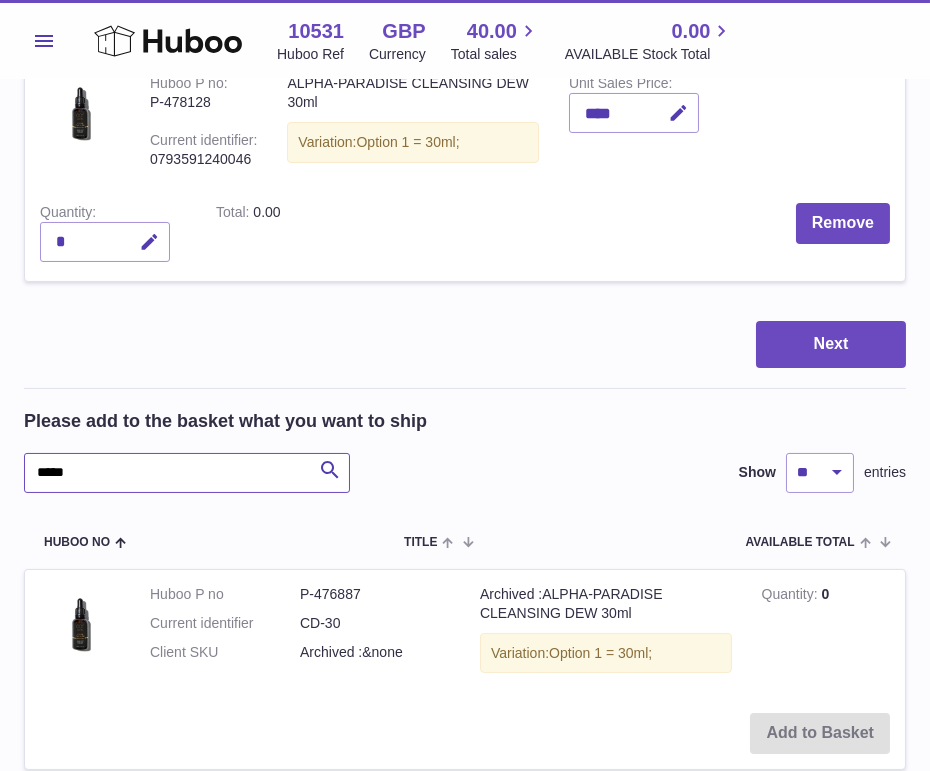 click on "*****" at bounding box center [187, 473] 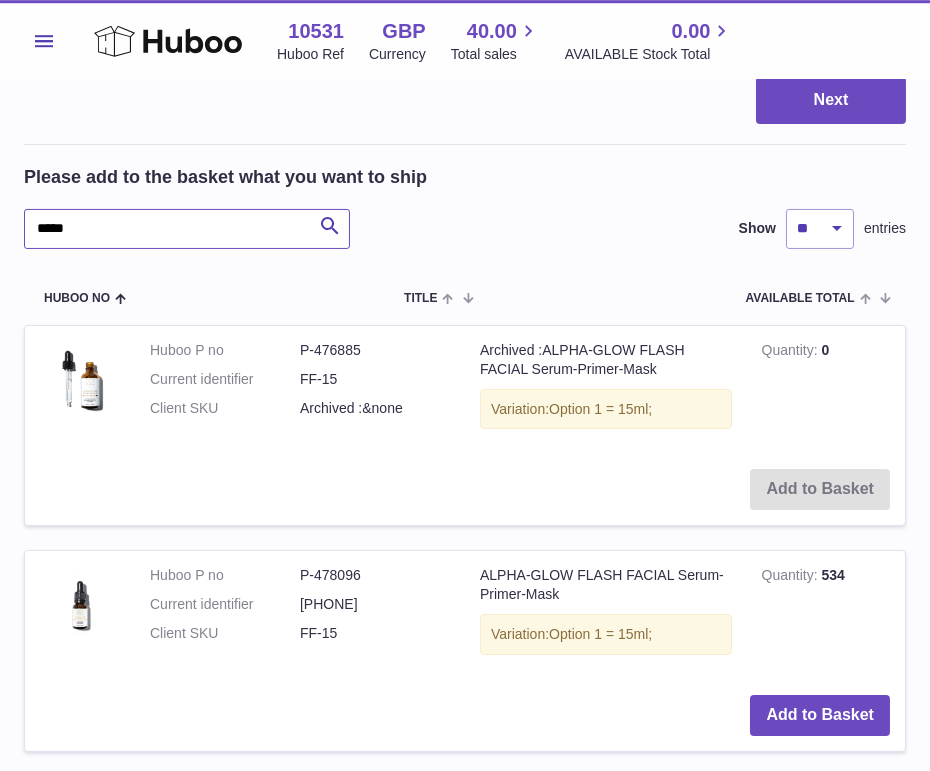scroll, scrollTop: 796, scrollLeft: 0, axis: vertical 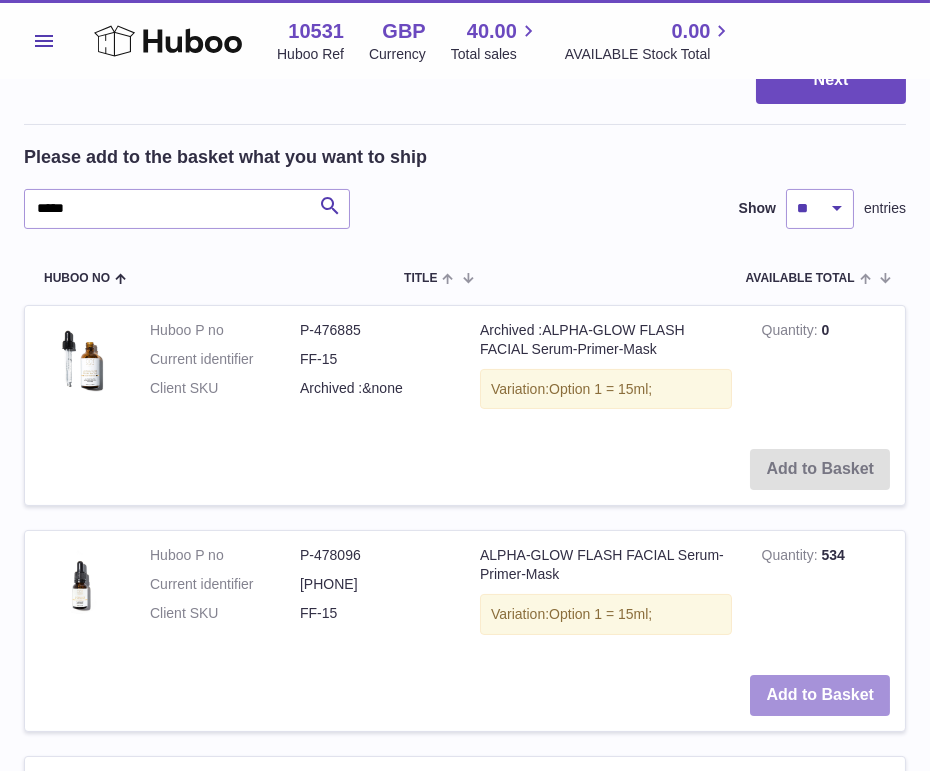 click on "Add to Basket" at bounding box center (820, 695) 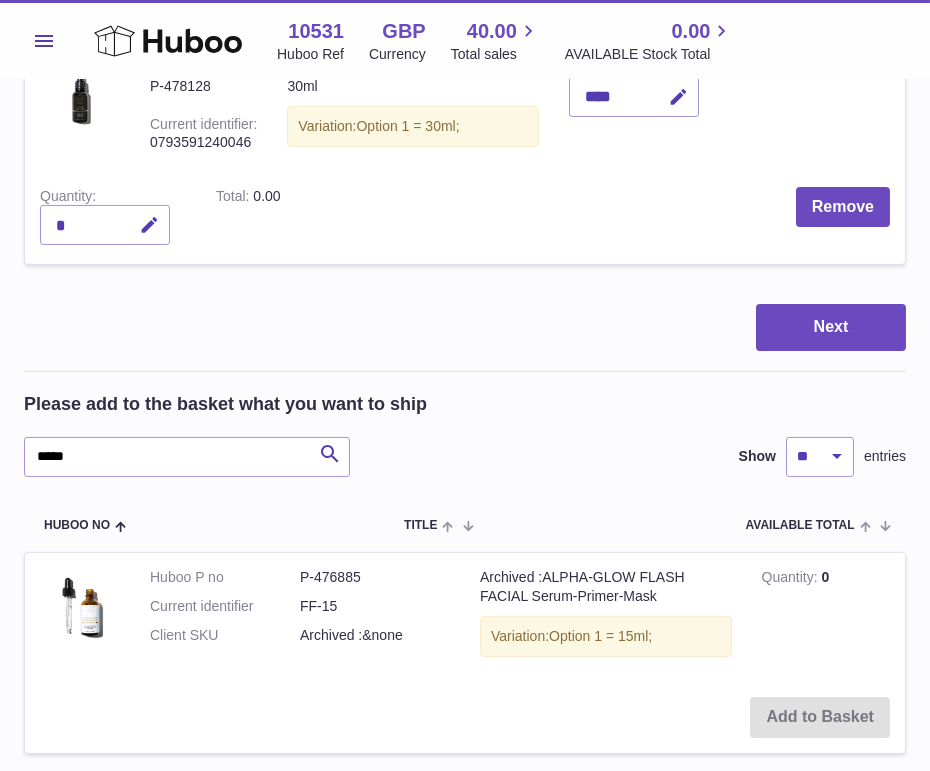 scroll, scrollTop: 1042, scrollLeft: 0, axis: vertical 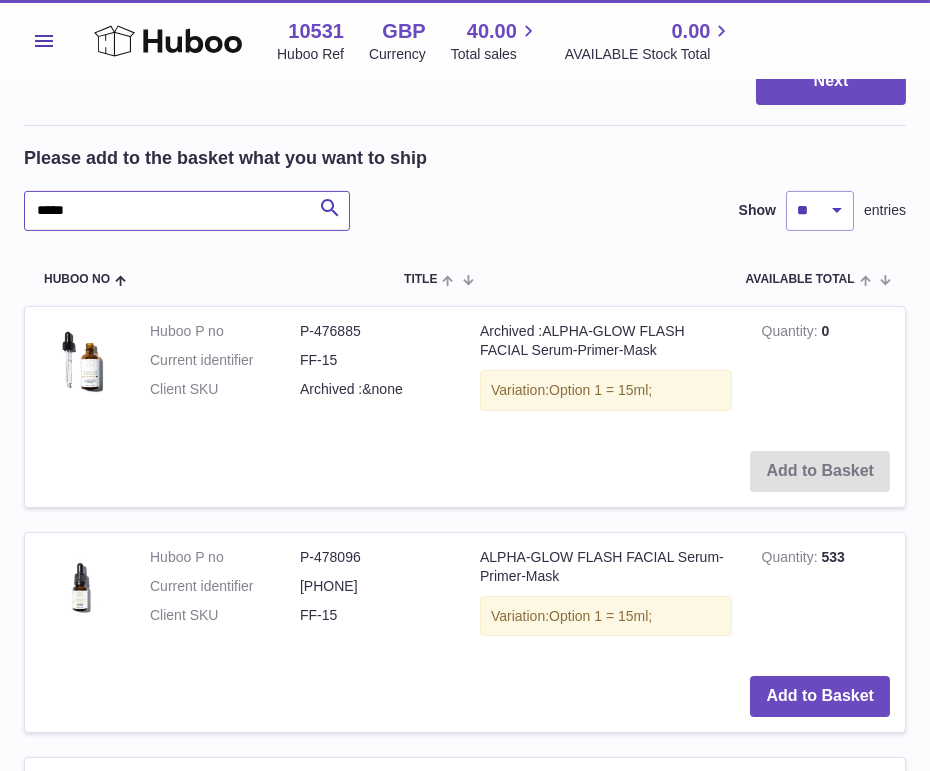 click on "*****" at bounding box center [187, 211] 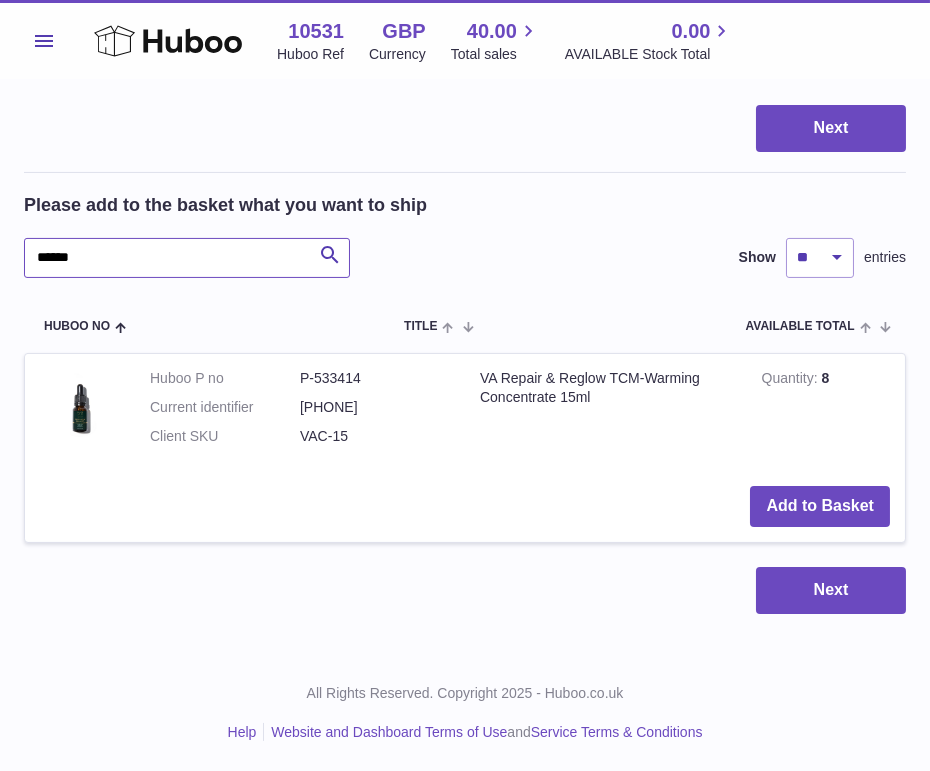 scroll, scrollTop: 990, scrollLeft: 0, axis: vertical 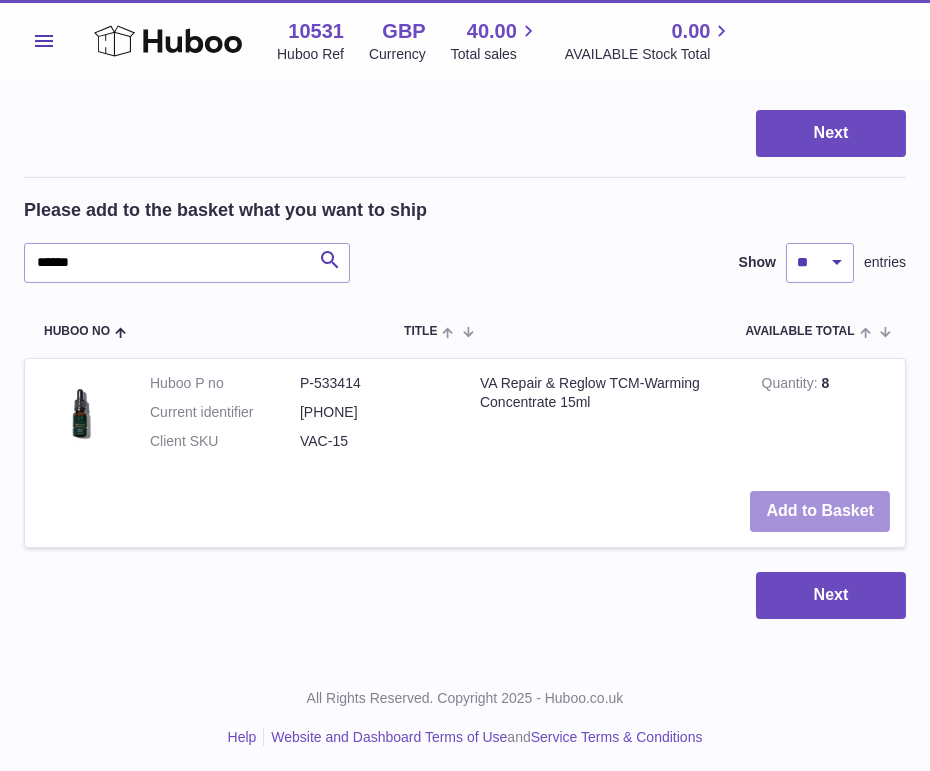 click on "Add to Basket" at bounding box center [820, 511] 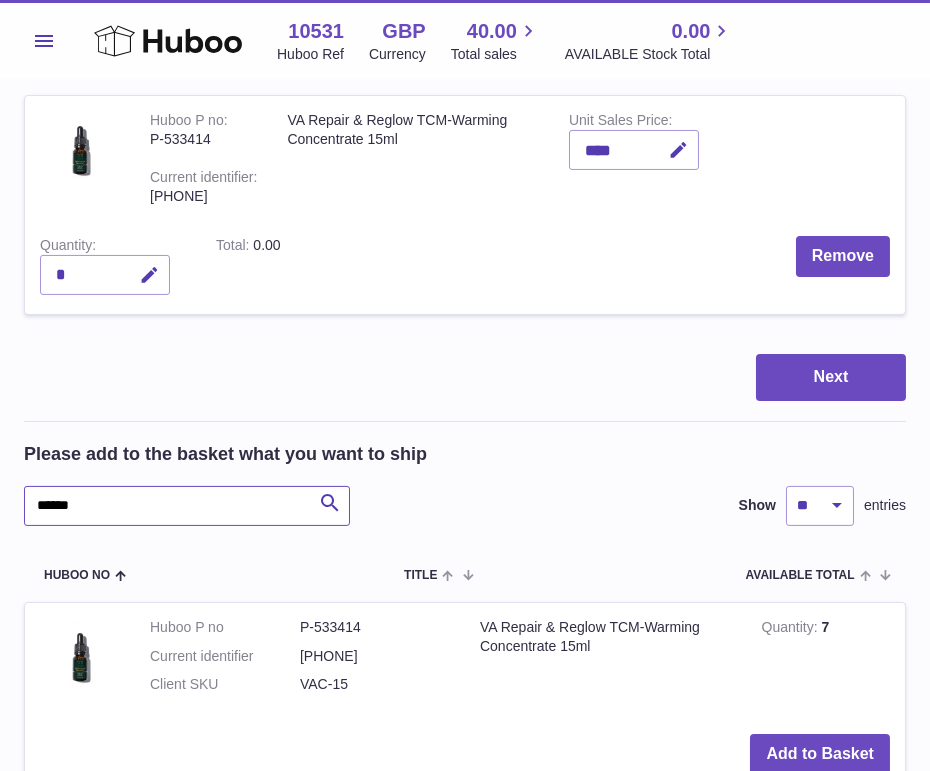 click on "******" at bounding box center (187, 506) 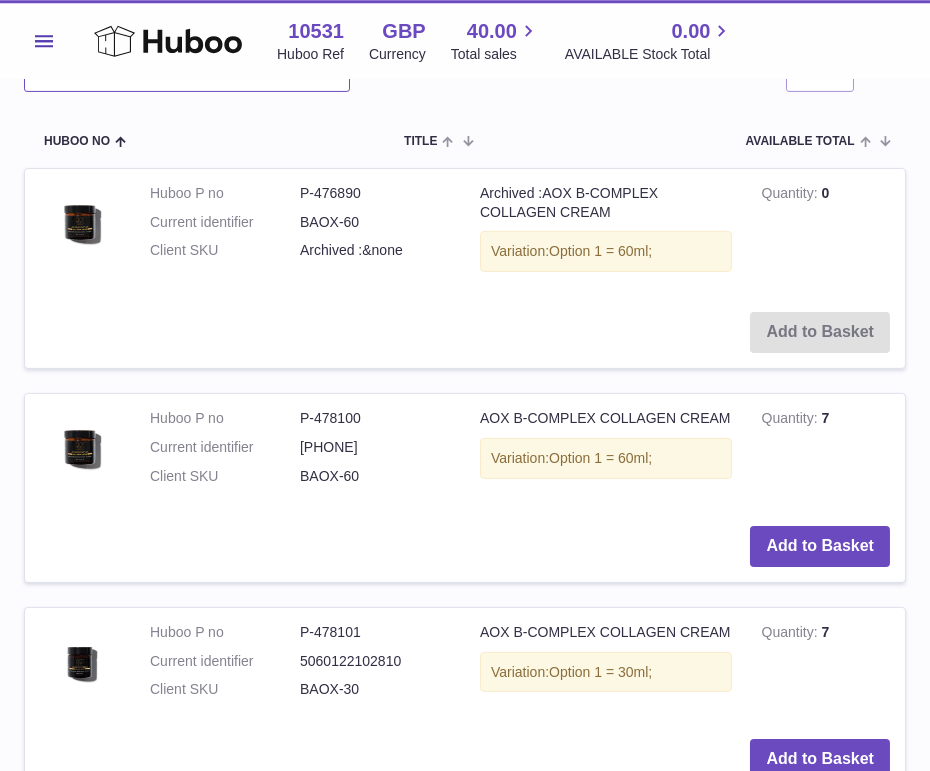 scroll, scrollTop: 1501, scrollLeft: 0, axis: vertical 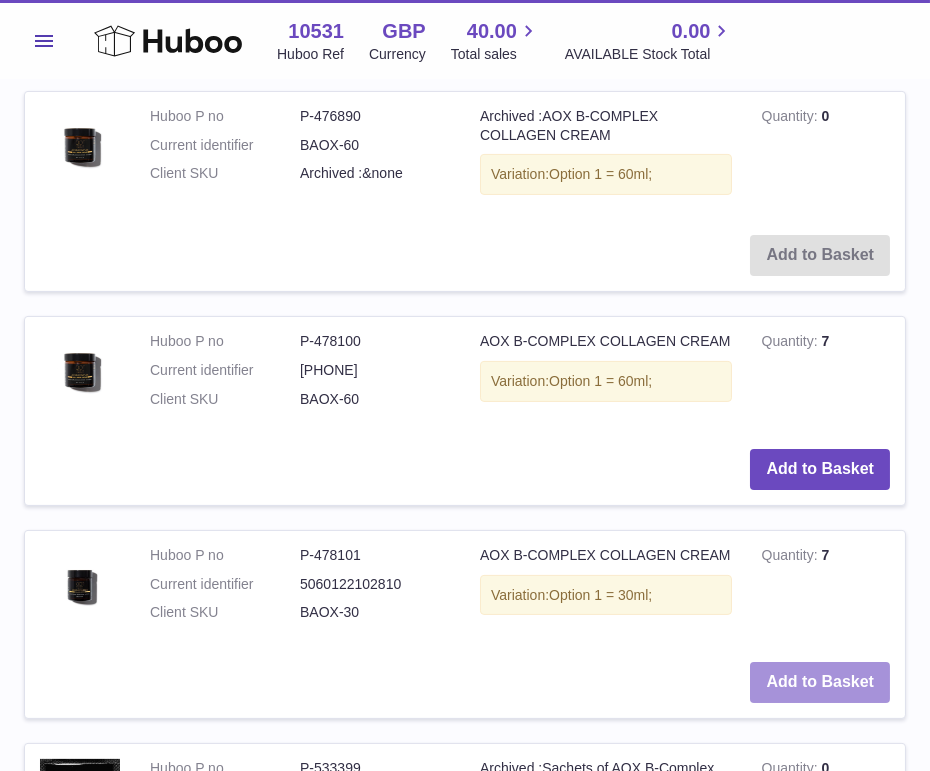 click on "Add to Basket" at bounding box center (820, 682) 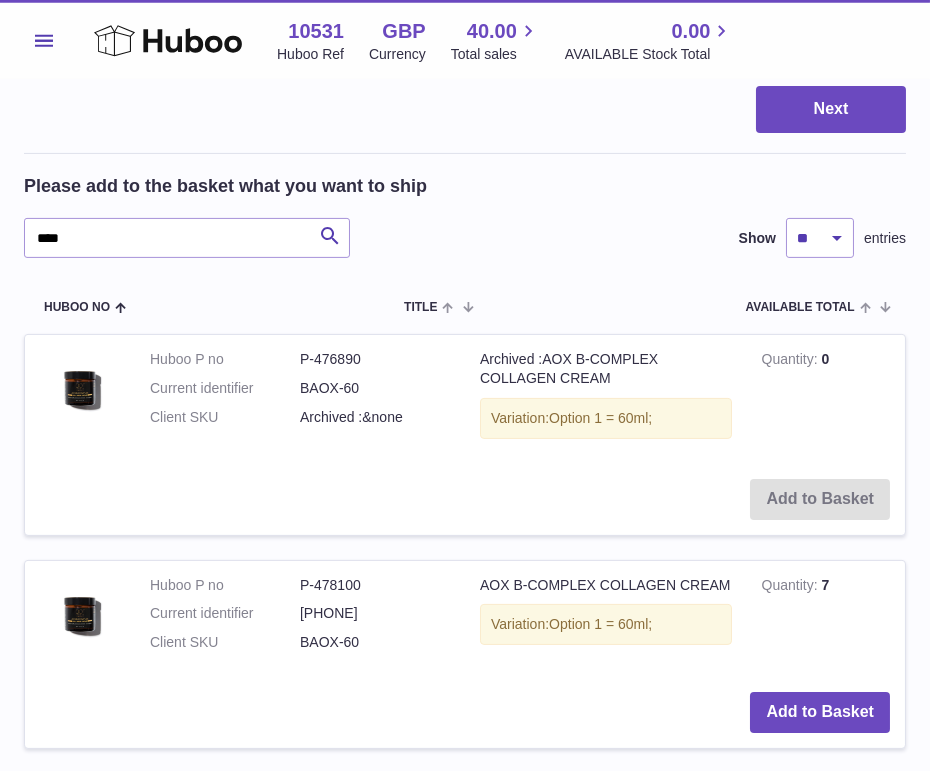 scroll, scrollTop: 1496, scrollLeft: 0, axis: vertical 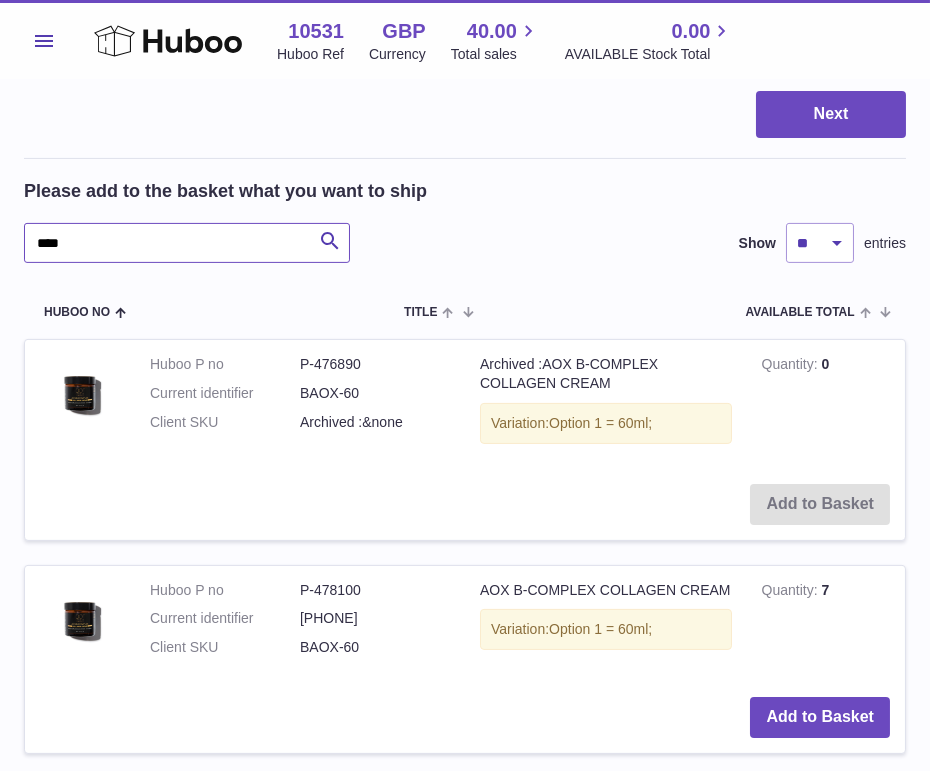 click on "****" at bounding box center (187, 243) 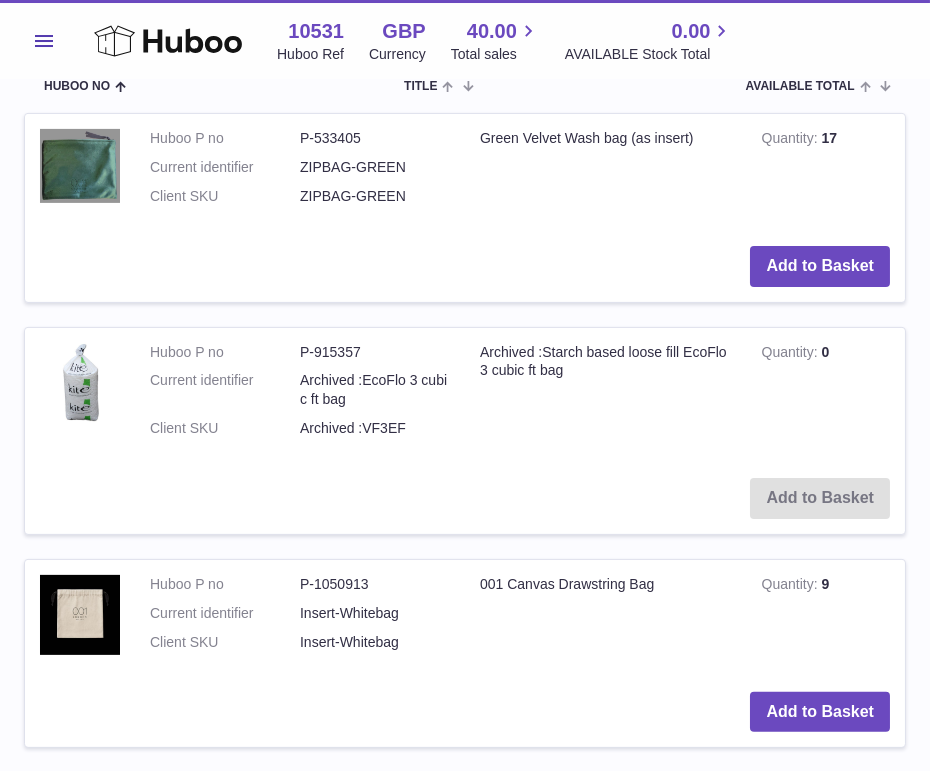 scroll, scrollTop: 1859, scrollLeft: 0, axis: vertical 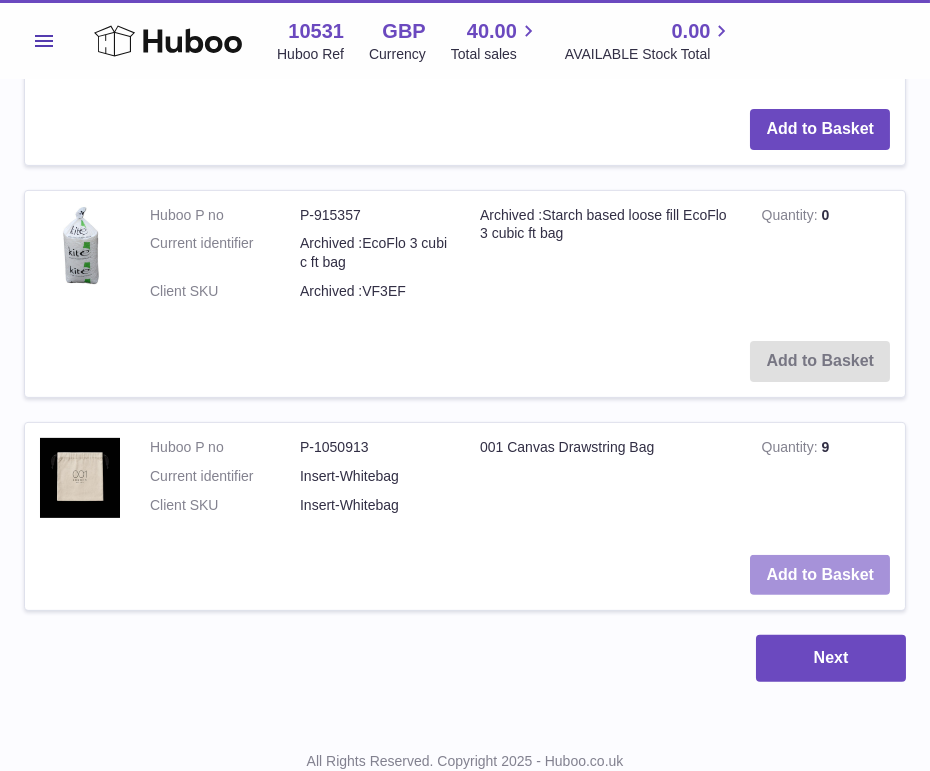 click on "Add to Basket" at bounding box center [820, 575] 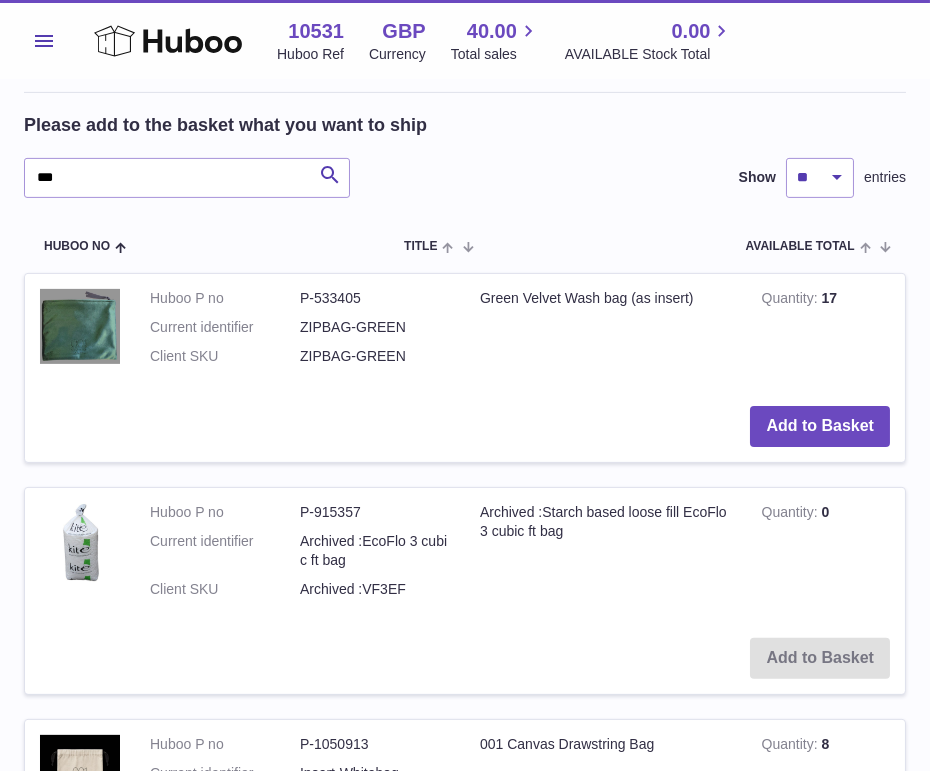 scroll, scrollTop: 1310, scrollLeft: 0, axis: vertical 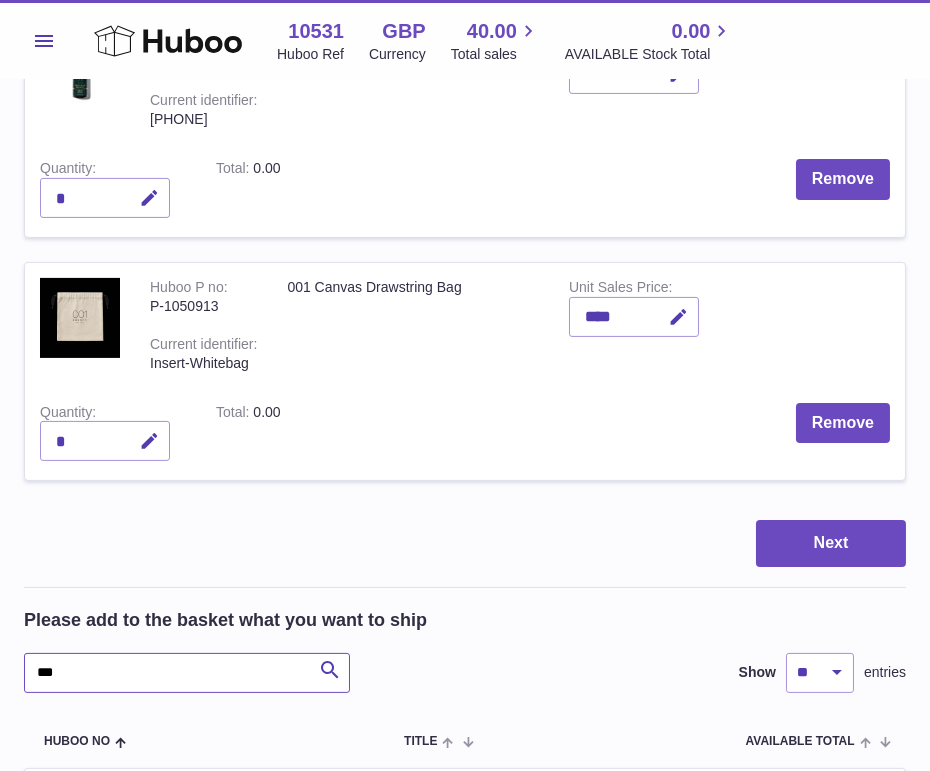 click on "***" at bounding box center (187, 673) 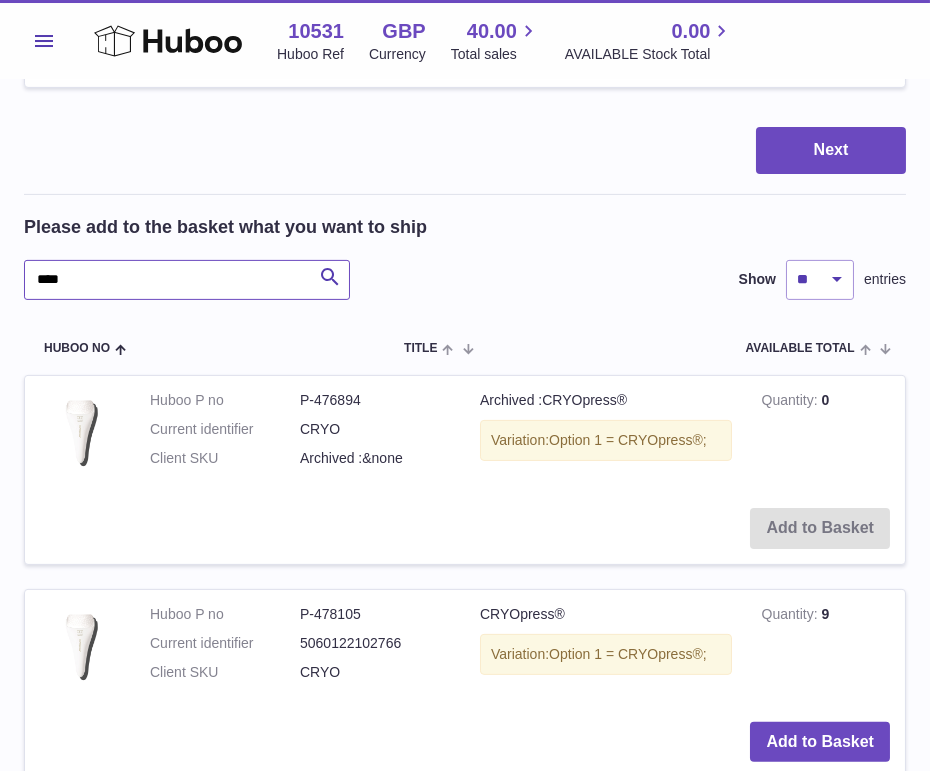 scroll, scrollTop: 1706, scrollLeft: 0, axis: vertical 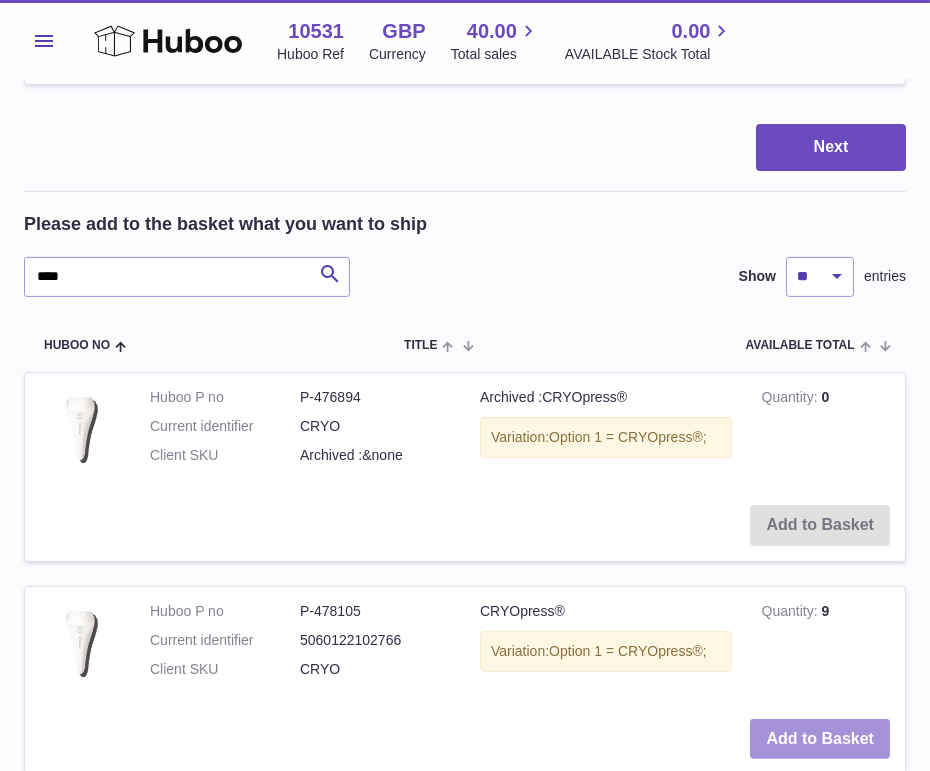 click on "Add to Basket" at bounding box center [820, 739] 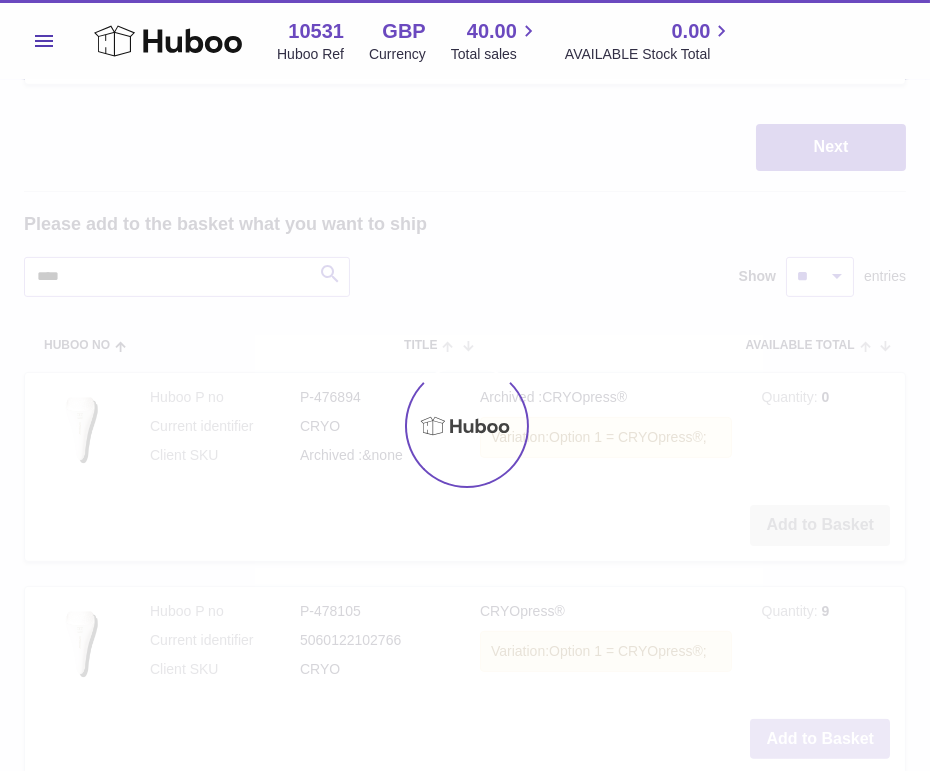 scroll, scrollTop: 1948, scrollLeft: 0, axis: vertical 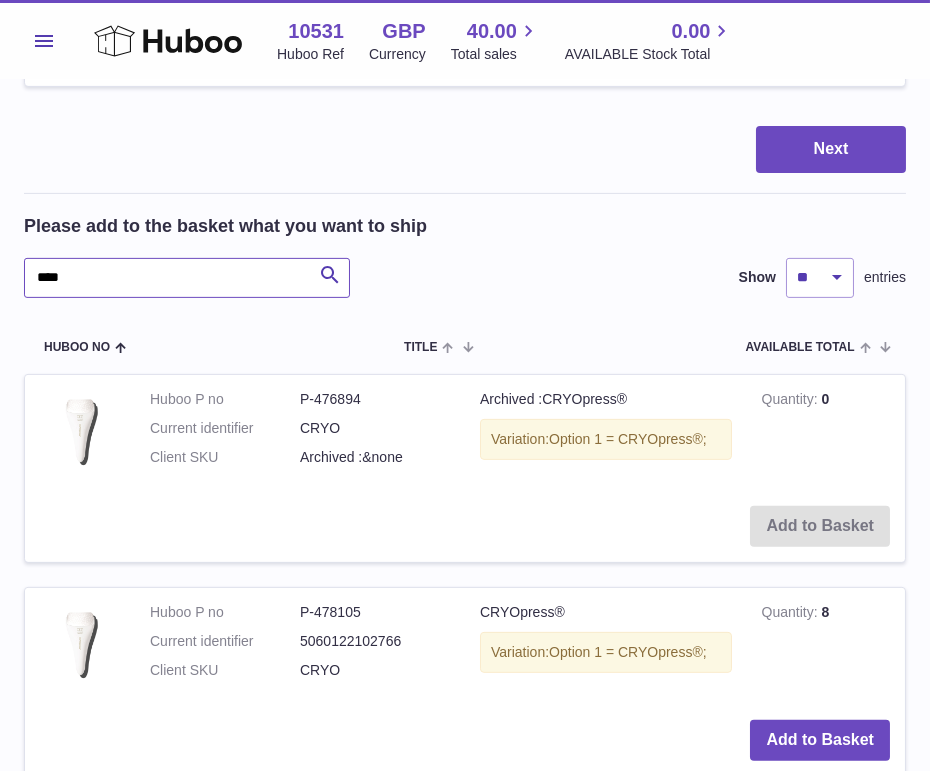 click on "****" at bounding box center [187, 278] 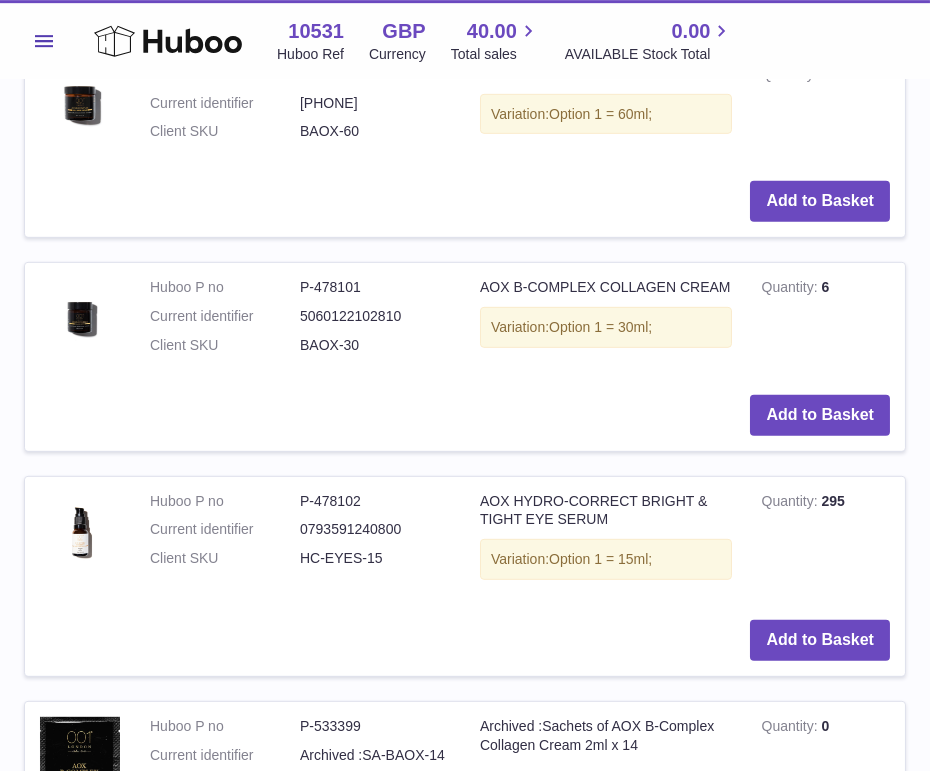 scroll, scrollTop: 2938, scrollLeft: 0, axis: vertical 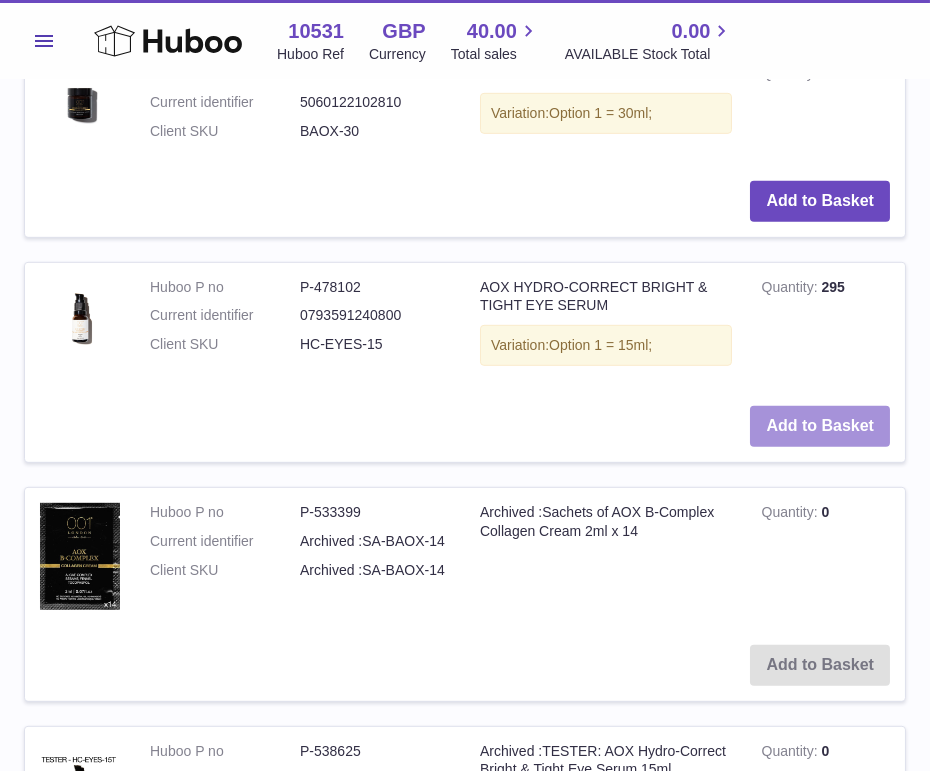 type on "***" 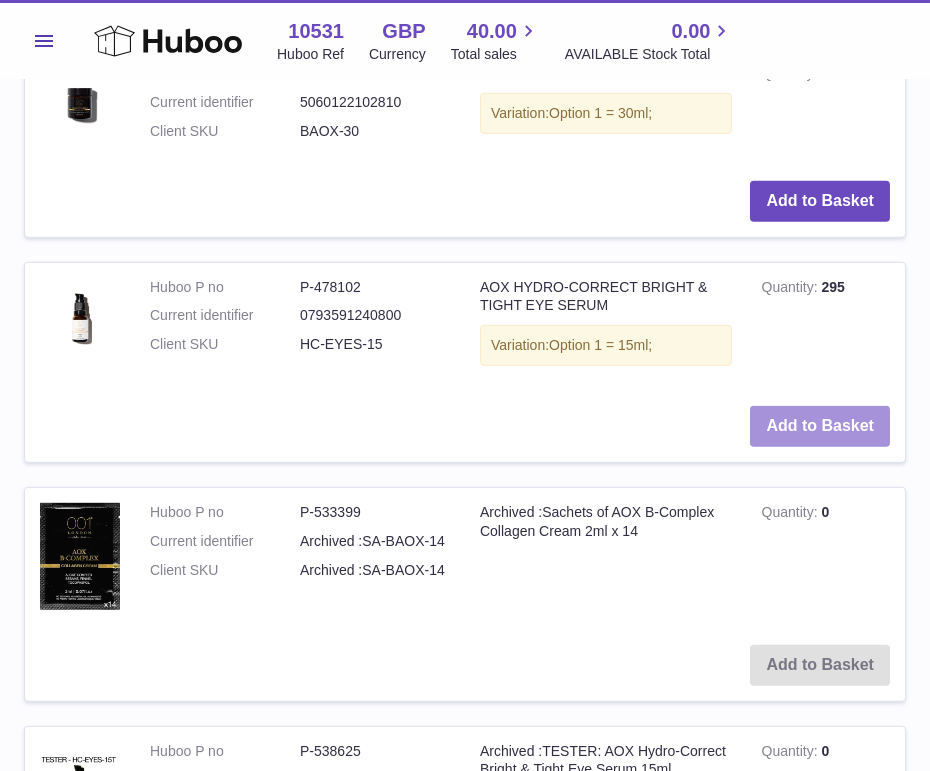 click on "Add to Basket" at bounding box center (820, 426) 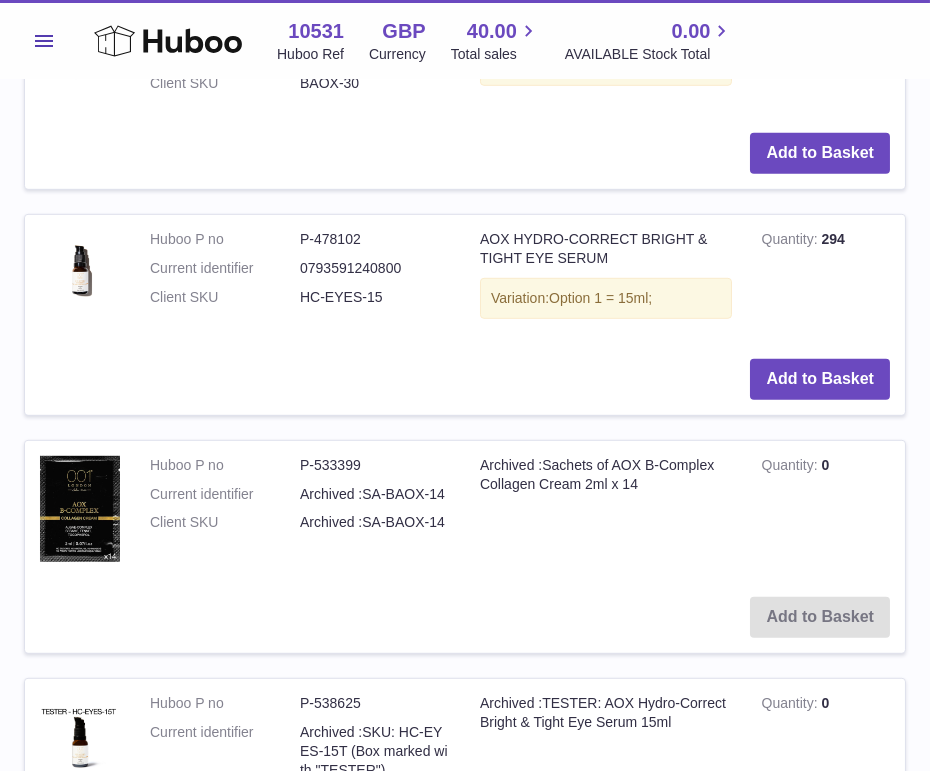 scroll, scrollTop: 3464, scrollLeft: 0, axis: vertical 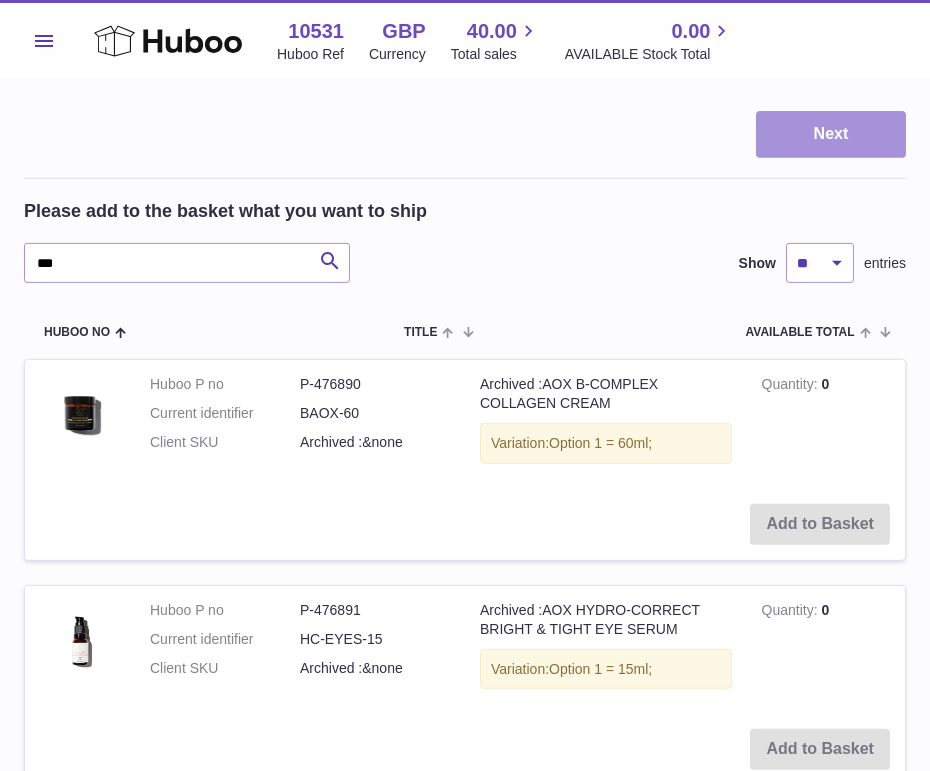 click on "Next" at bounding box center [831, 134] 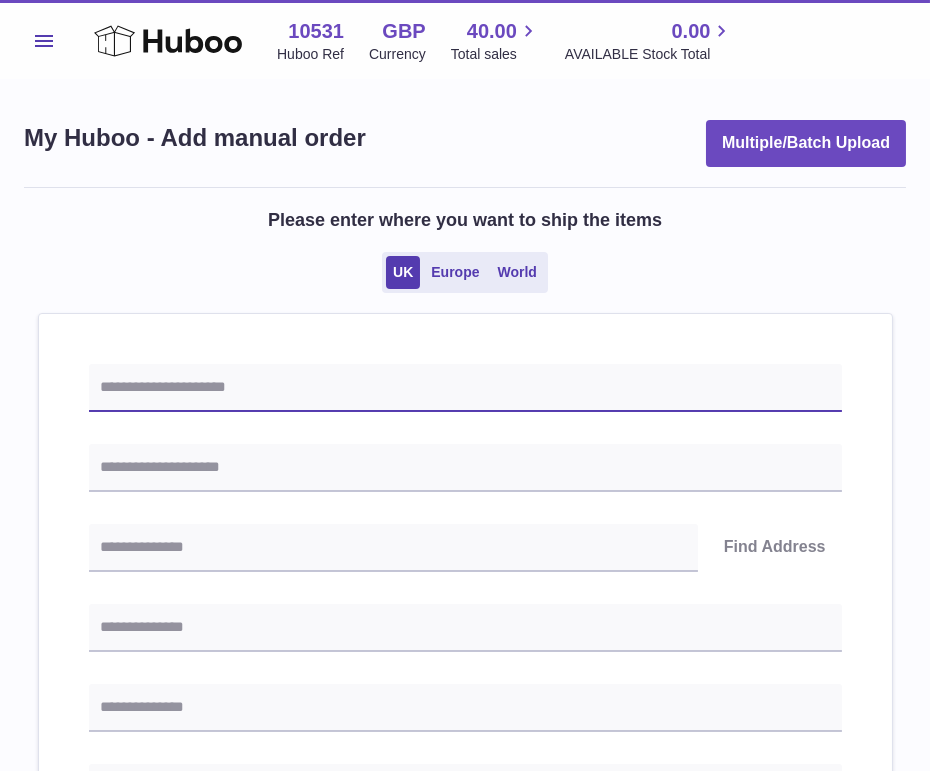 click at bounding box center (465, 388) 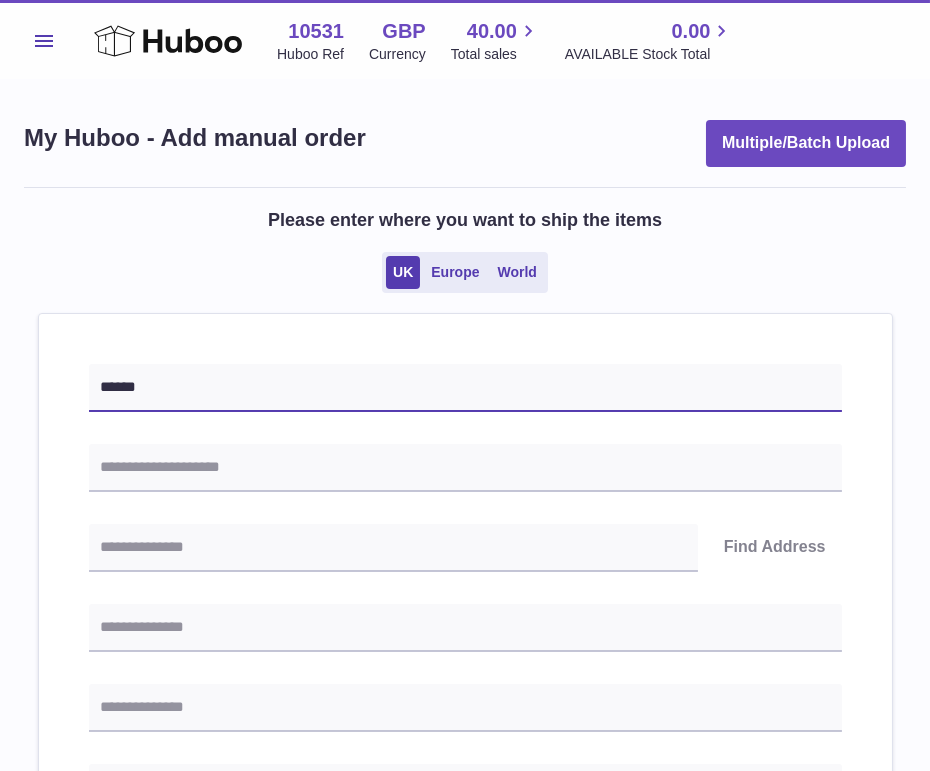 type on "******" 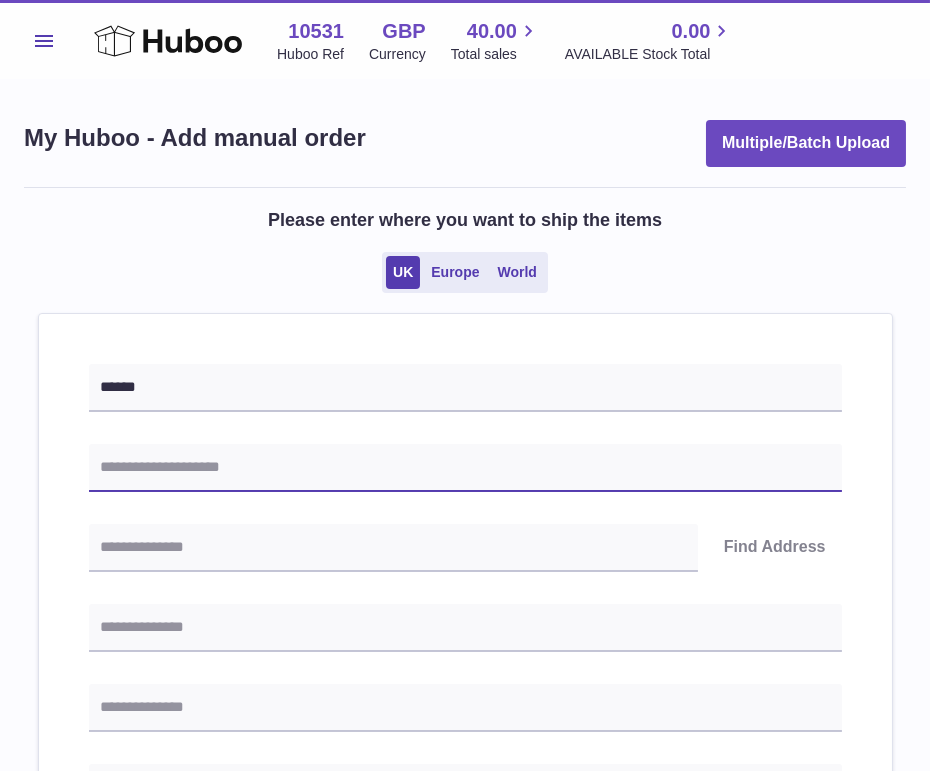 click at bounding box center [465, 468] 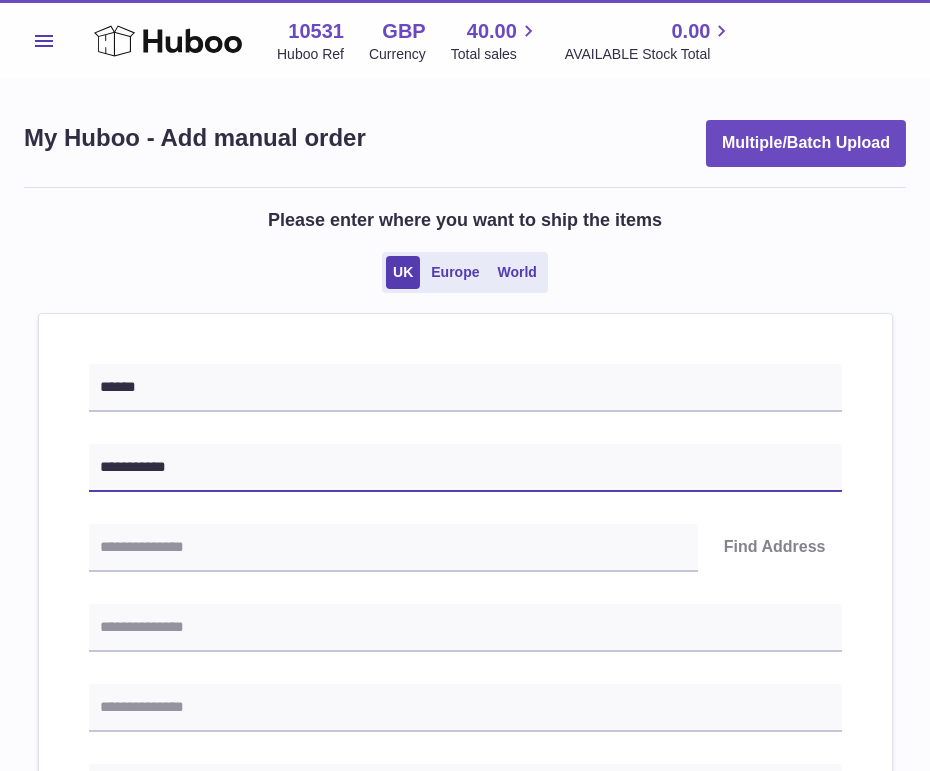 type on "**********" 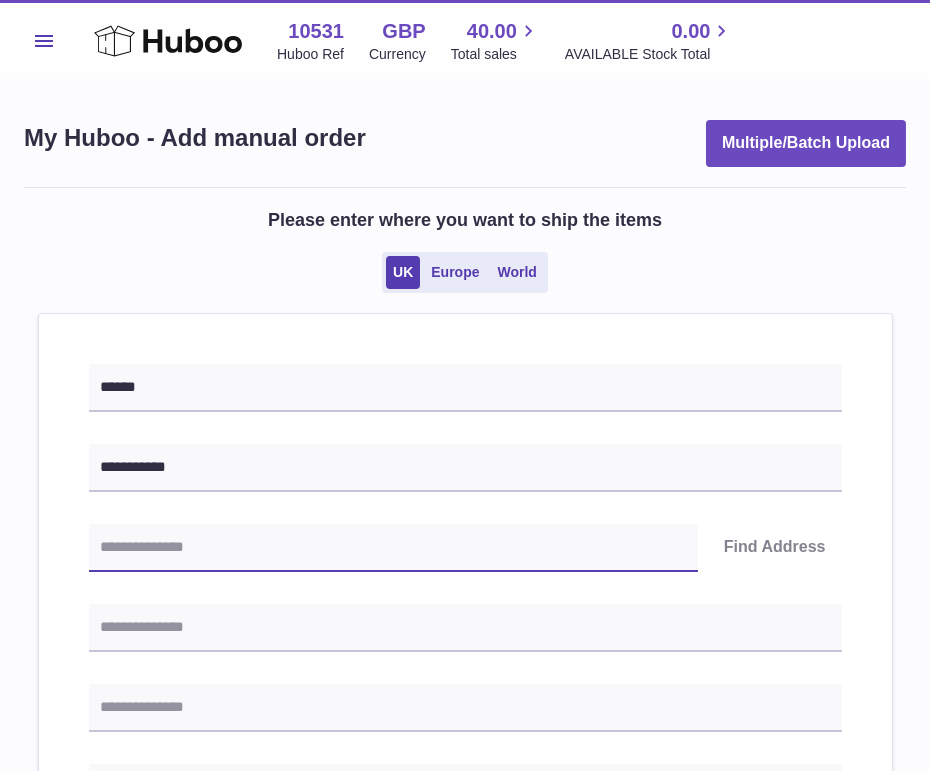 click at bounding box center [393, 548] 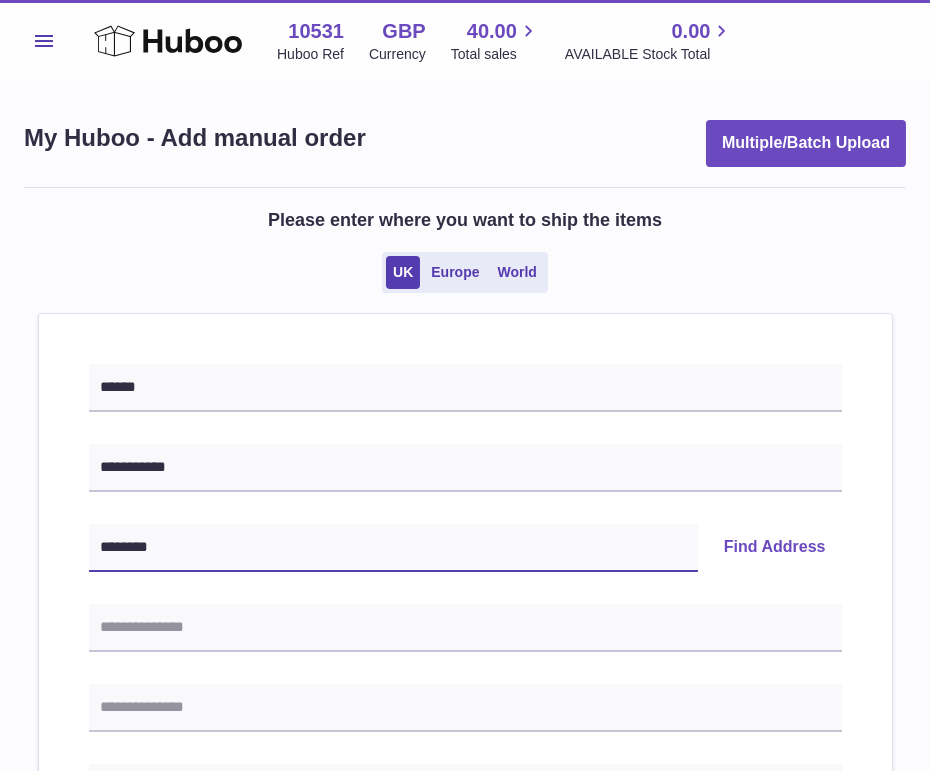 type on "********" 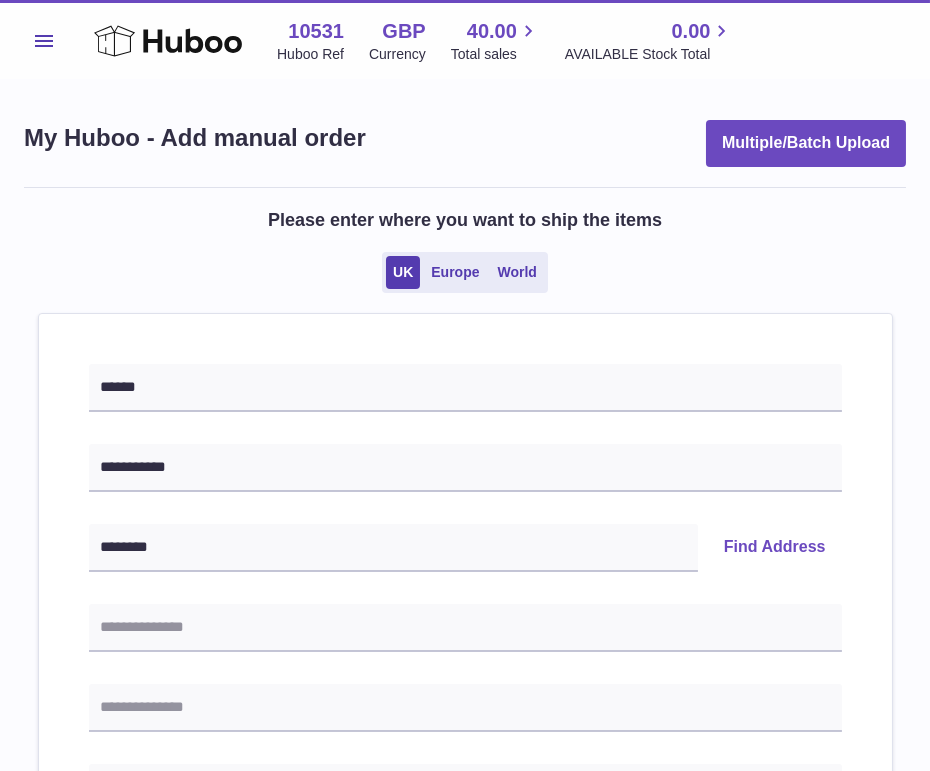 click on "Find Address" at bounding box center [775, 548] 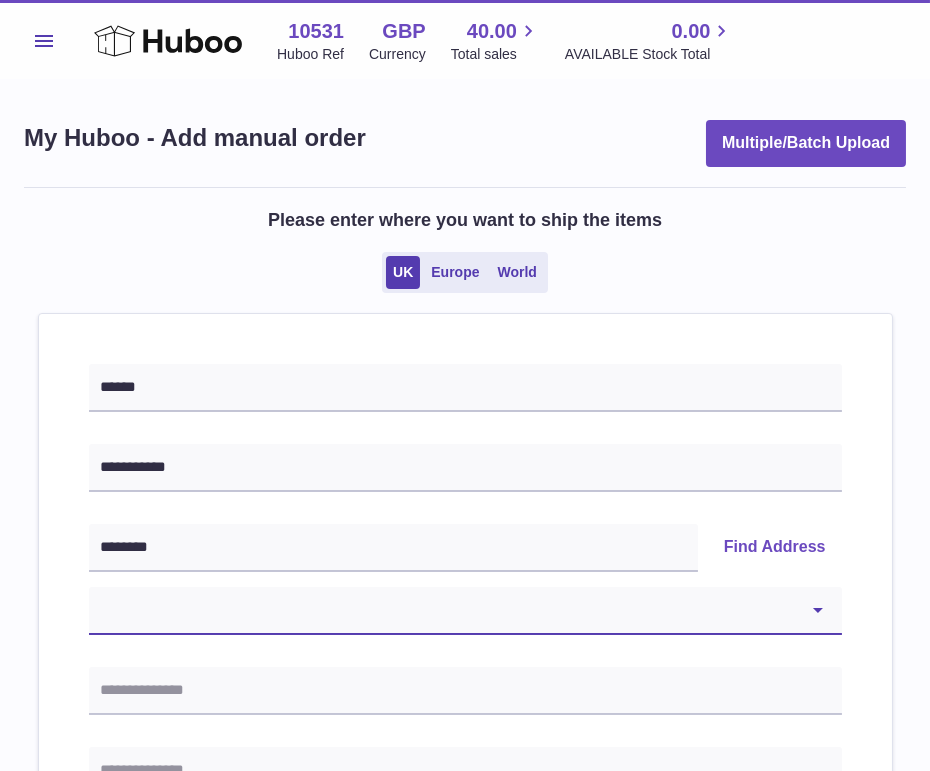 click on "**********" at bounding box center (465, 611) 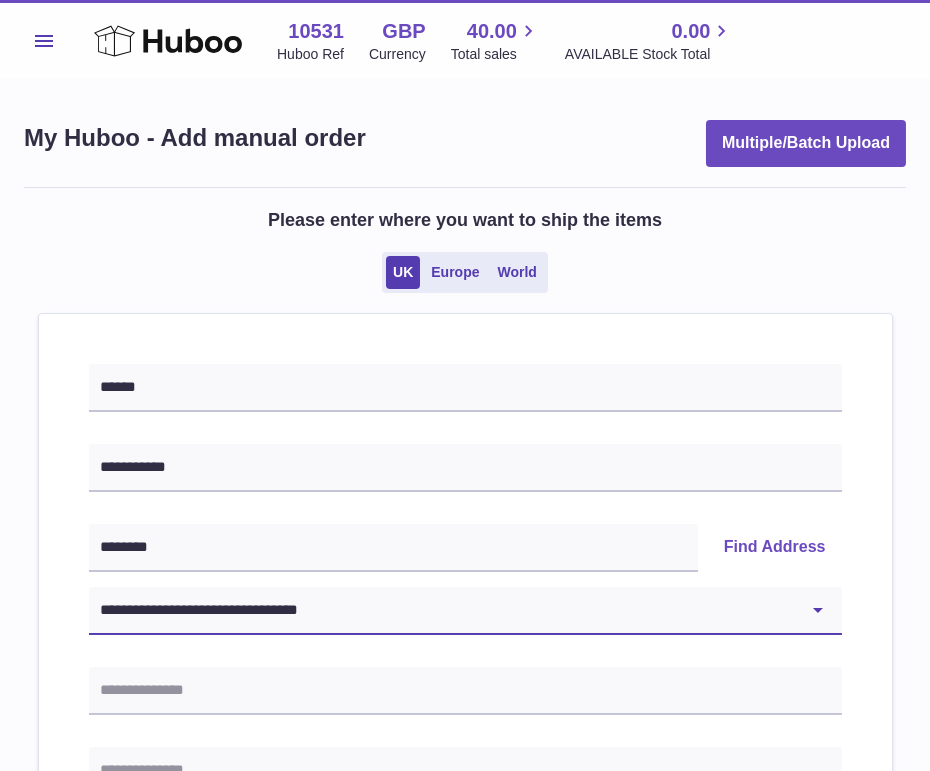 type on "**********" 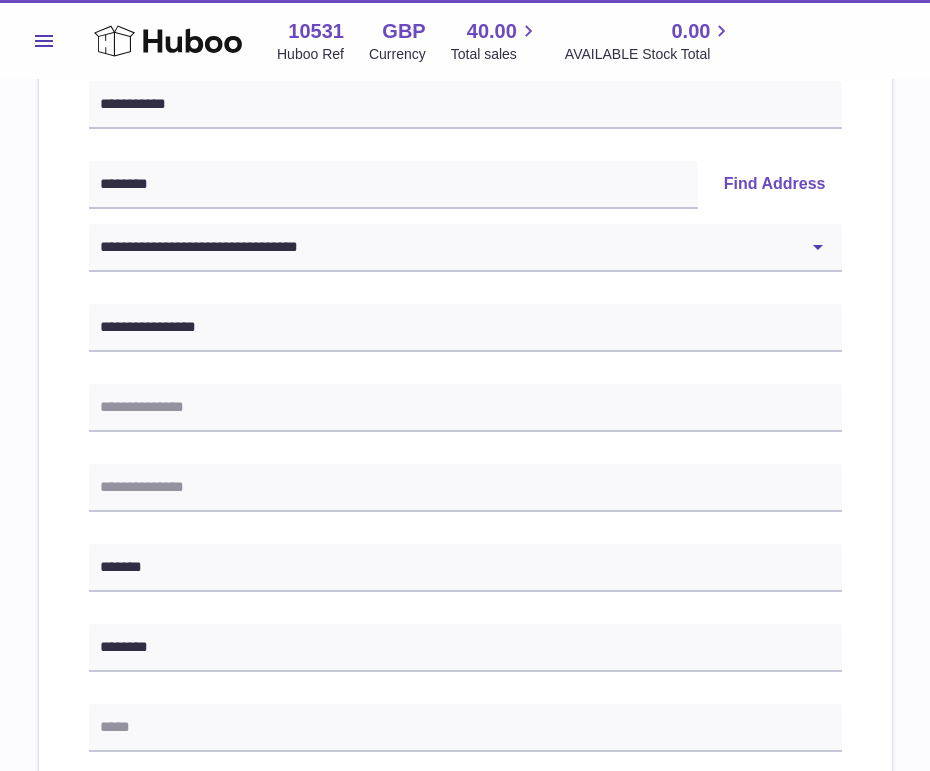 scroll, scrollTop: 561, scrollLeft: 0, axis: vertical 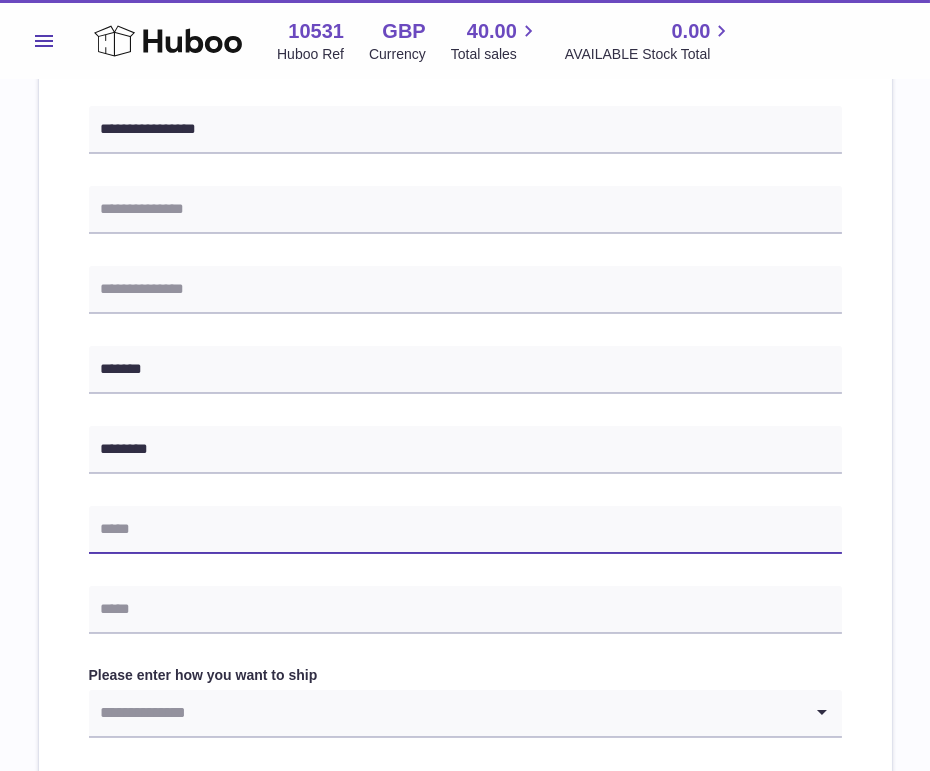 click at bounding box center (465, 530) 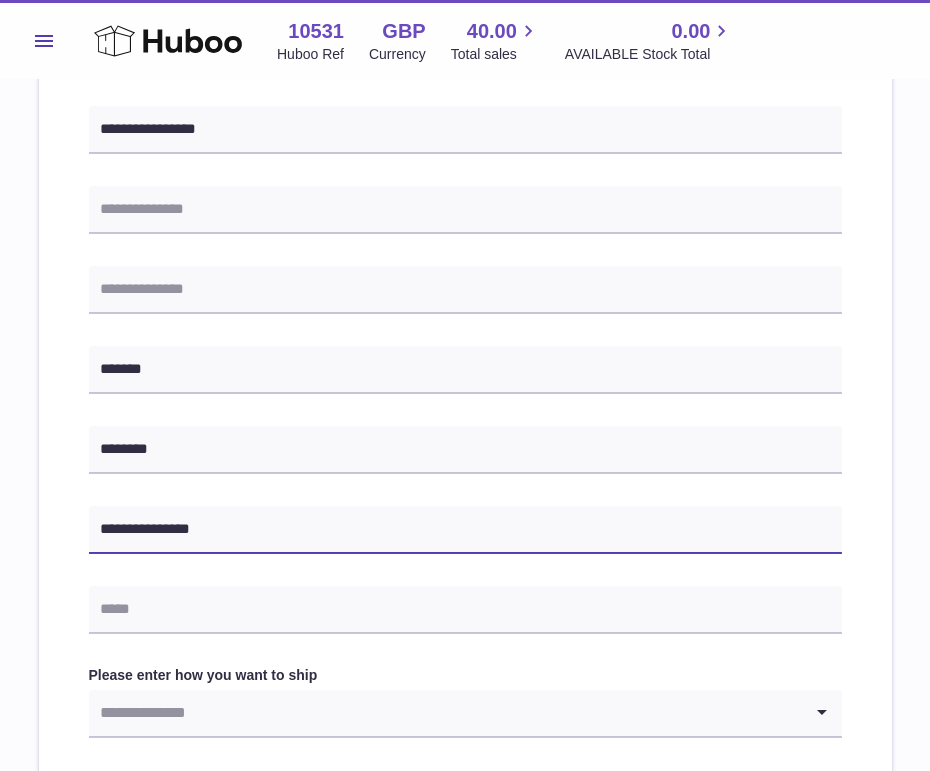 type on "**********" 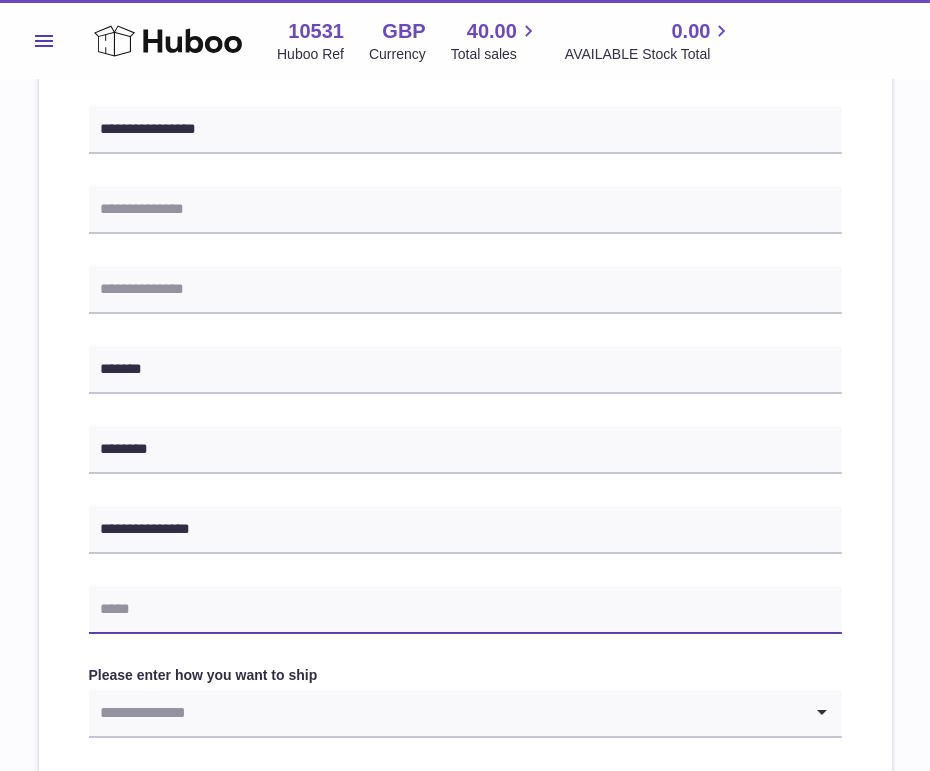 click at bounding box center [465, 610] 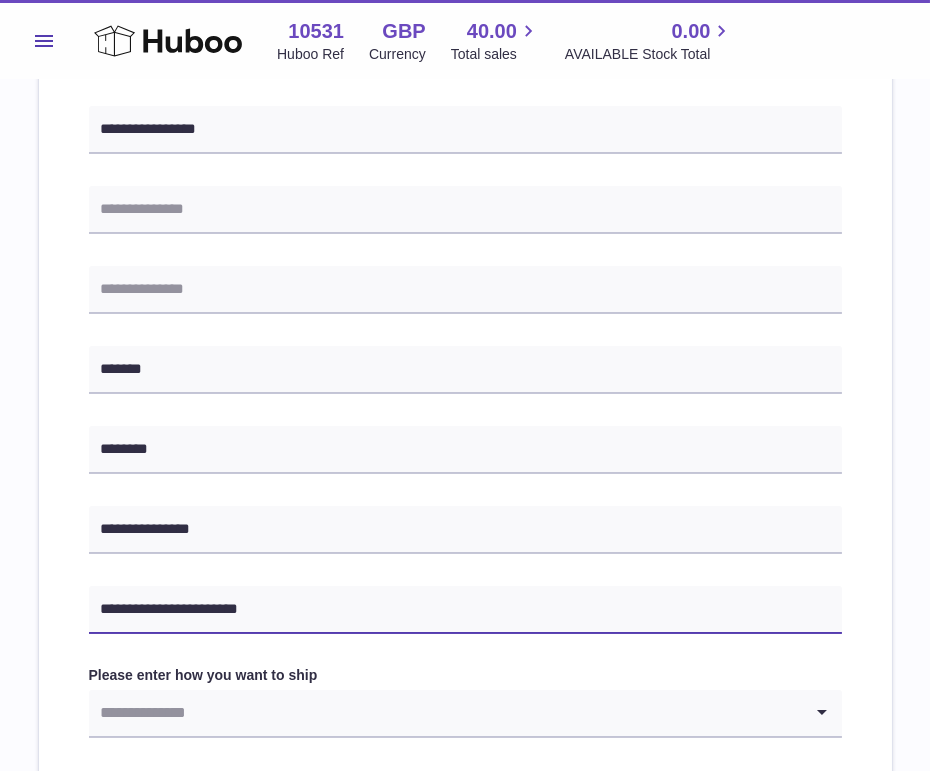 type on "**********" 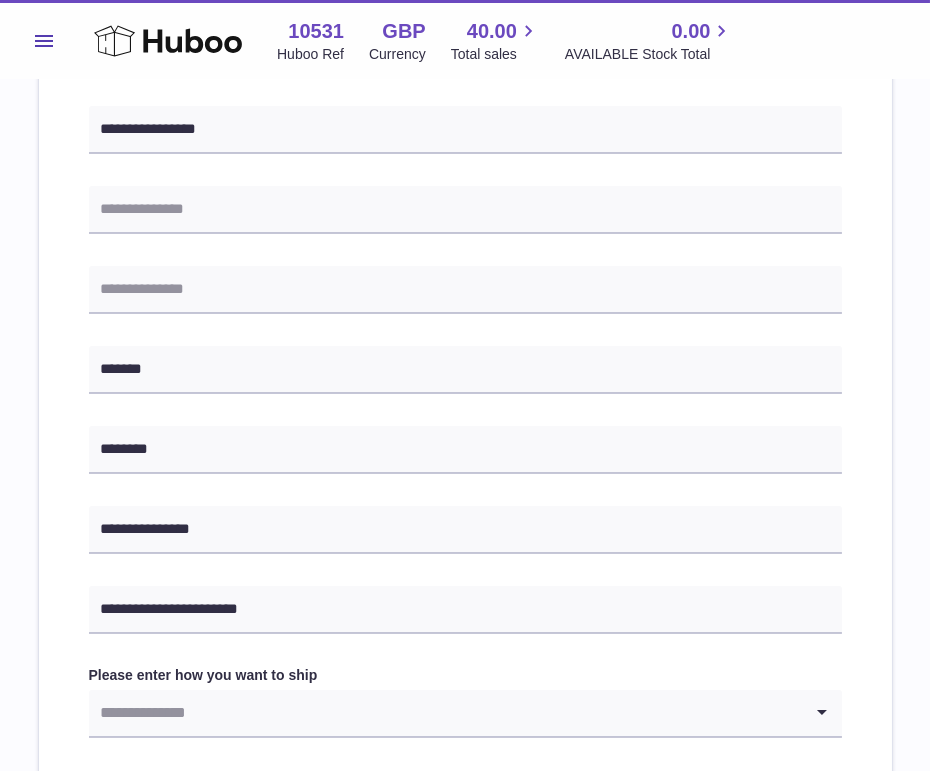 drag, startPoint x: 54, startPoint y: 594, endPoint x: 79, endPoint y: 616, distance: 33.30165 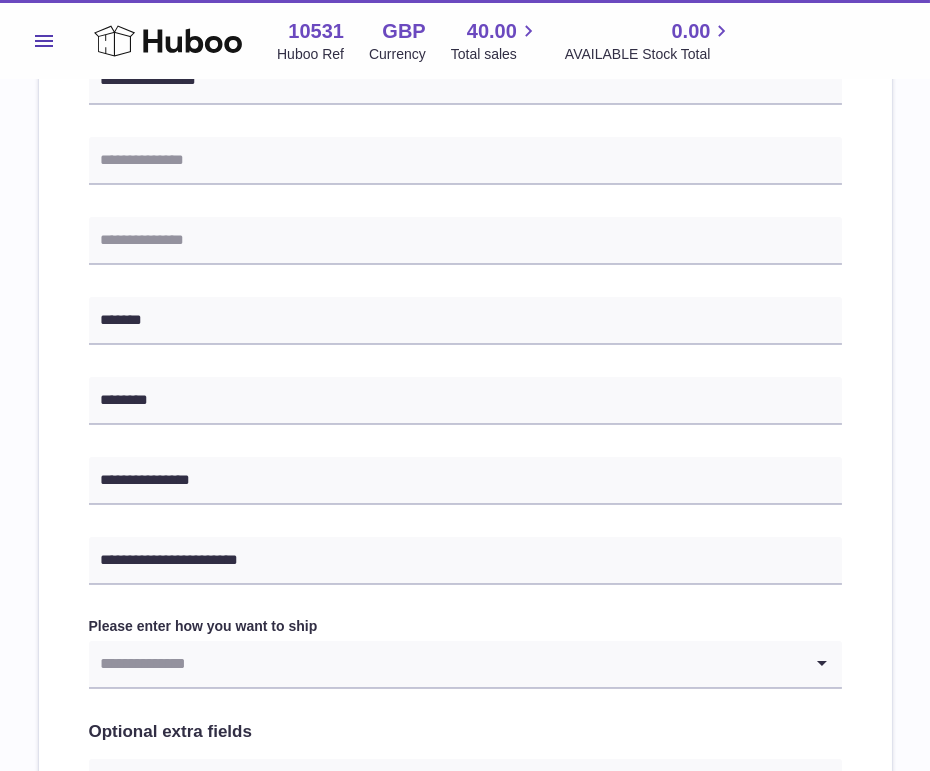 click at bounding box center [445, 664] 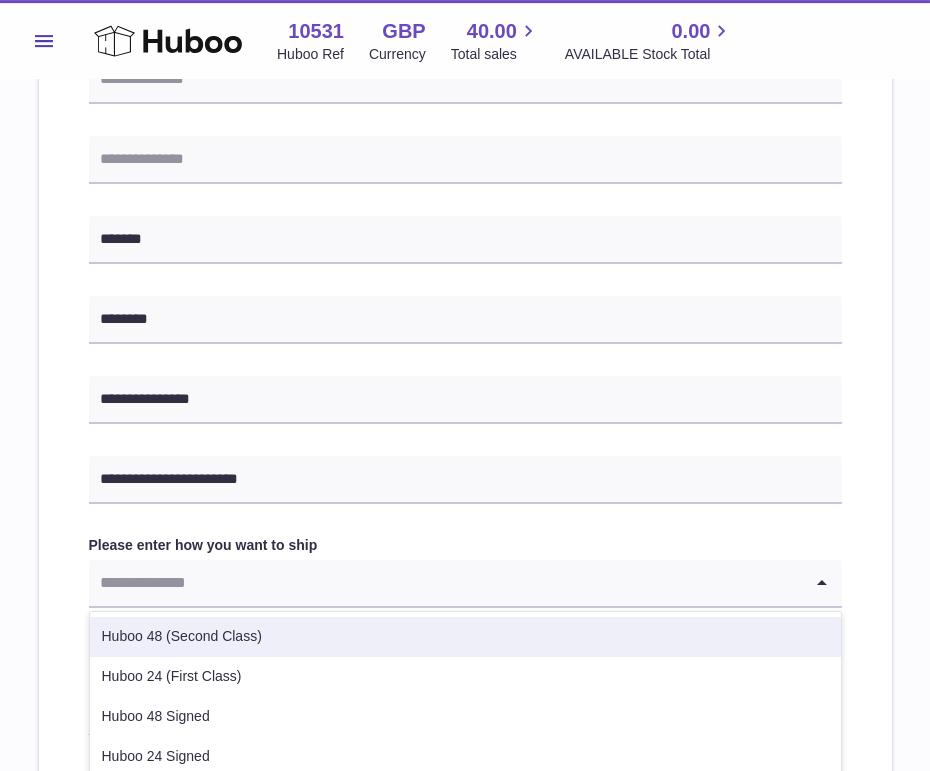scroll, scrollTop: 709, scrollLeft: 0, axis: vertical 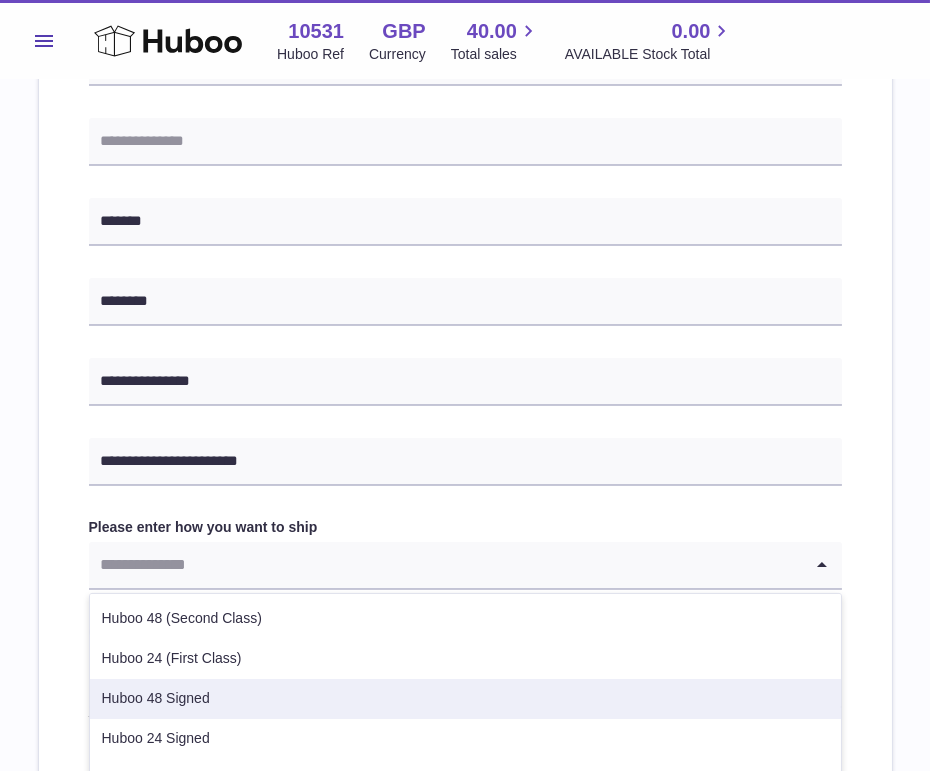 click on "Huboo 48 Signed" at bounding box center (465, 699) 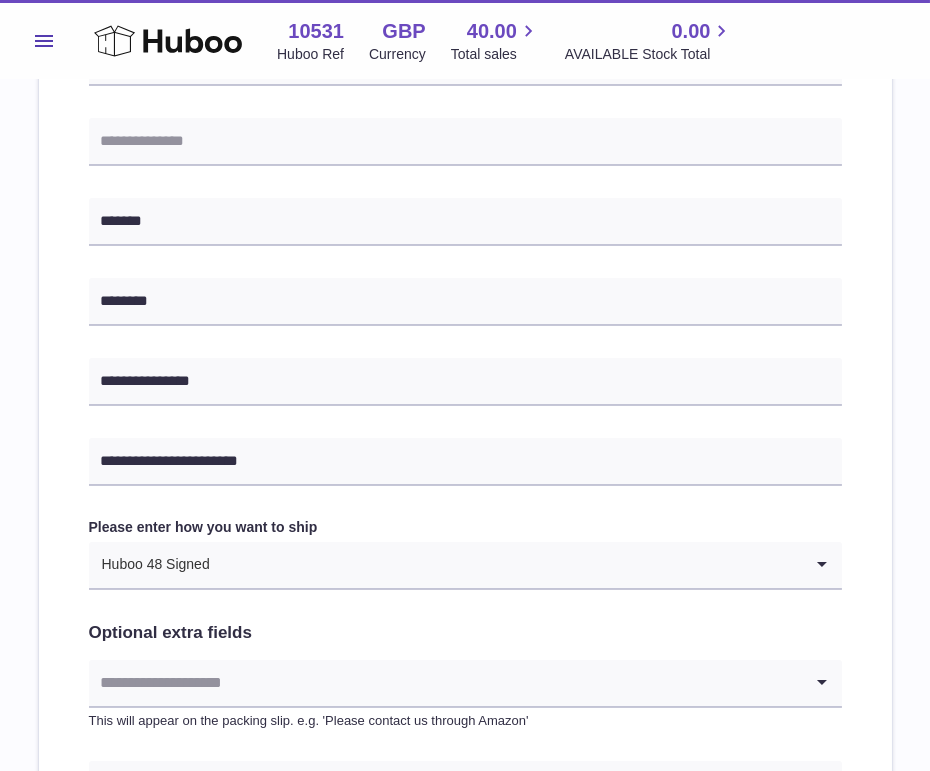 click on "**********" at bounding box center [465, 267] 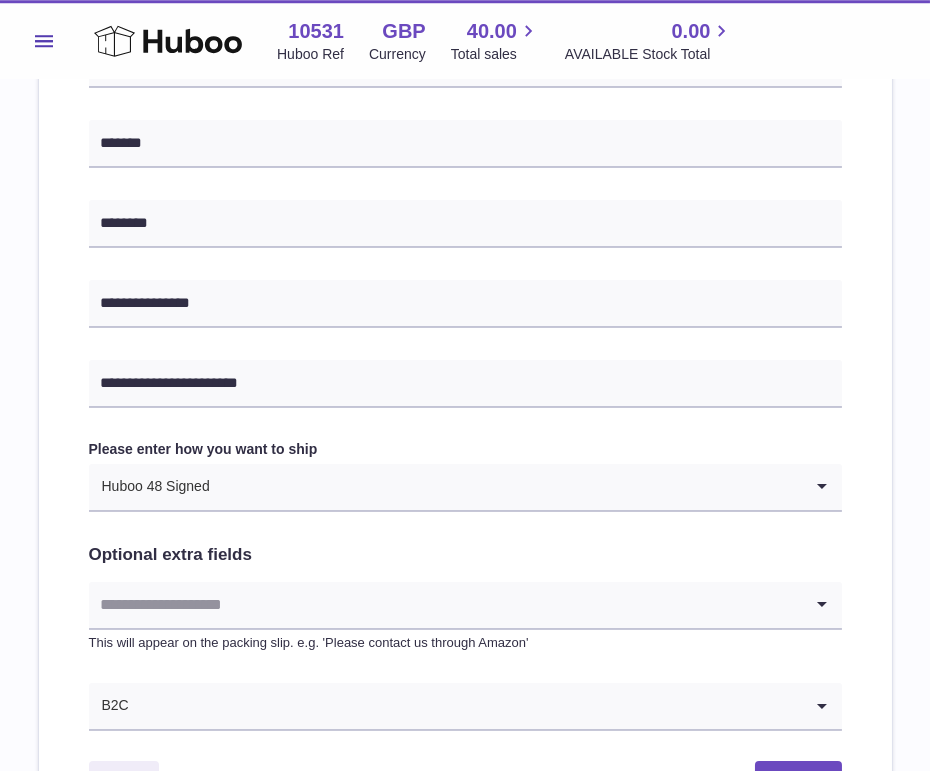 scroll, scrollTop: 808, scrollLeft: 0, axis: vertical 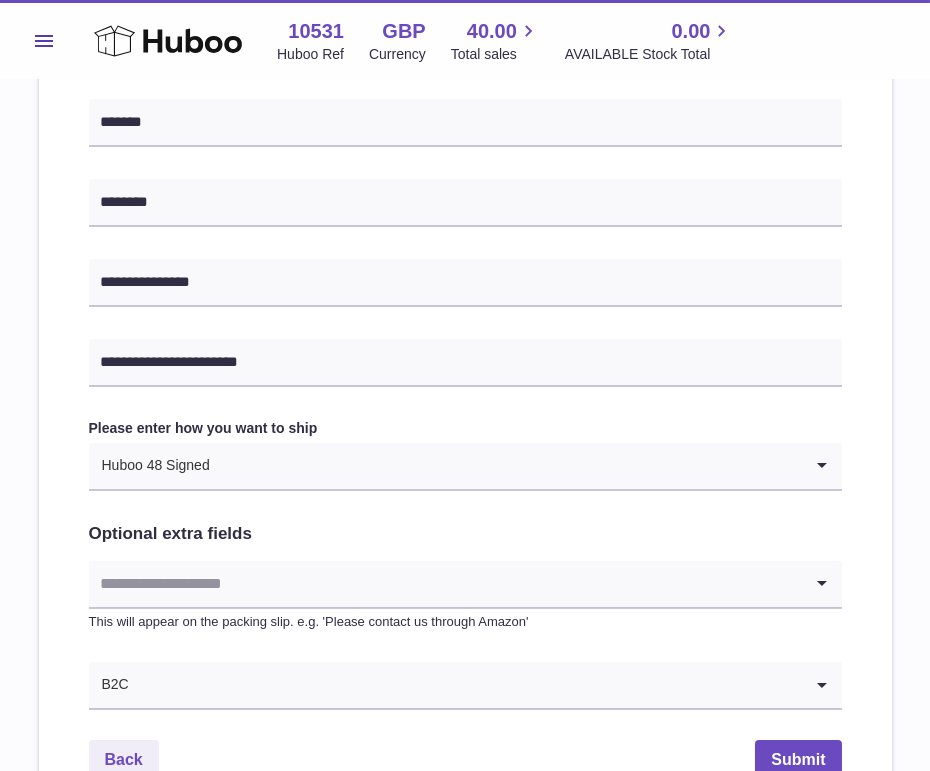 click at bounding box center (445, 584) 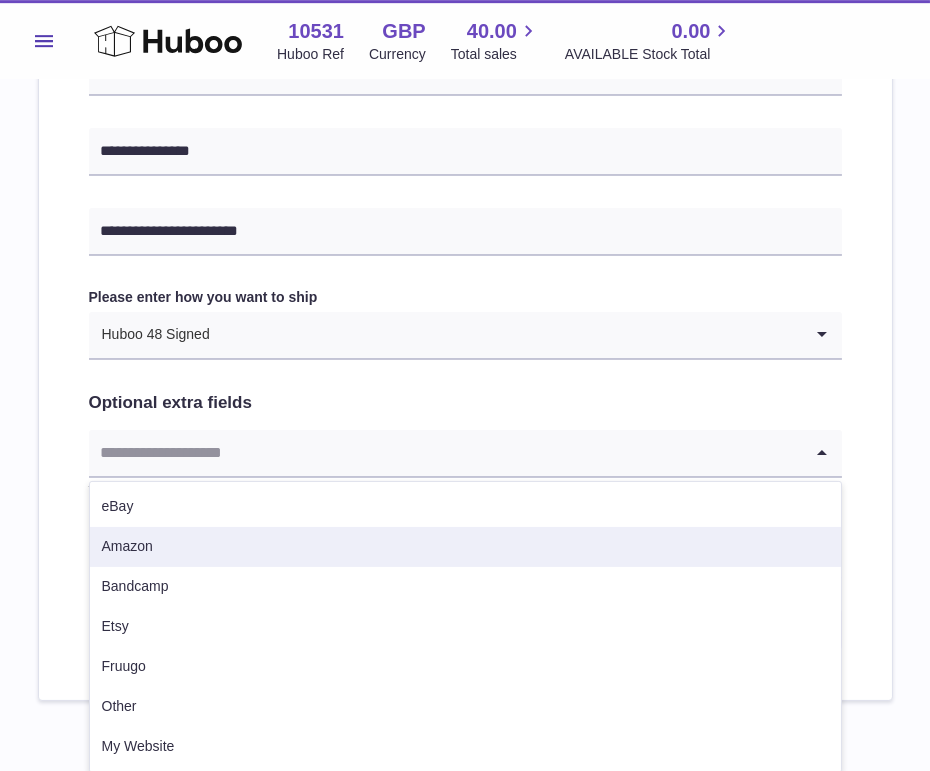 scroll, scrollTop: 1006, scrollLeft: 0, axis: vertical 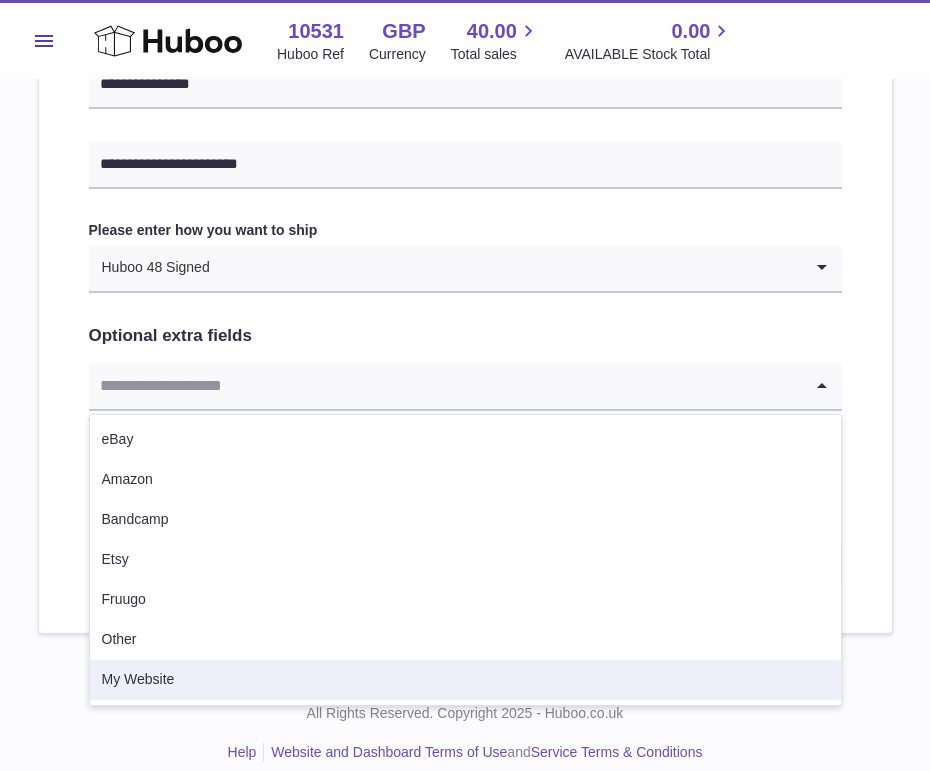 click on "My Website" at bounding box center (465, 680) 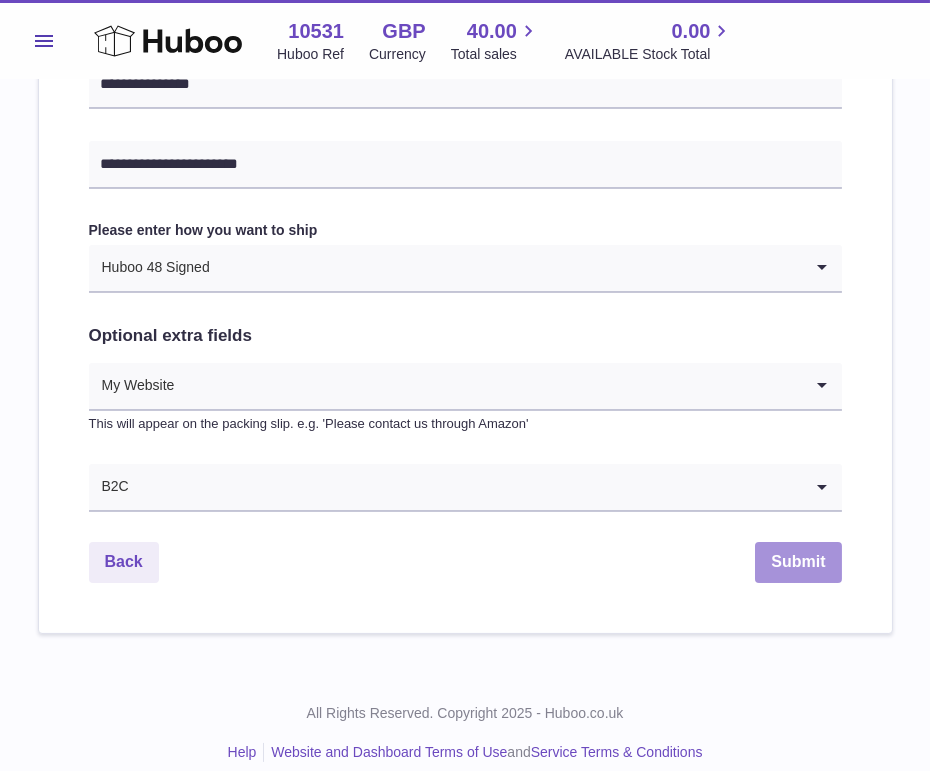 click on "Submit" at bounding box center [798, 562] 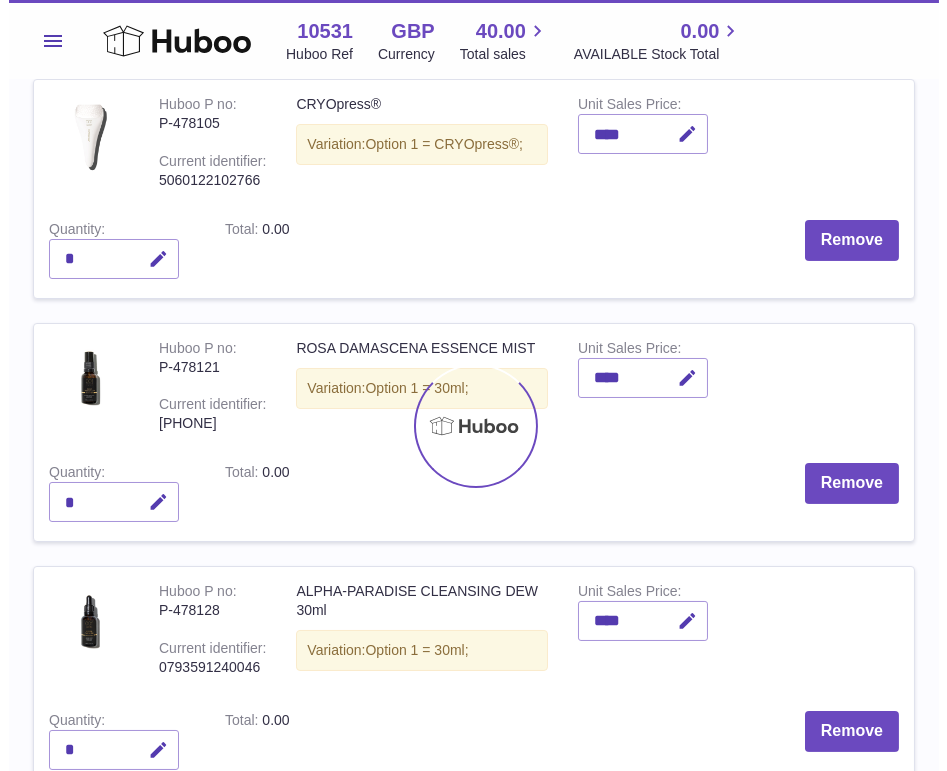 scroll, scrollTop: 0, scrollLeft: 0, axis: both 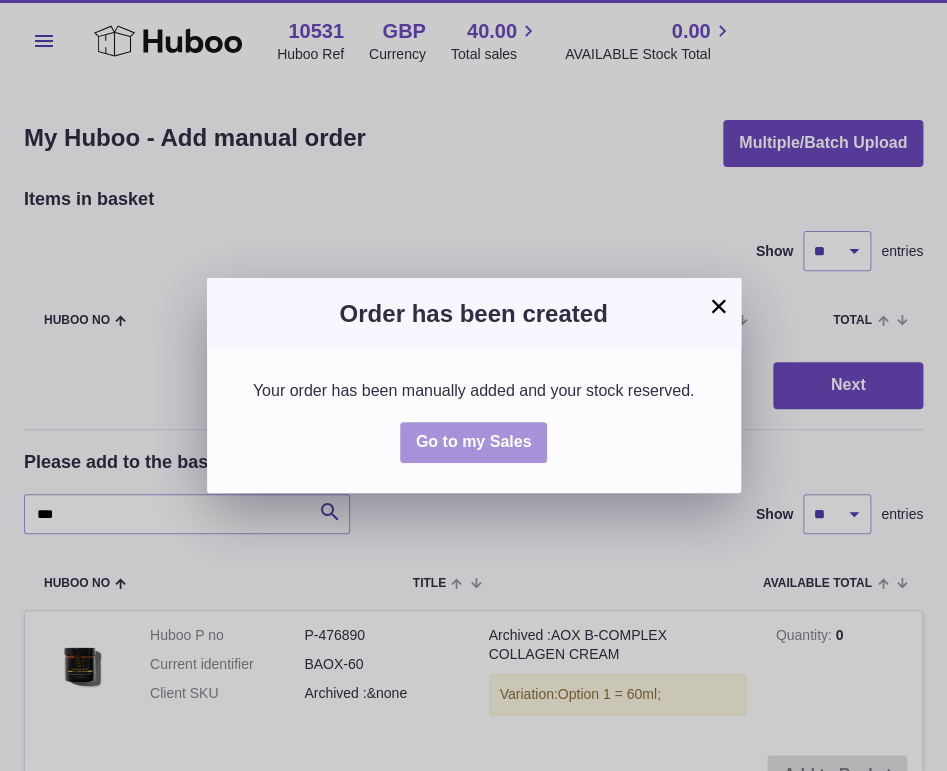 click on "Go to my Sales" at bounding box center [474, 442] 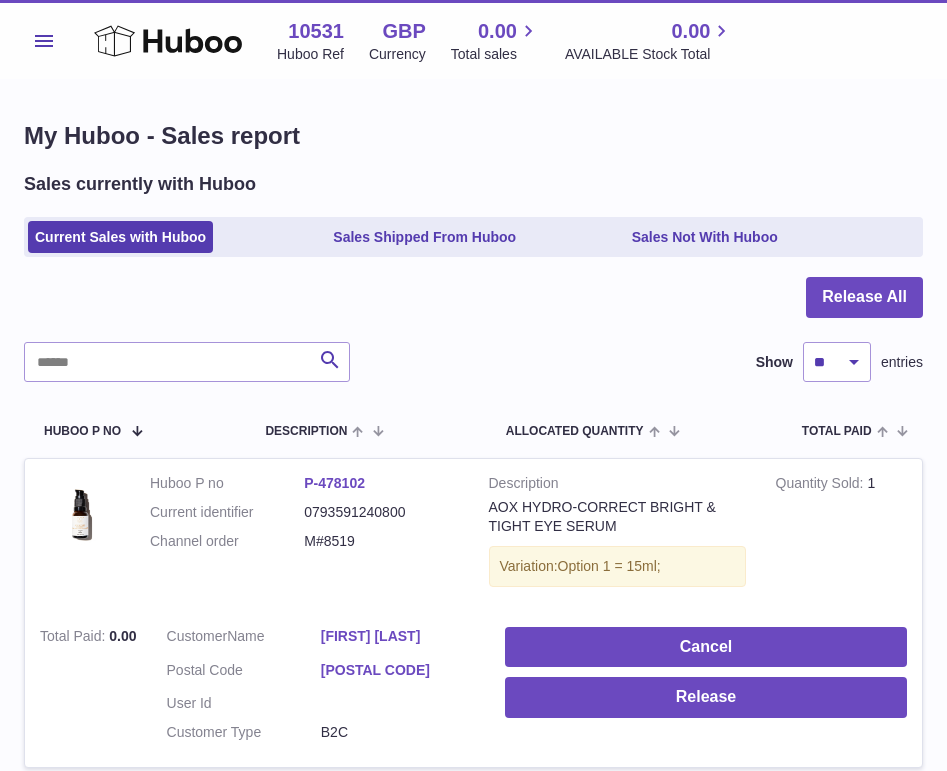 scroll, scrollTop: 0, scrollLeft: 0, axis: both 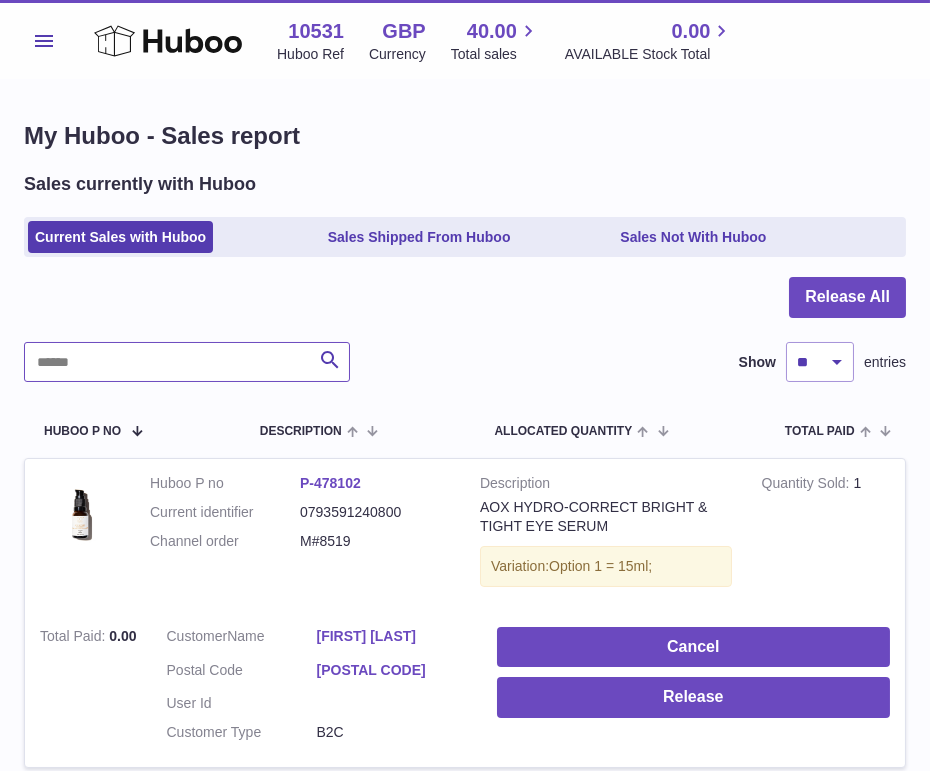 click at bounding box center [187, 362] 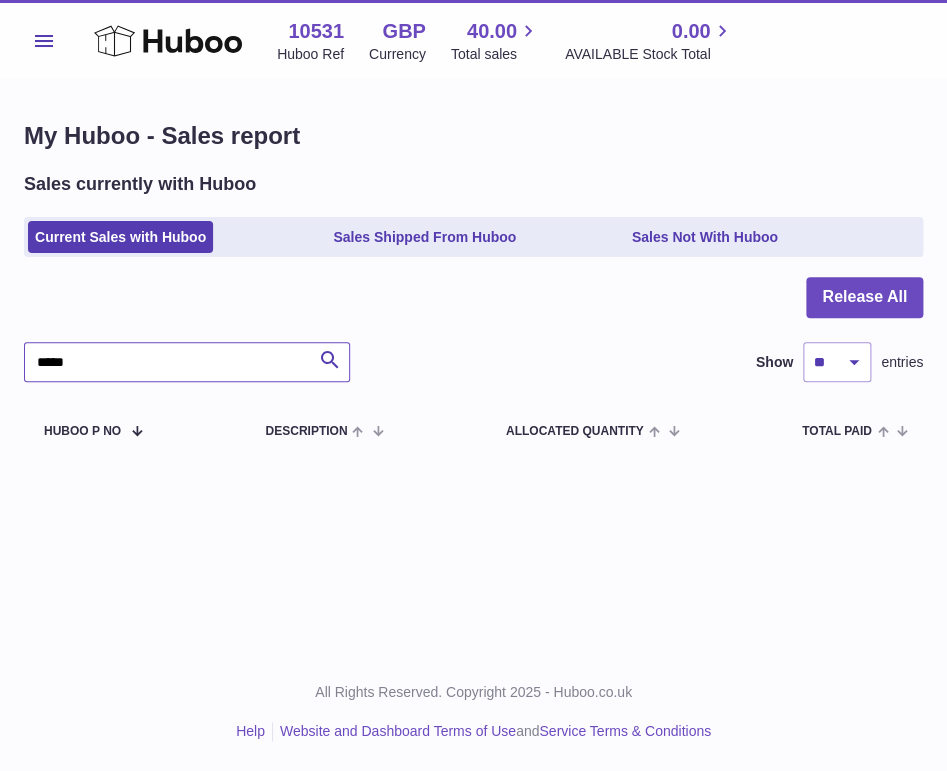 type on "*****" 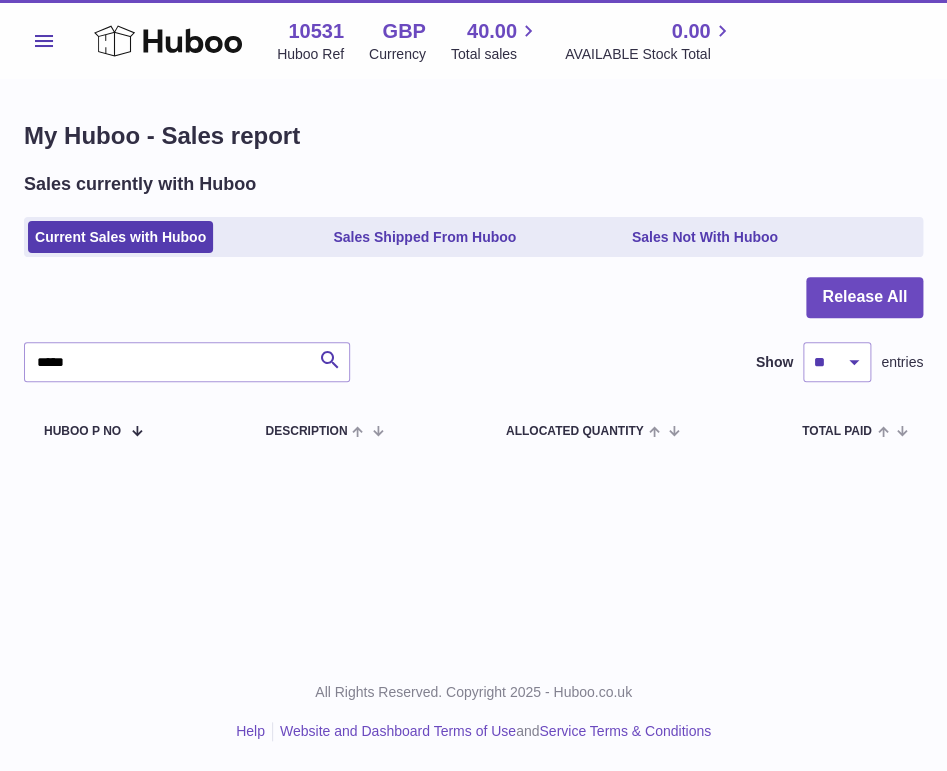 click on "Menu" at bounding box center (44, 41) 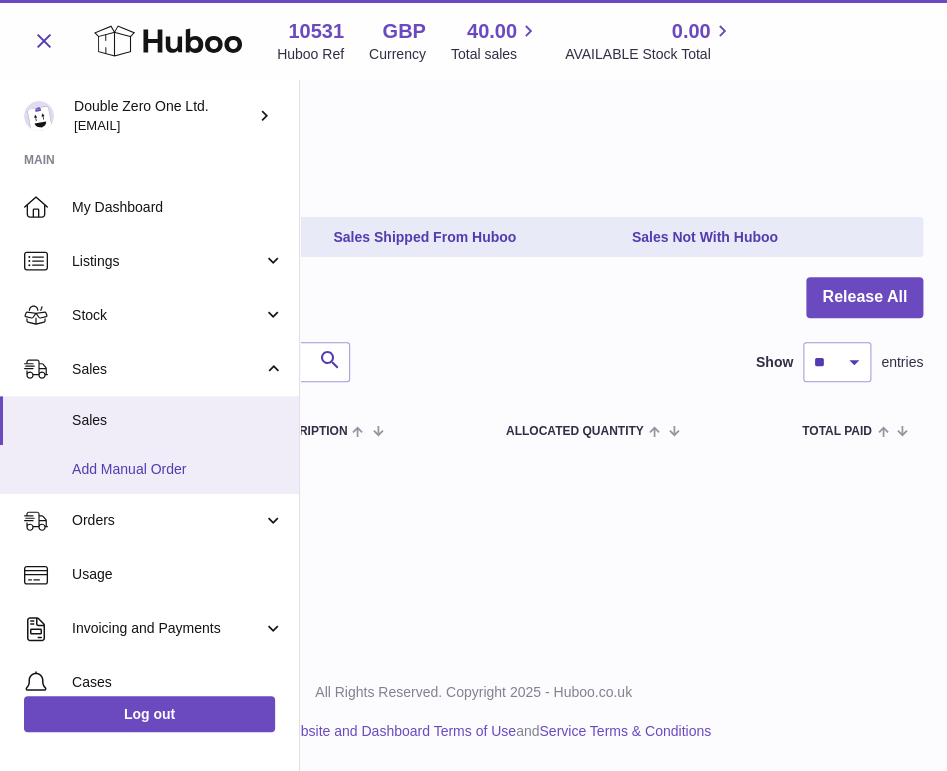 click on "Add Manual Order" at bounding box center [178, 469] 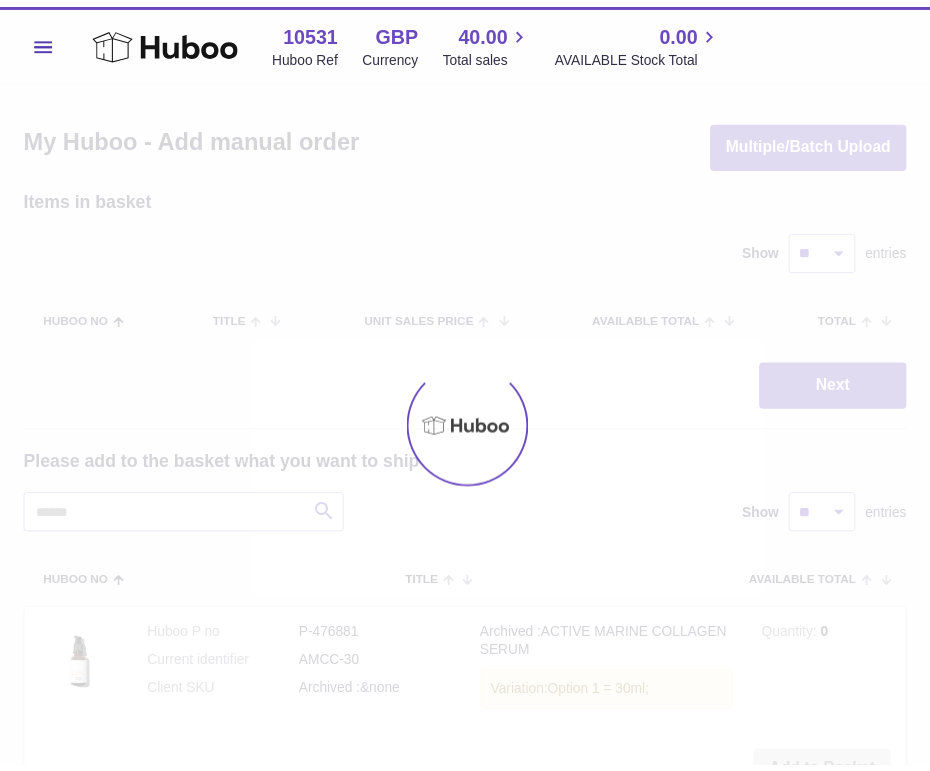 scroll, scrollTop: 0, scrollLeft: 0, axis: both 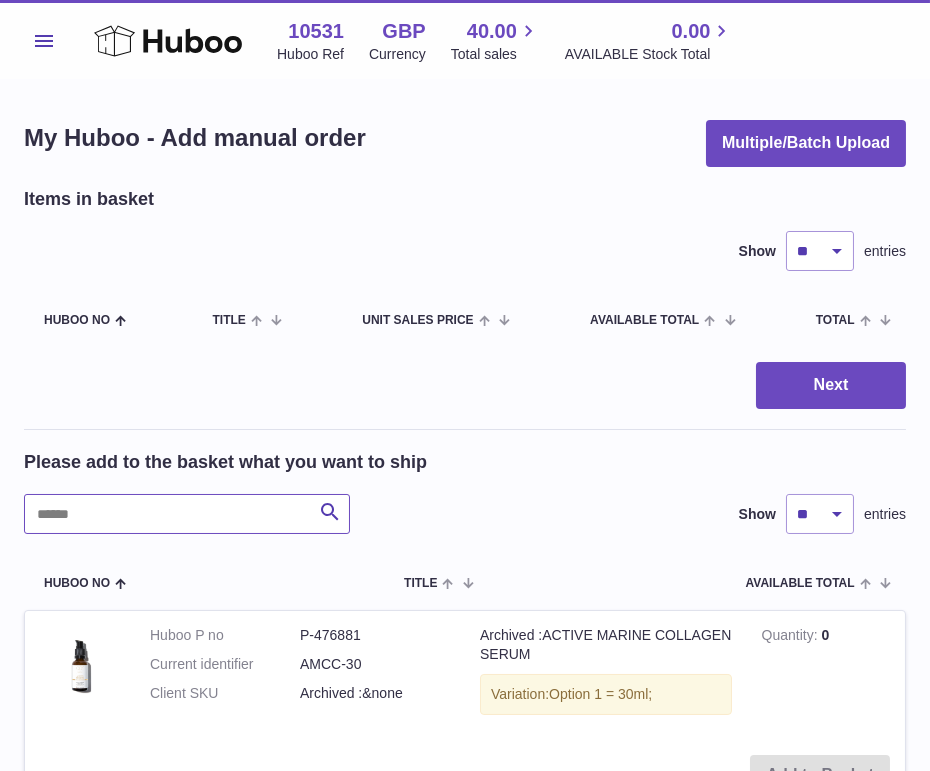 click at bounding box center (187, 514) 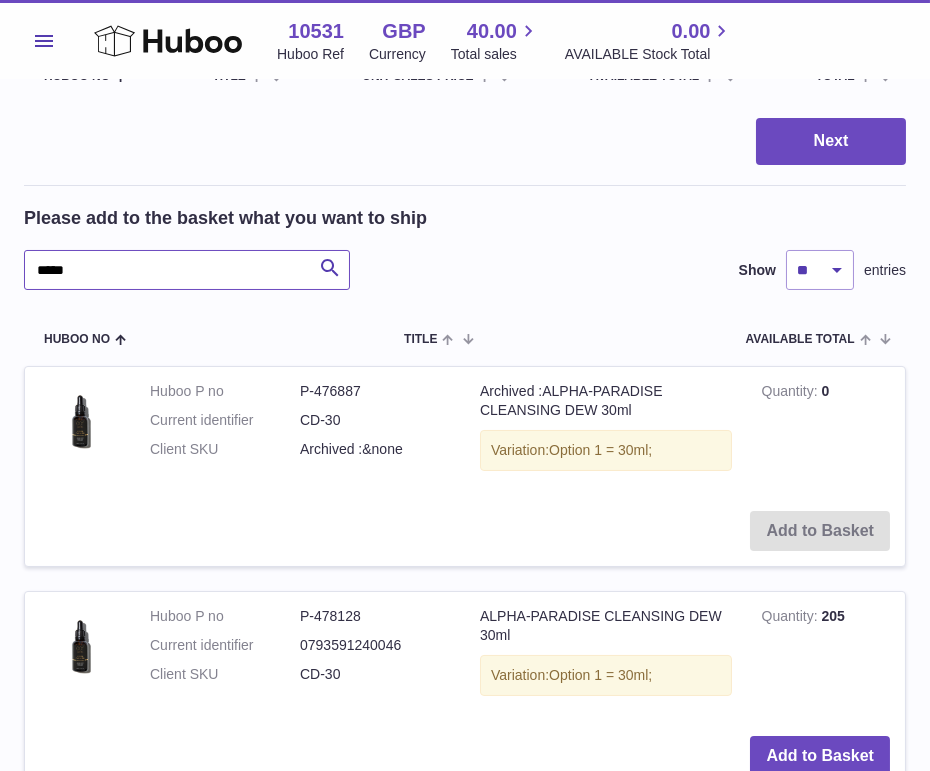 scroll, scrollTop: 273, scrollLeft: 0, axis: vertical 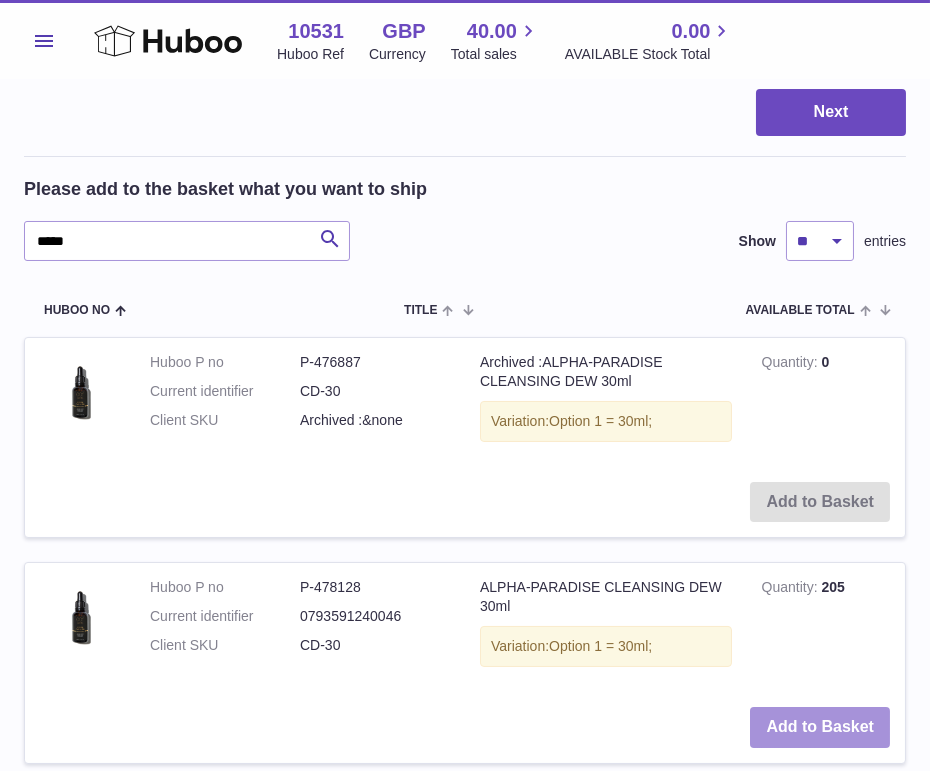 click on "Add to Basket" at bounding box center (820, 727) 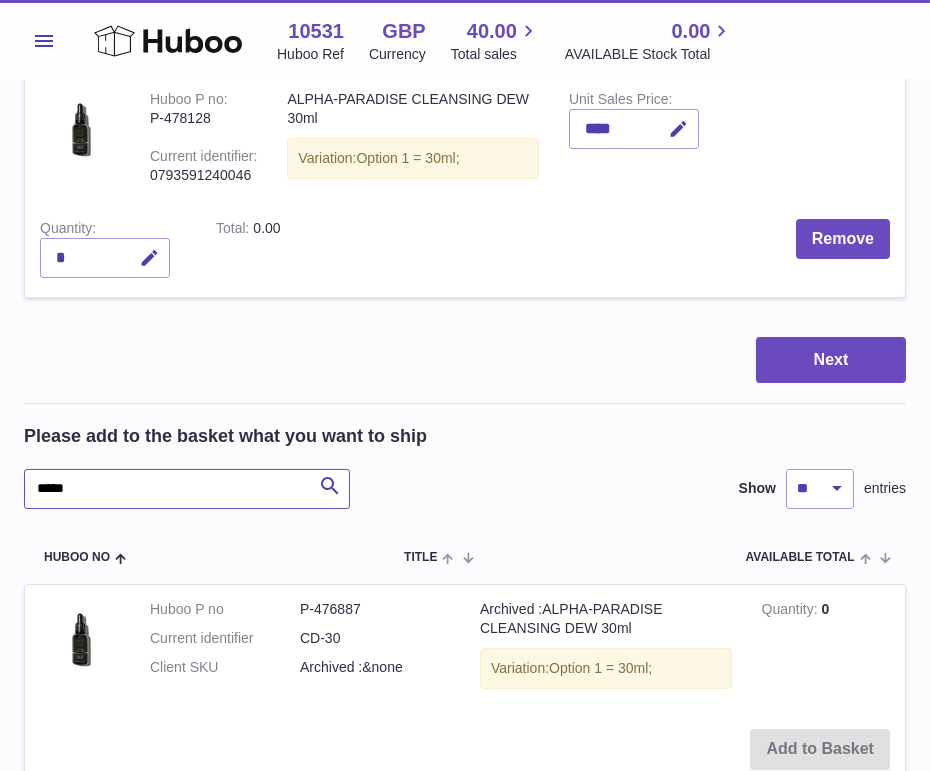 click on "*****" at bounding box center (187, 489) 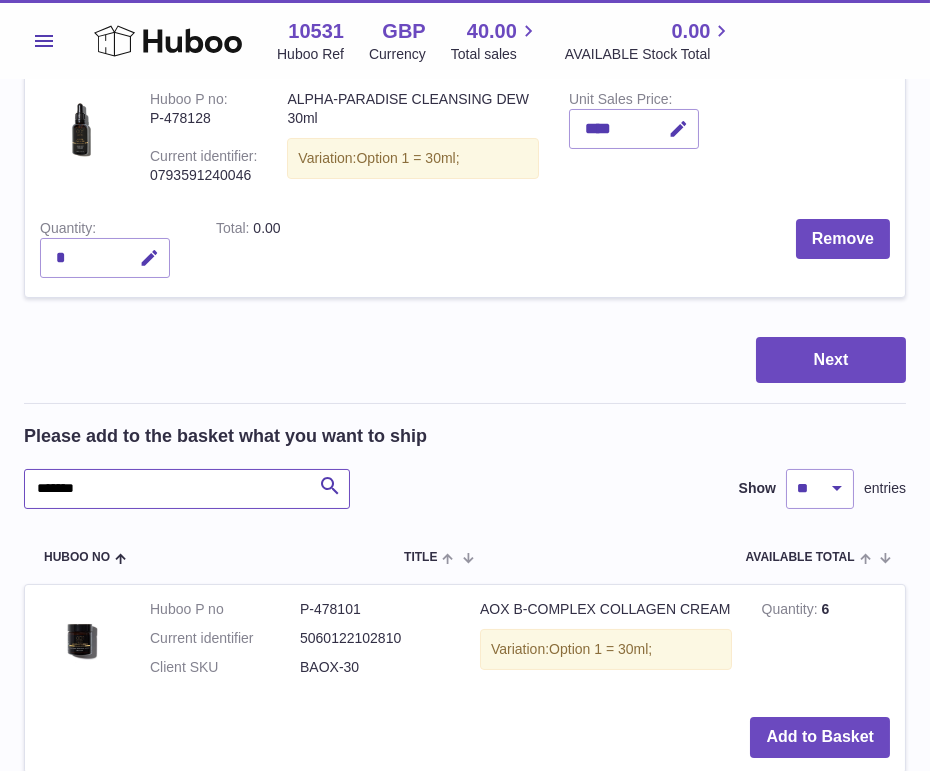 scroll, scrollTop: 284, scrollLeft: 0, axis: vertical 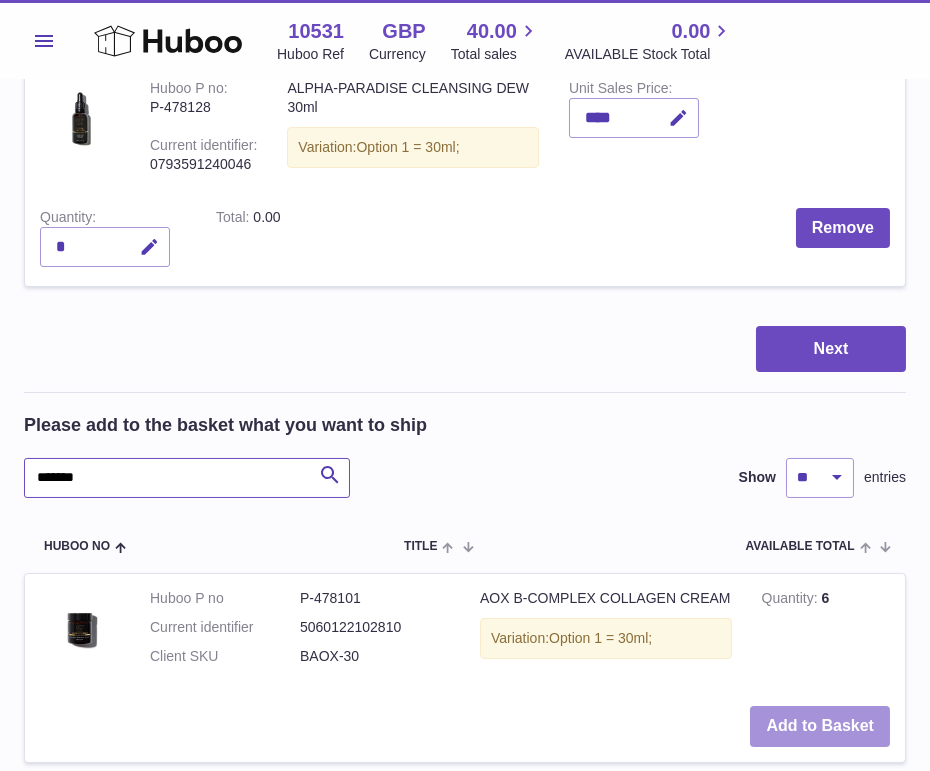 type on "*******" 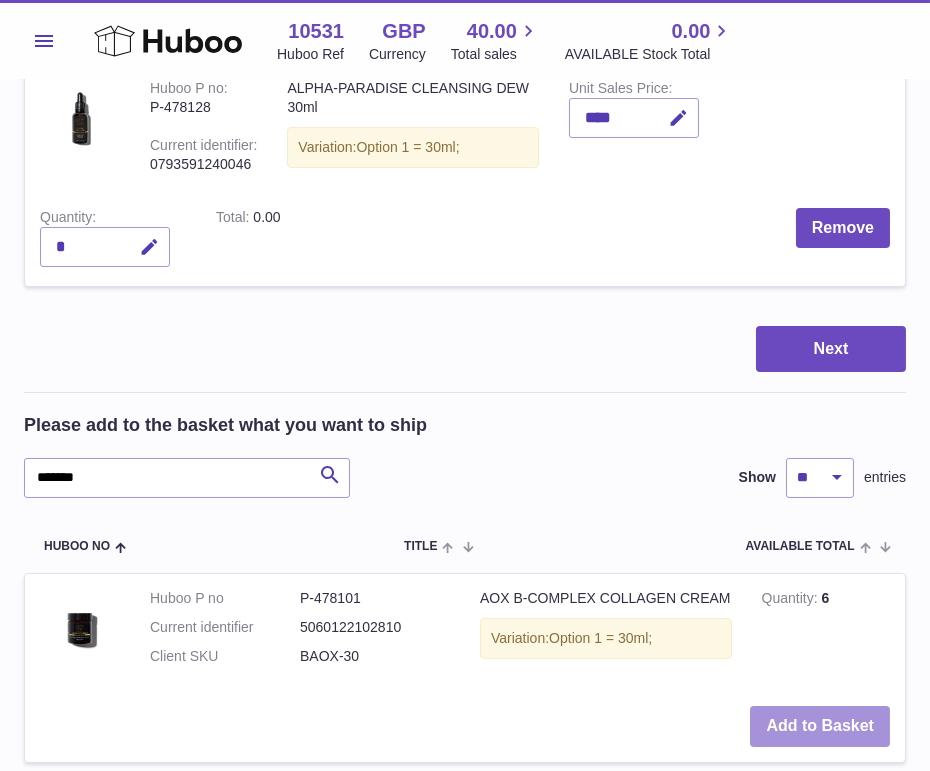 click on "Add to Basket" at bounding box center [820, 726] 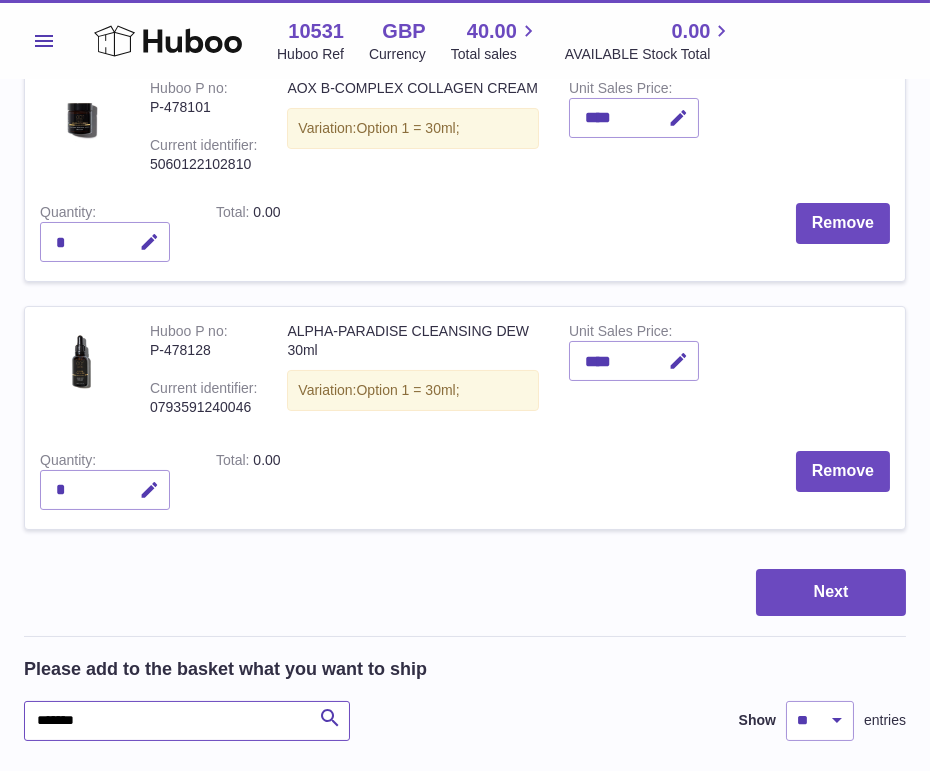 click on "*******" at bounding box center [187, 721] 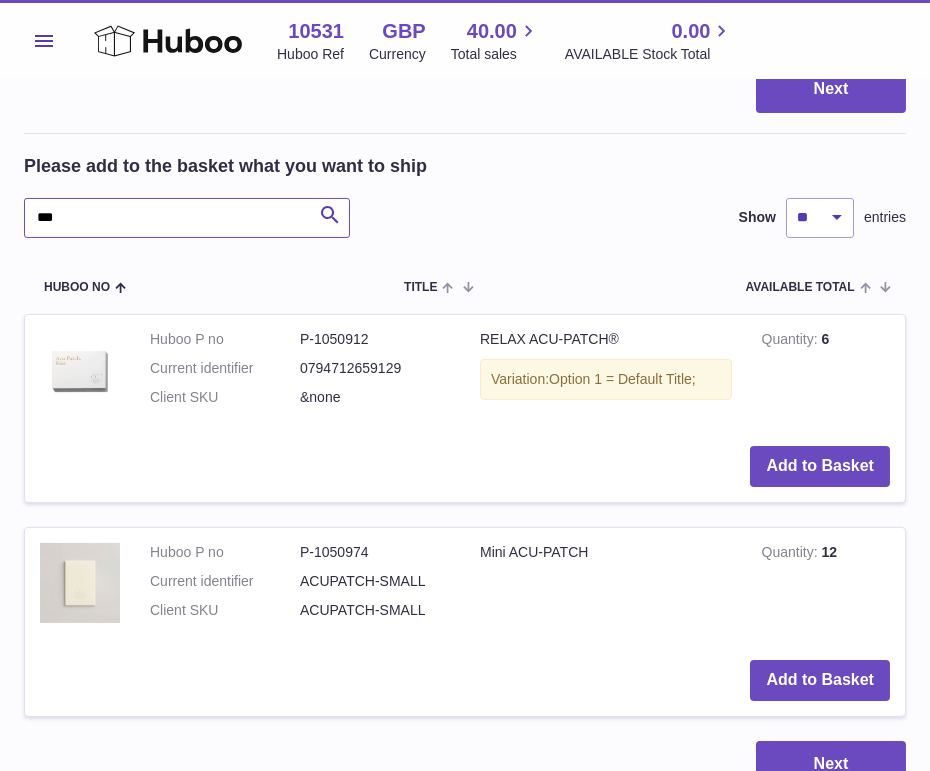 scroll, scrollTop: 811, scrollLeft: 0, axis: vertical 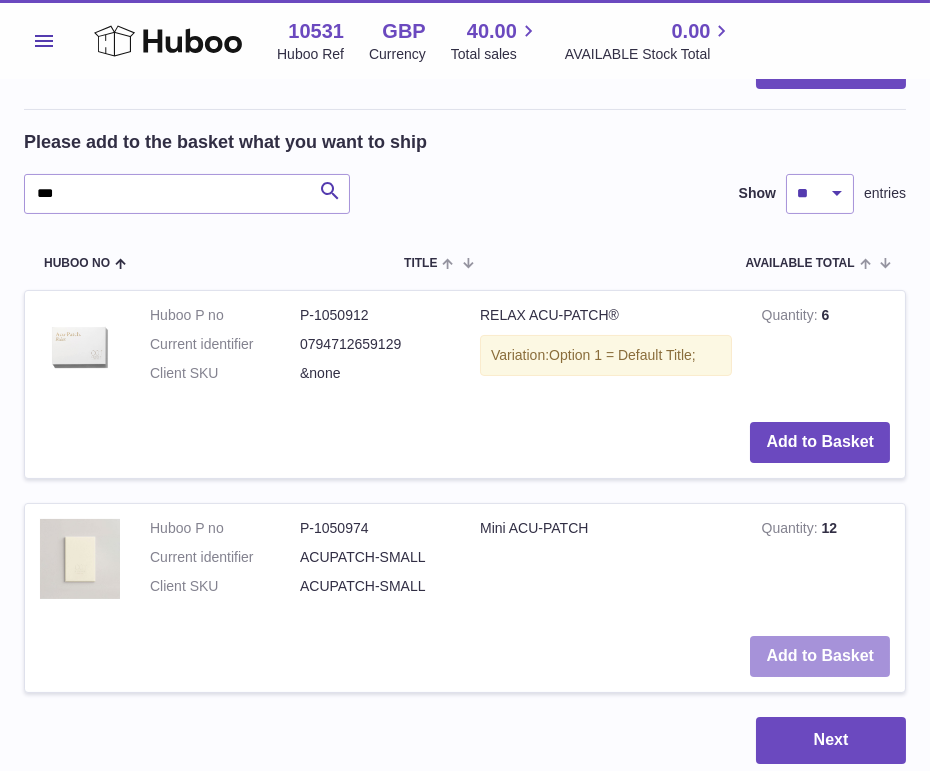click on "Add to Basket" at bounding box center [820, 656] 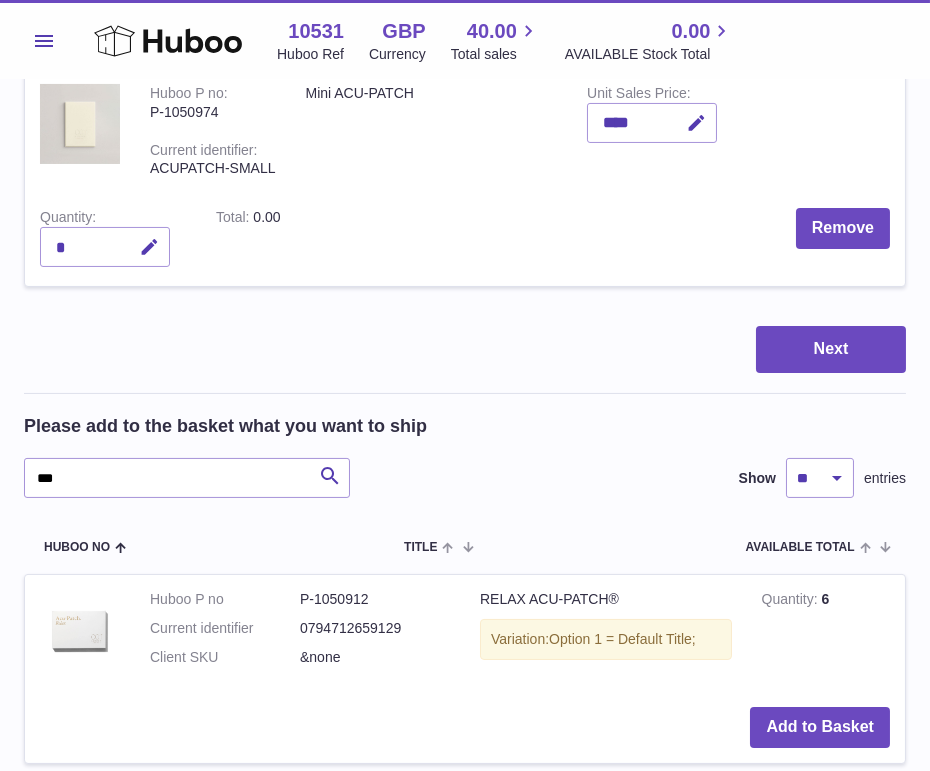 scroll, scrollTop: 766, scrollLeft: 0, axis: vertical 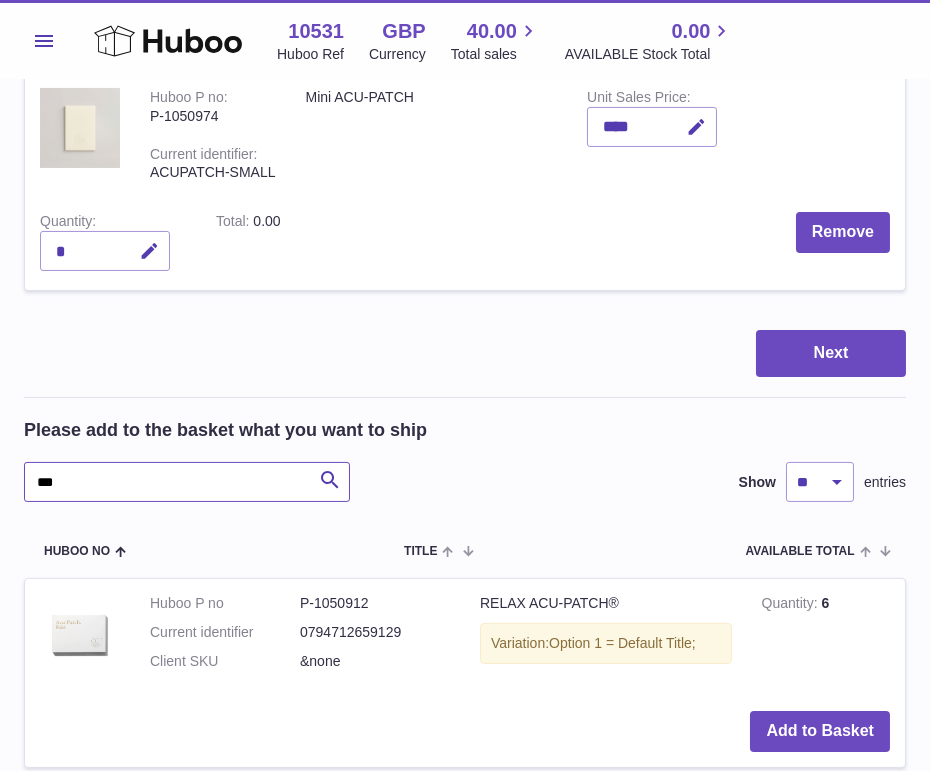 click on "***" at bounding box center (187, 482) 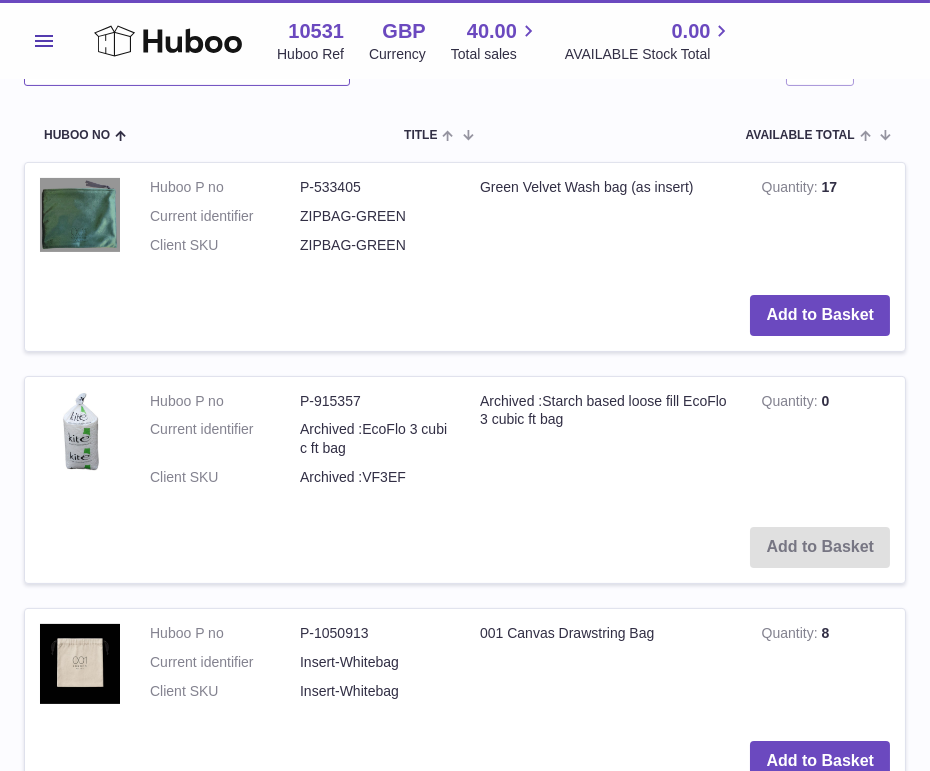 scroll, scrollTop: 1272, scrollLeft: 0, axis: vertical 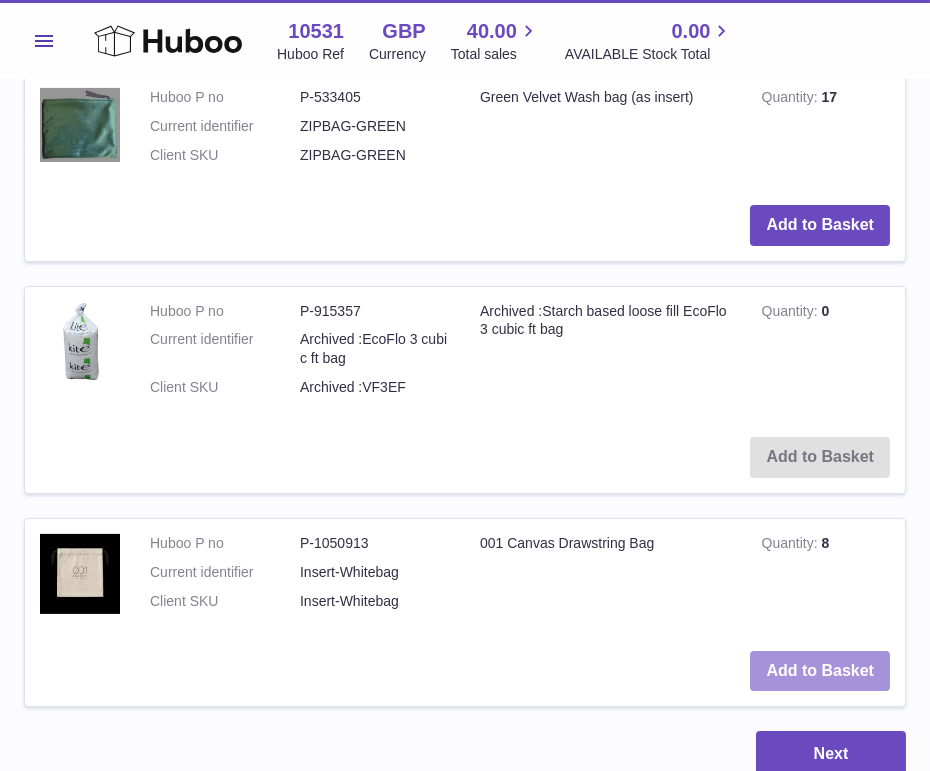 click on "Add to Basket" at bounding box center (820, 671) 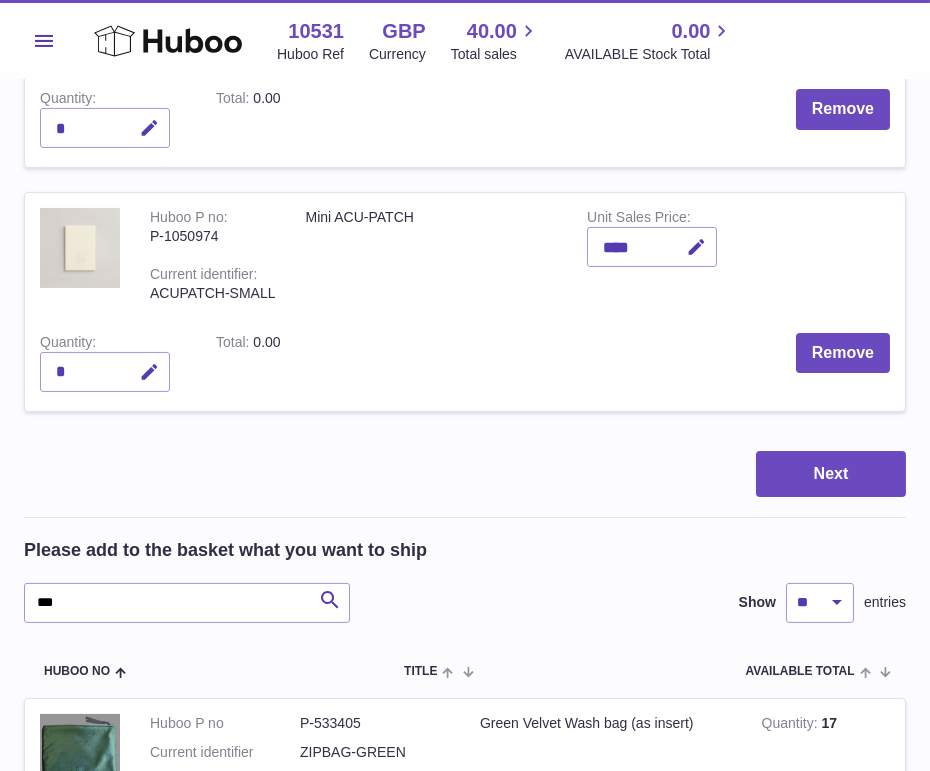 scroll, scrollTop: 893, scrollLeft: 0, axis: vertical 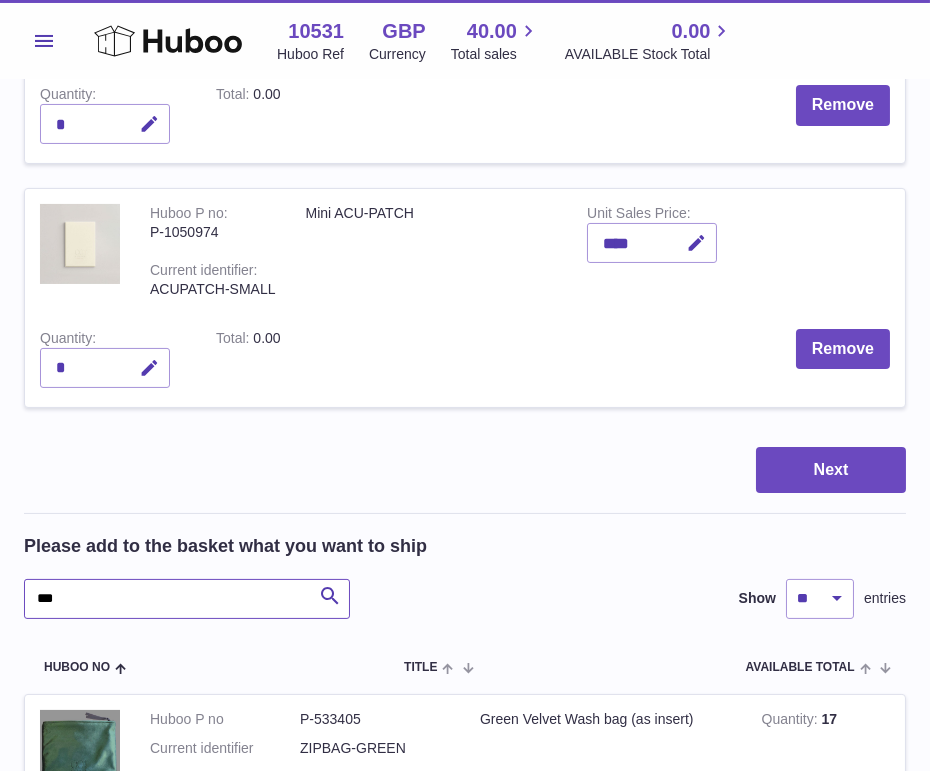 click on "***" at bounding box center [187, 599] 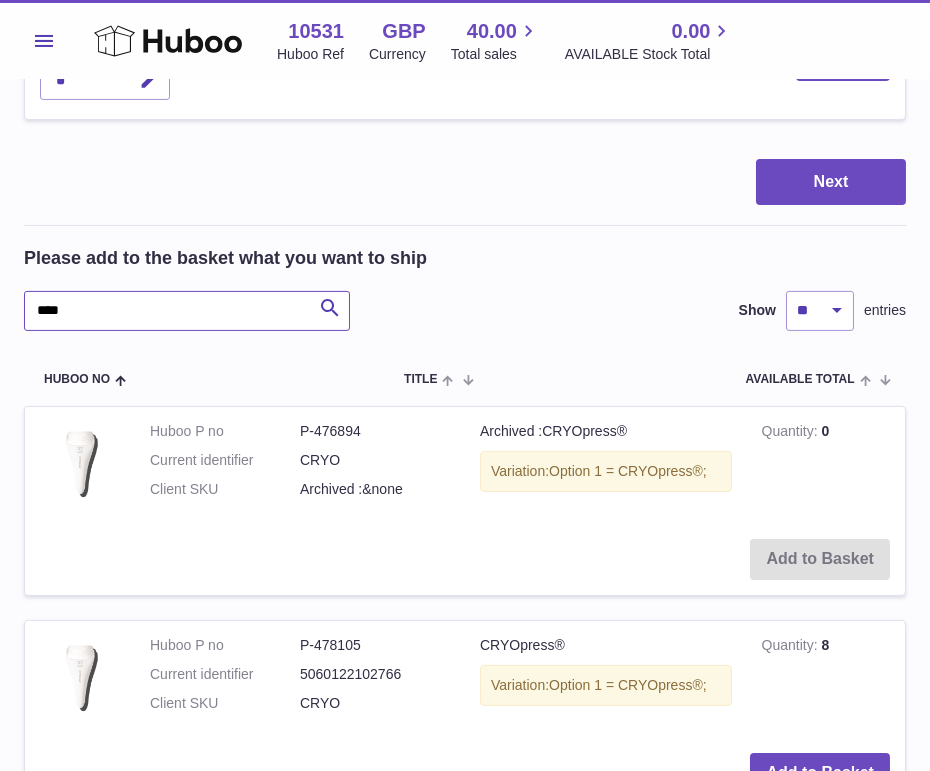 scroll, scrollTop: 1189, scrollLeft: 0, axis: vertical 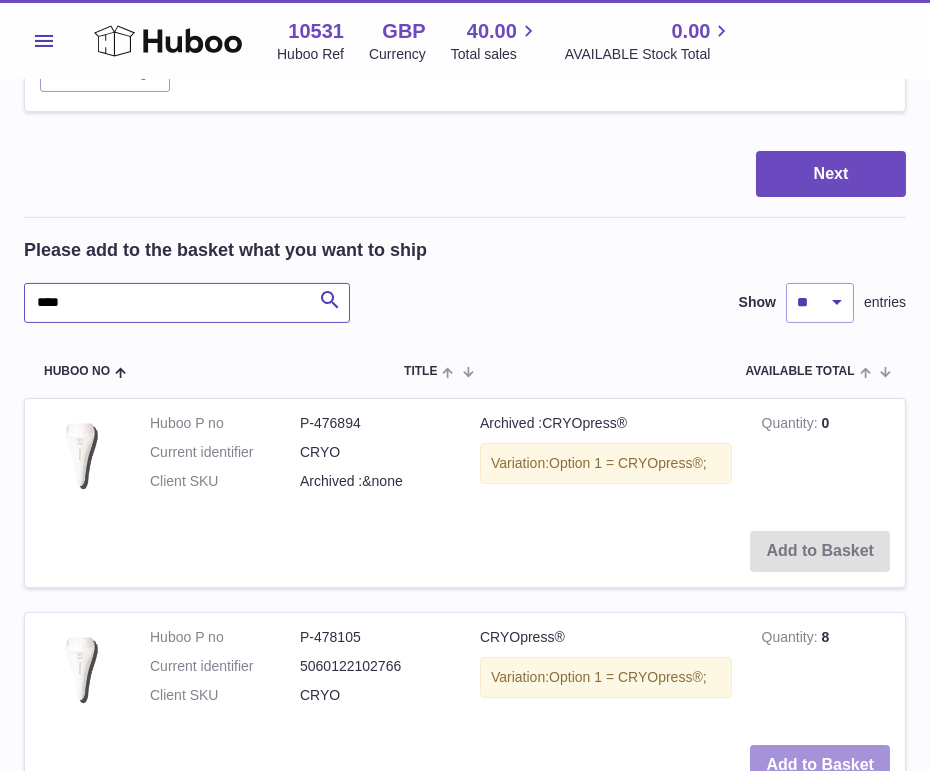 type on "****" 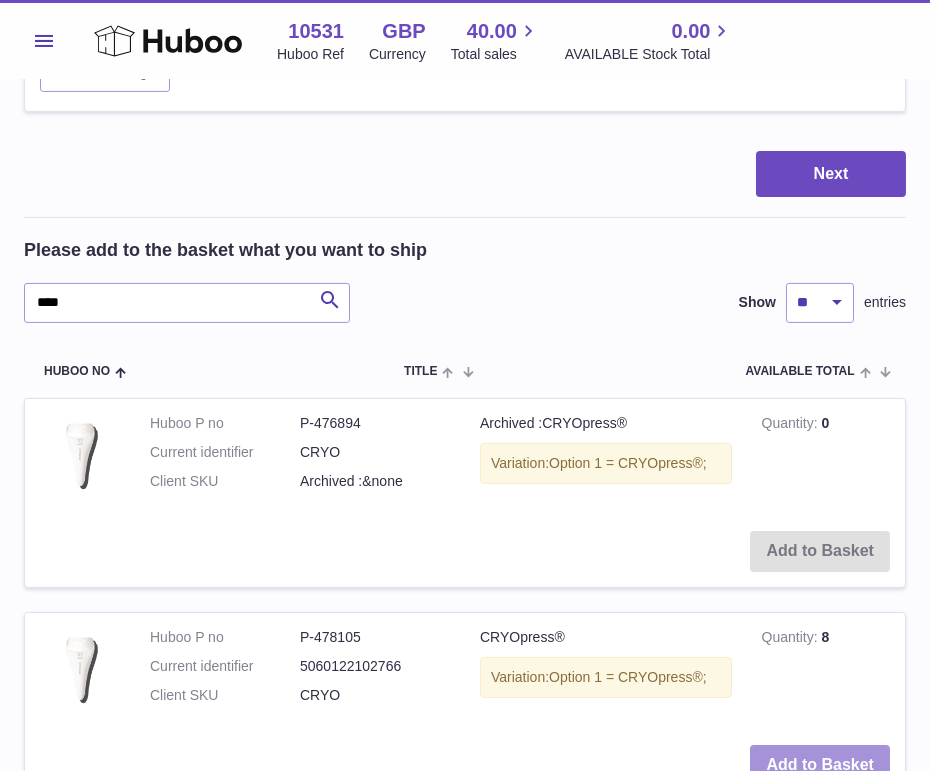 click on "Add to Basket" at bounding box center [820, 765] 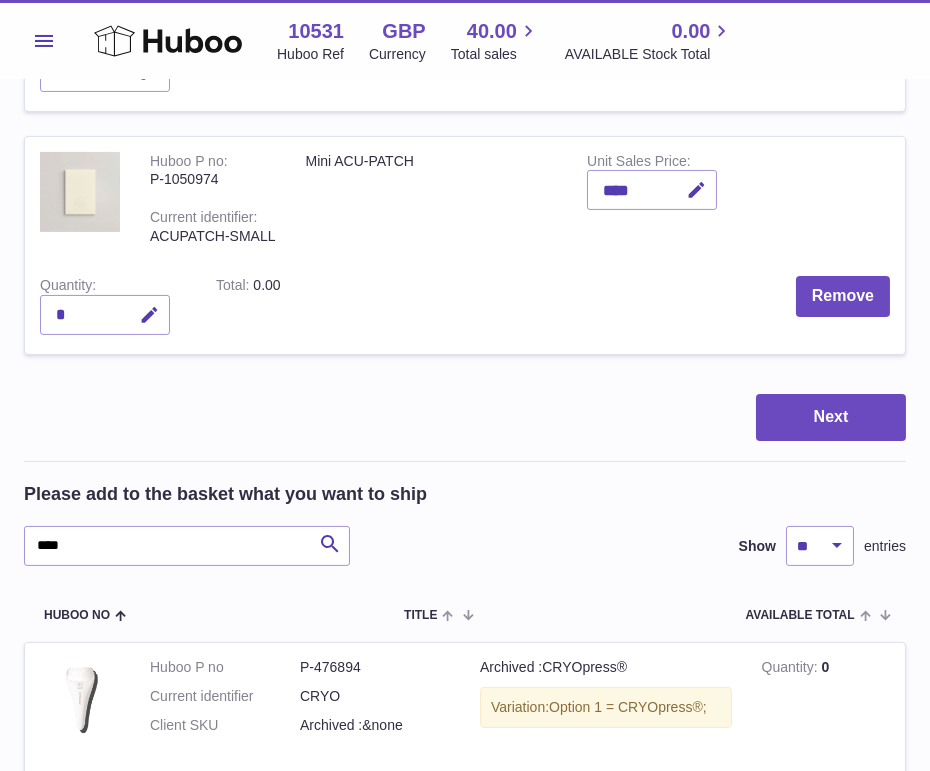 scroll, scrollTop: 1431, scrollLeft: 0, axis: vertical 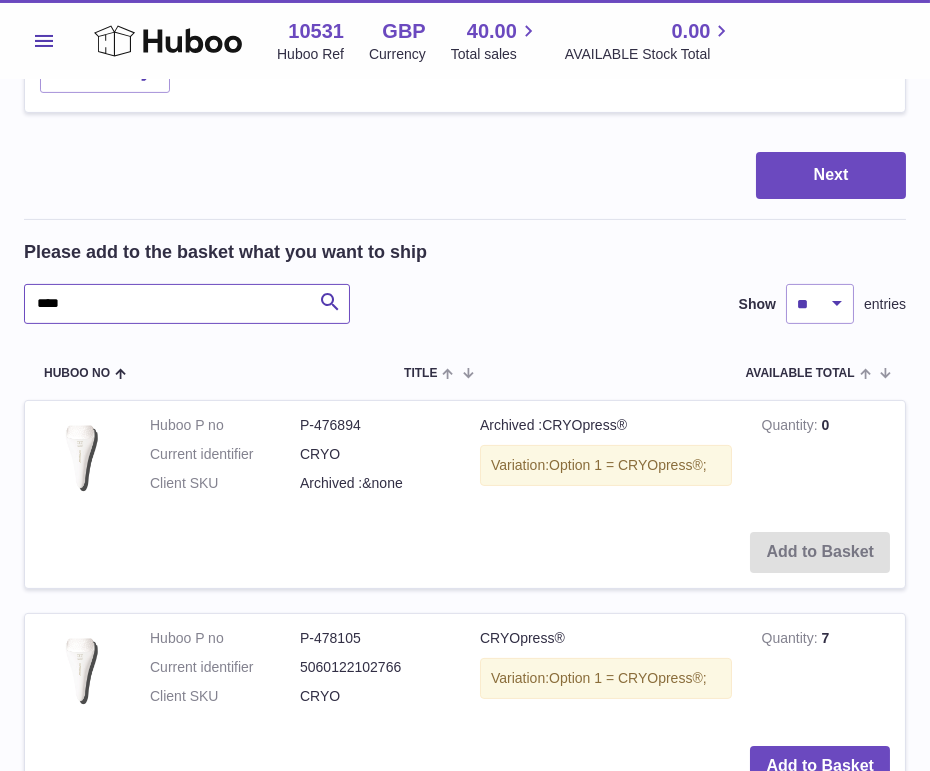 click on "****" at bounding box center (187, 304) 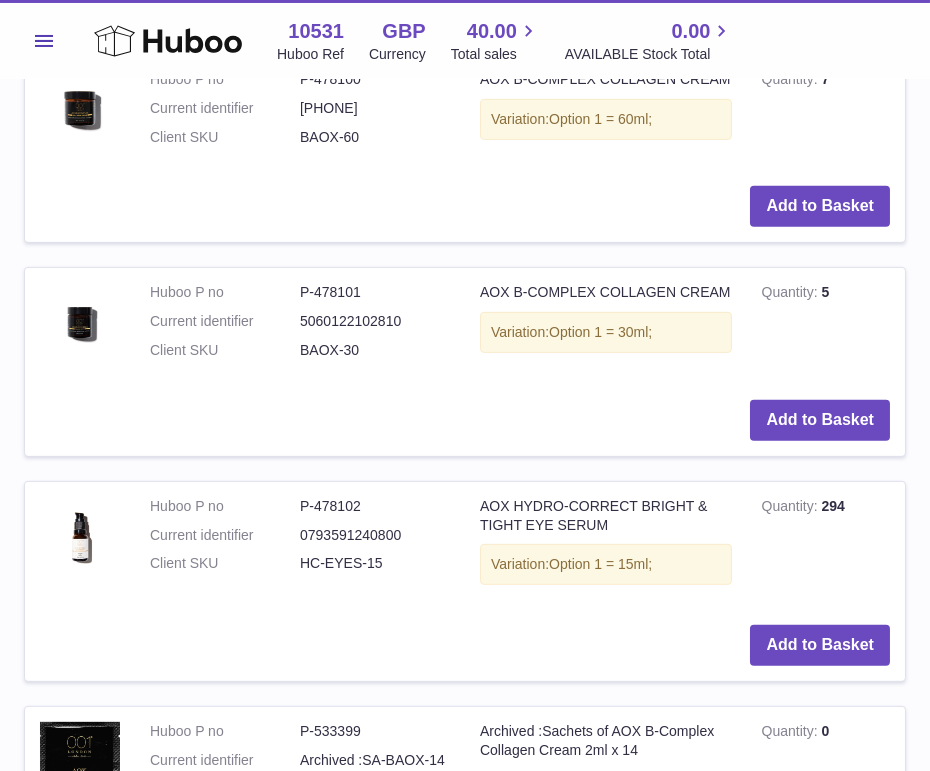 scroll, scrollTop: 2234, scrollLeft: 0, axis: vertical 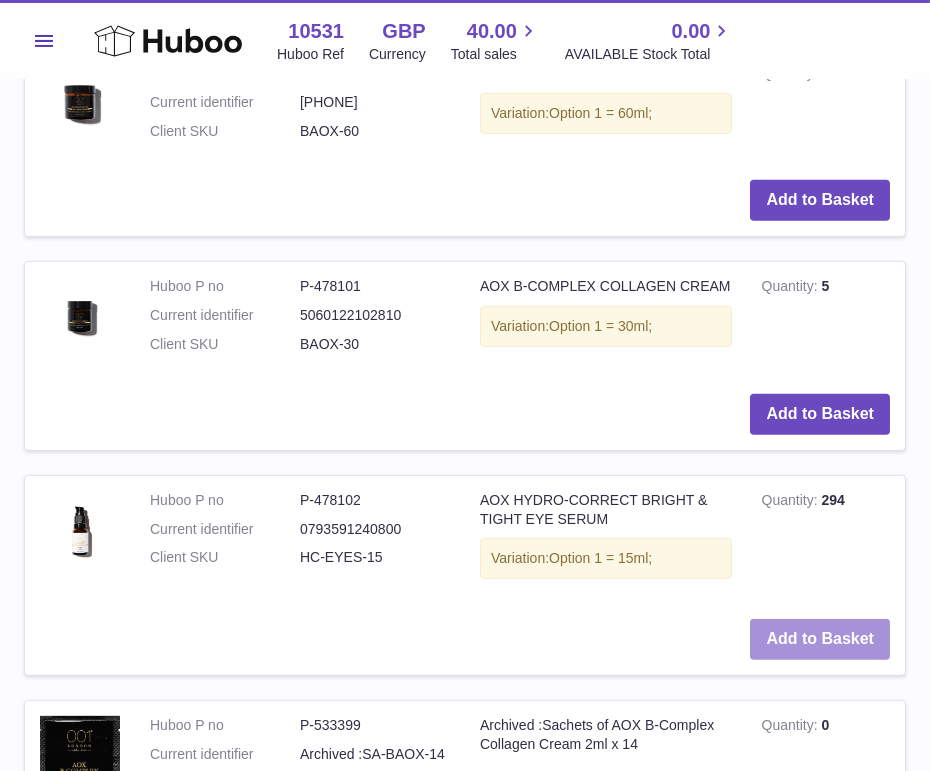 click on "Add to Basket" at bounding box center [820, 639] 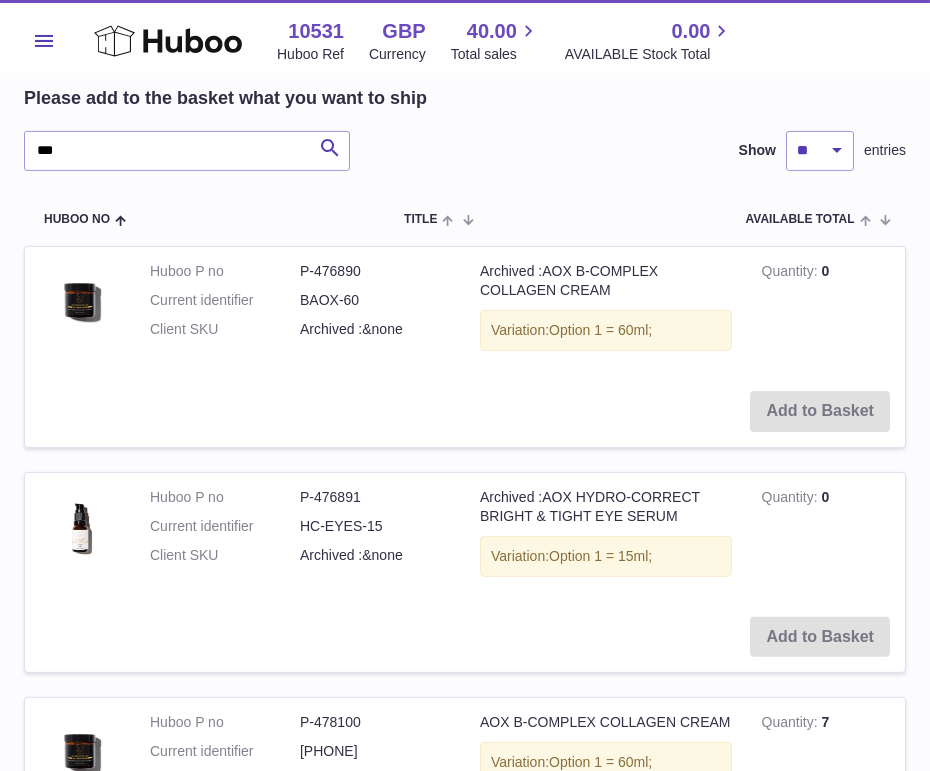 scroll, scrollTop: 1455, scrollLeft: 0, axis: vertical 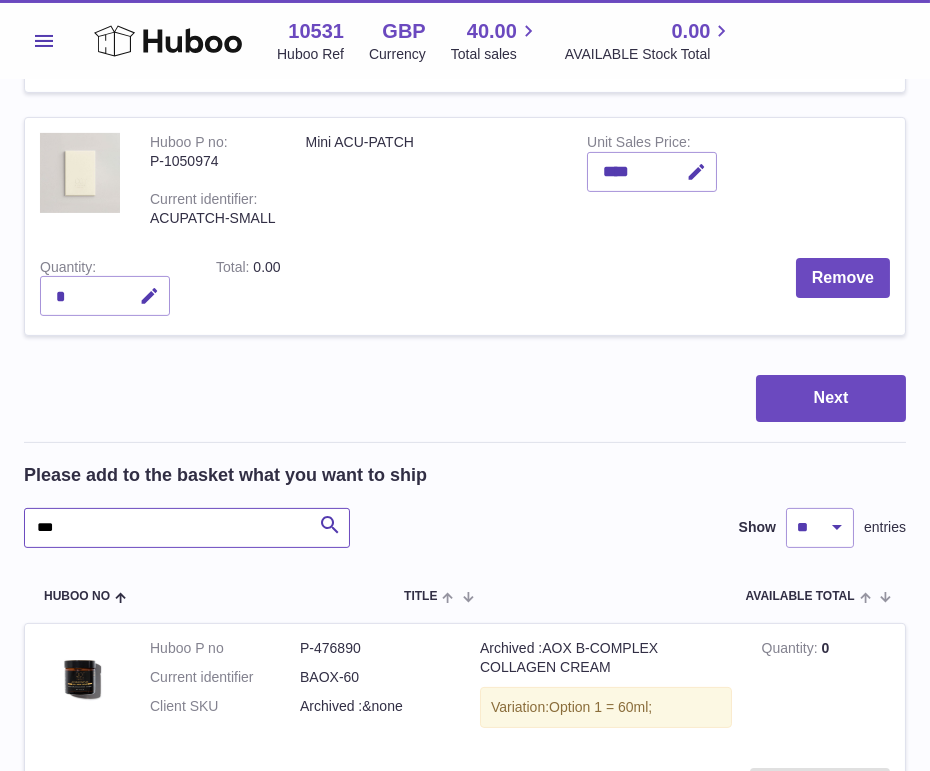 click on "***" at bounding box center (187, 528) 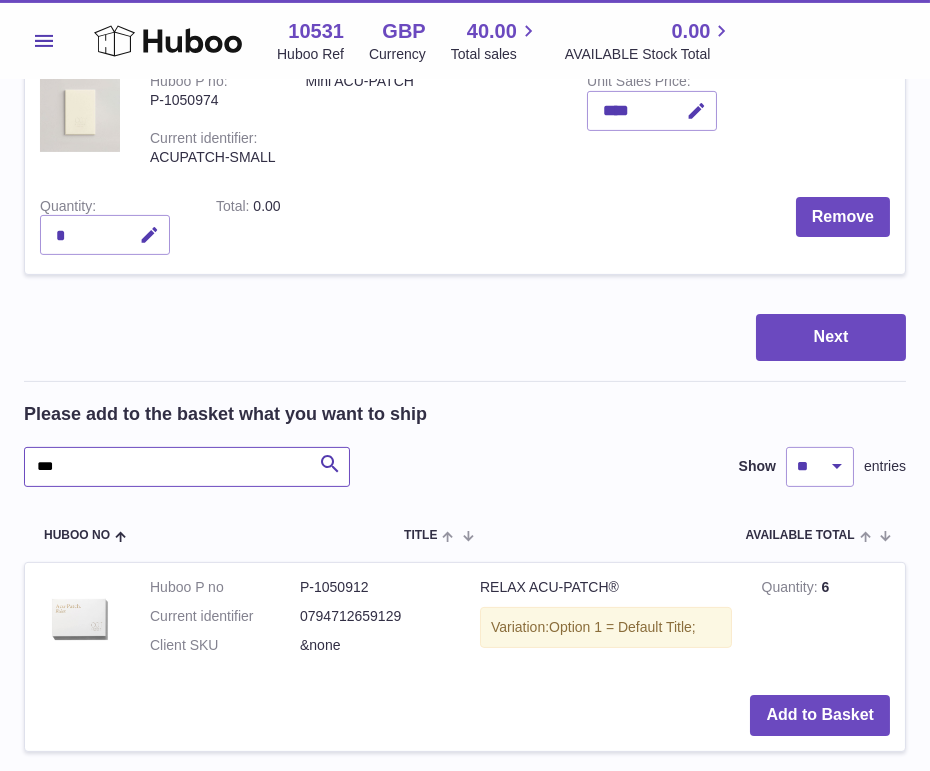 scroll, scrollTop: 1518, scrollLeft: 0, axis: vertical 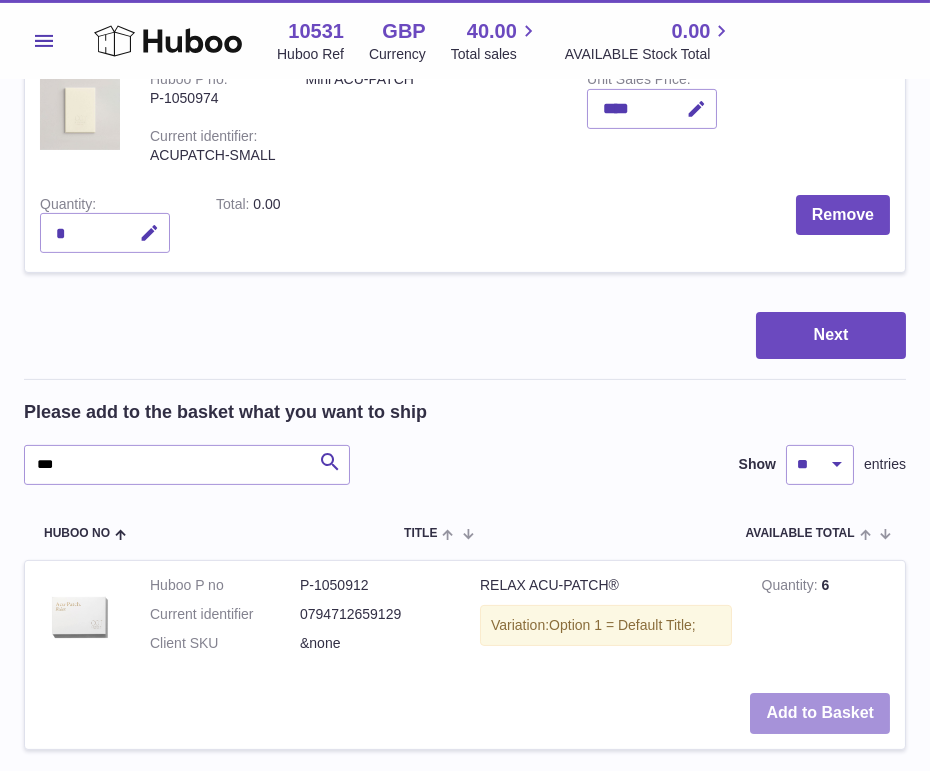 click on "Add to Basket" at bounding box center [820, 713] 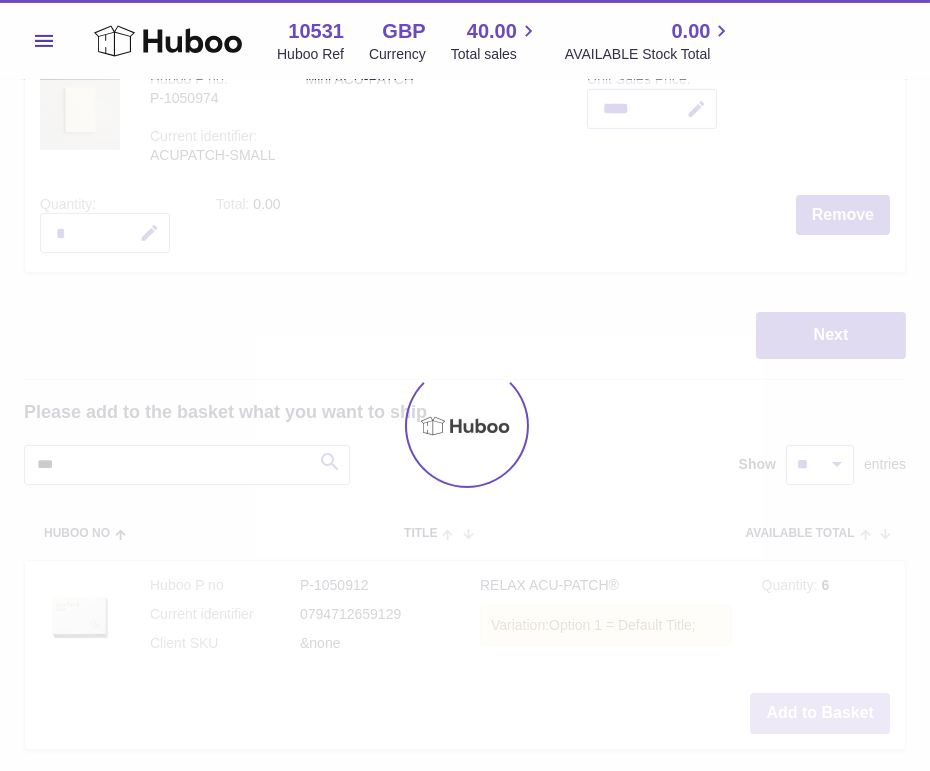 scroll, scrollTop: 1760, scrollLeft: 0, axis: vertical 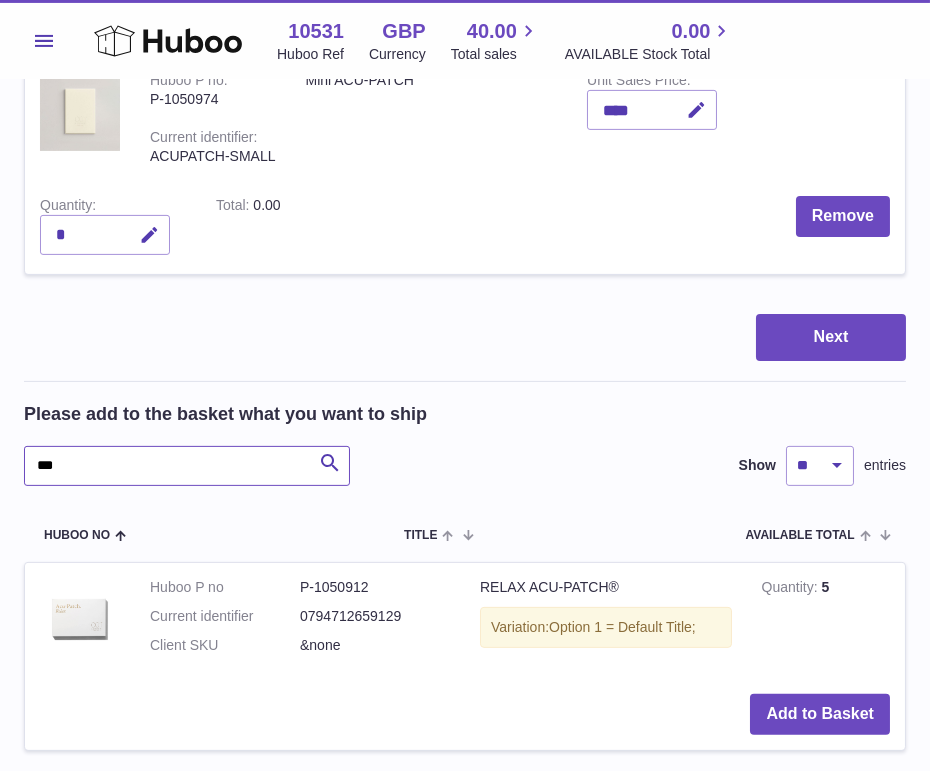 click on "***" at bounding box center (187, 466) 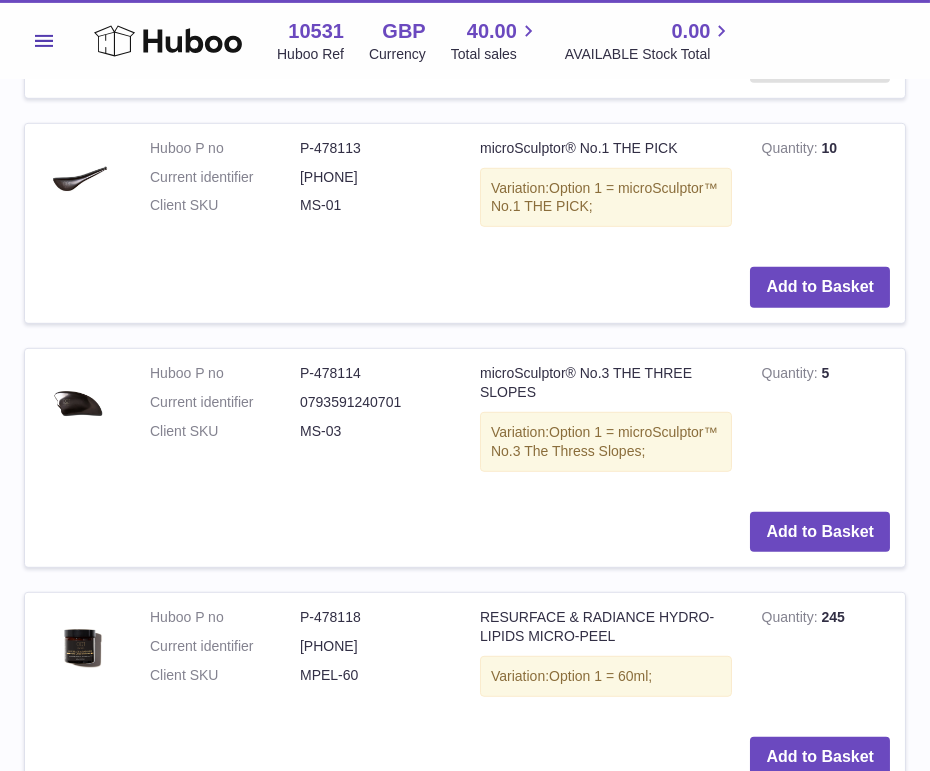 scroll, scrollTop: 3407, scrollLeft: 0, axis: vertical 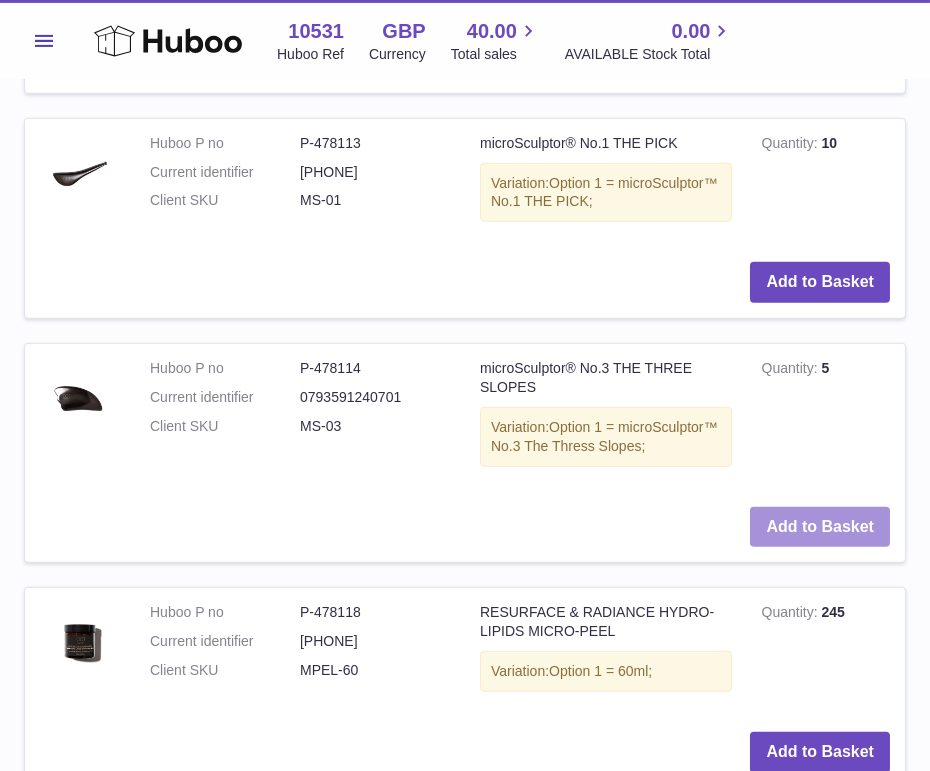 type on "*****" 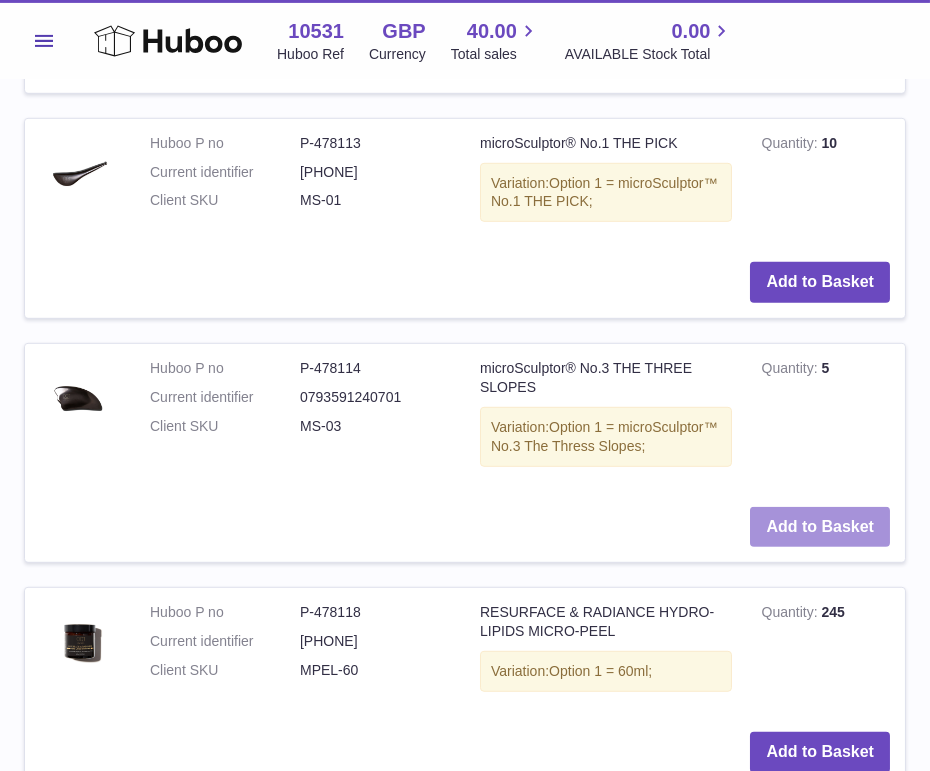 click on "Add to Basket" at bounding box center [820, 527] 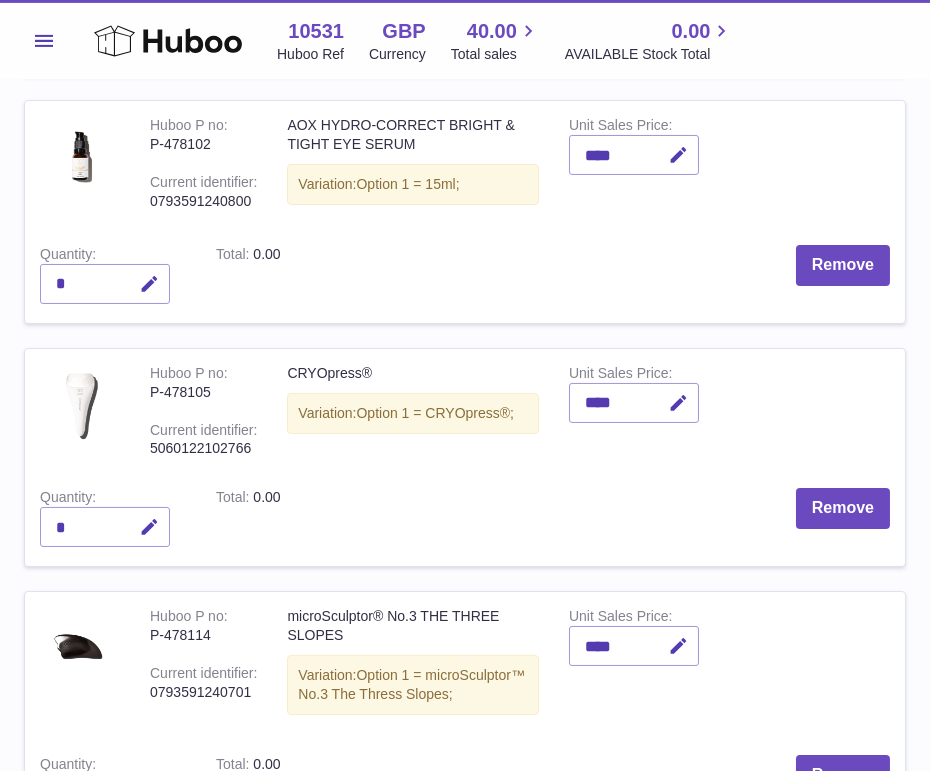 scroll, scrollTop: 486, scrollLeft: 0, axis: vertical 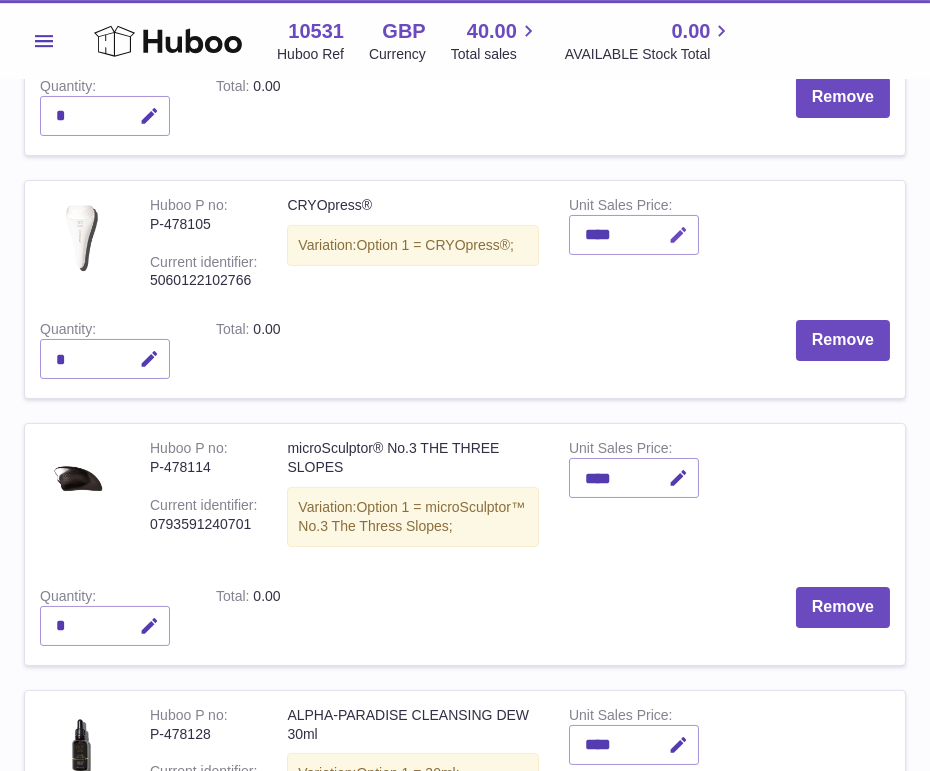 click at bounding box center [678, 235] 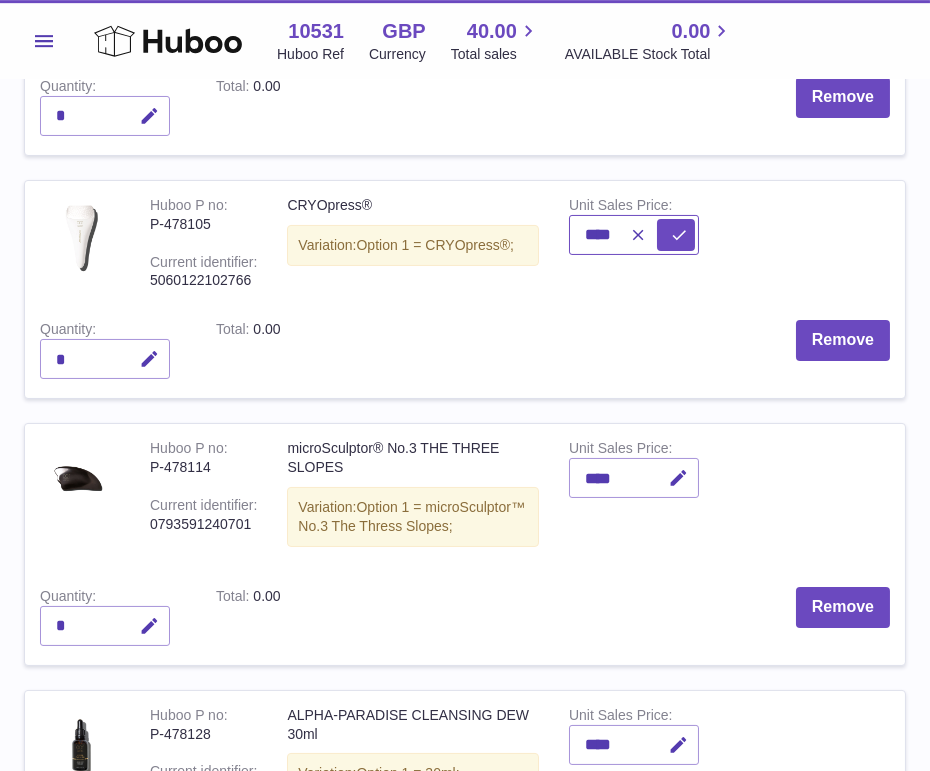 click on "****" at bounding box center (634, 235) 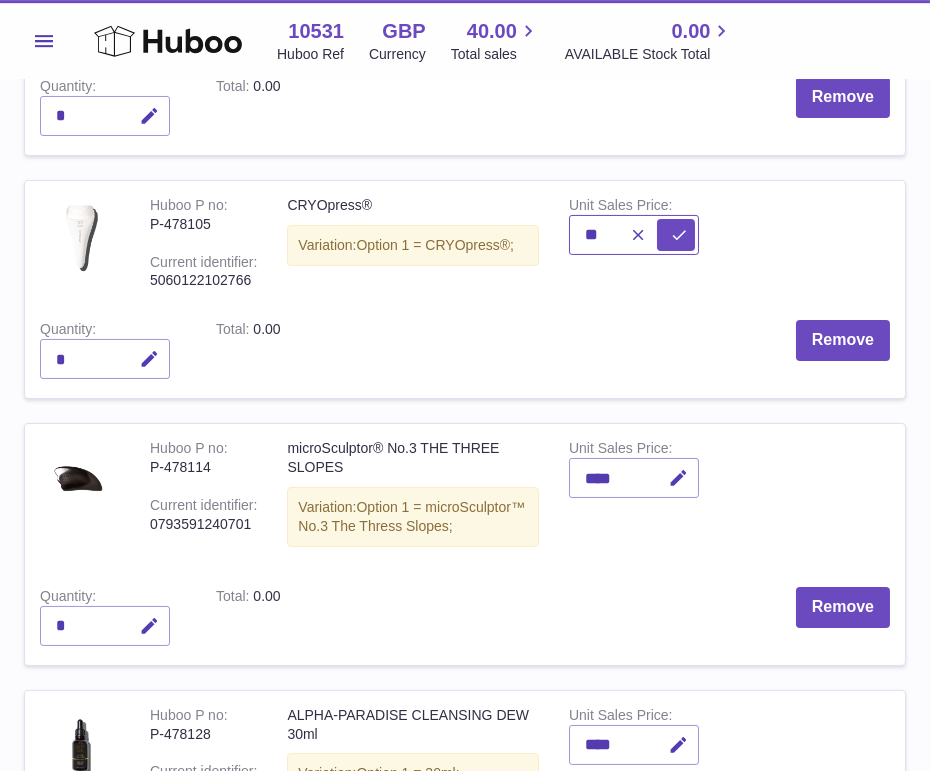 click on "**" at bounding box center [634, 235] 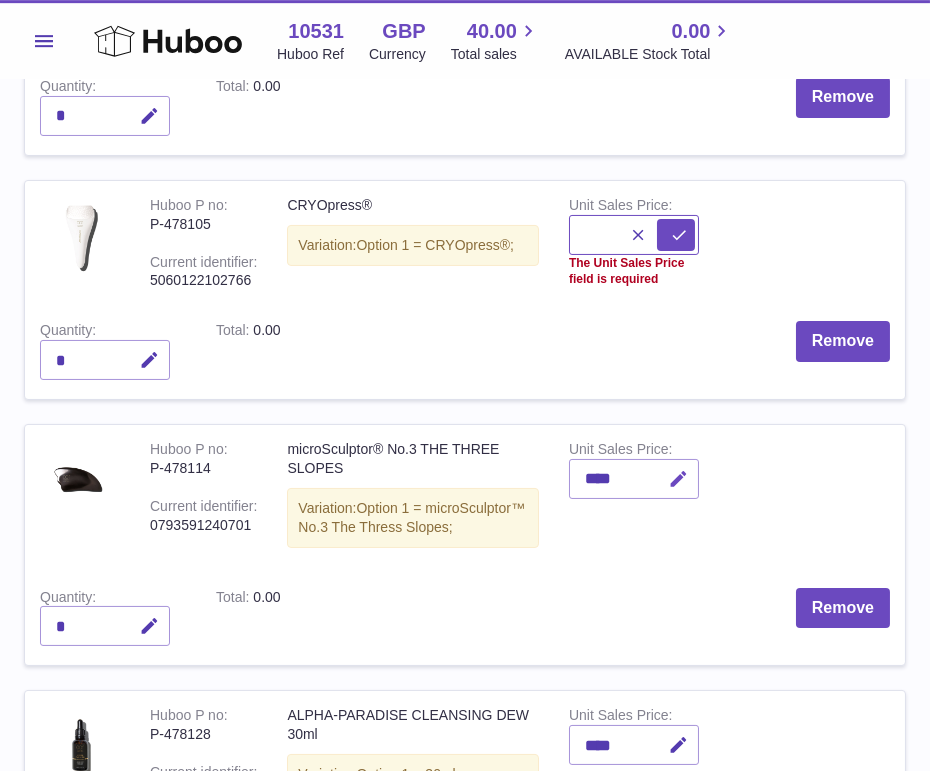 type 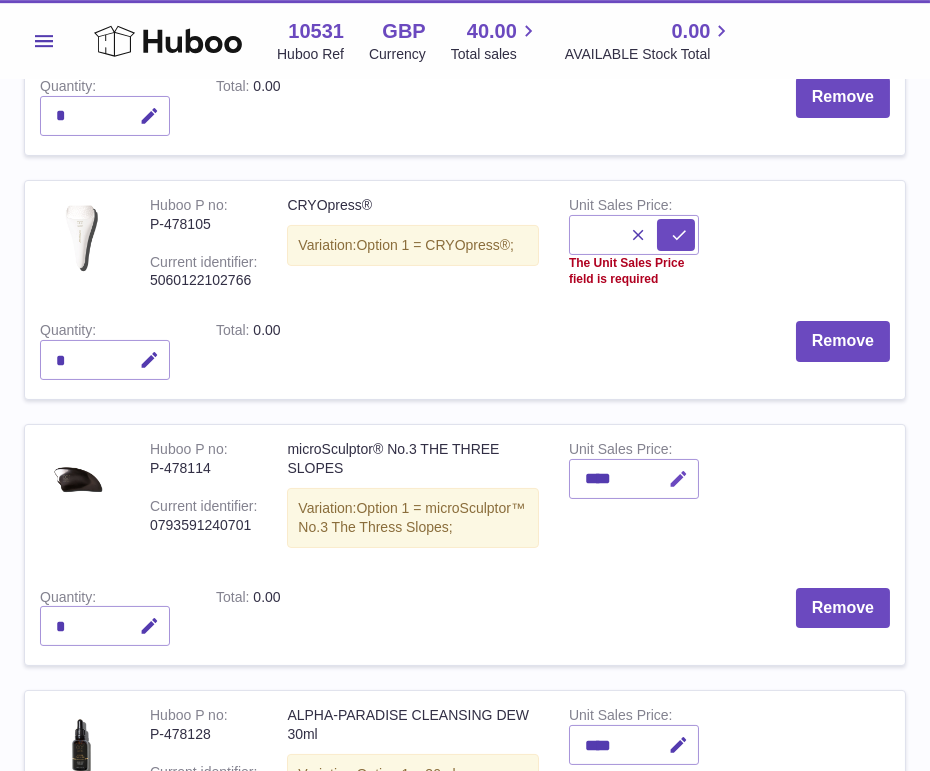 click at bounding box center [675, 479] 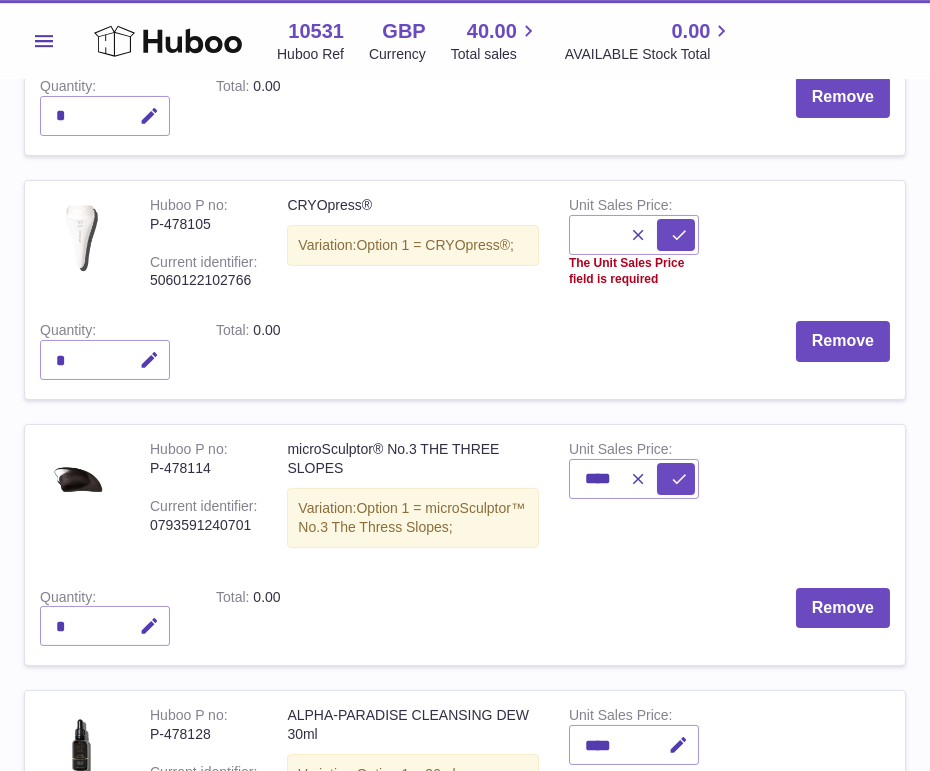 click at bounding box center (654, 479) 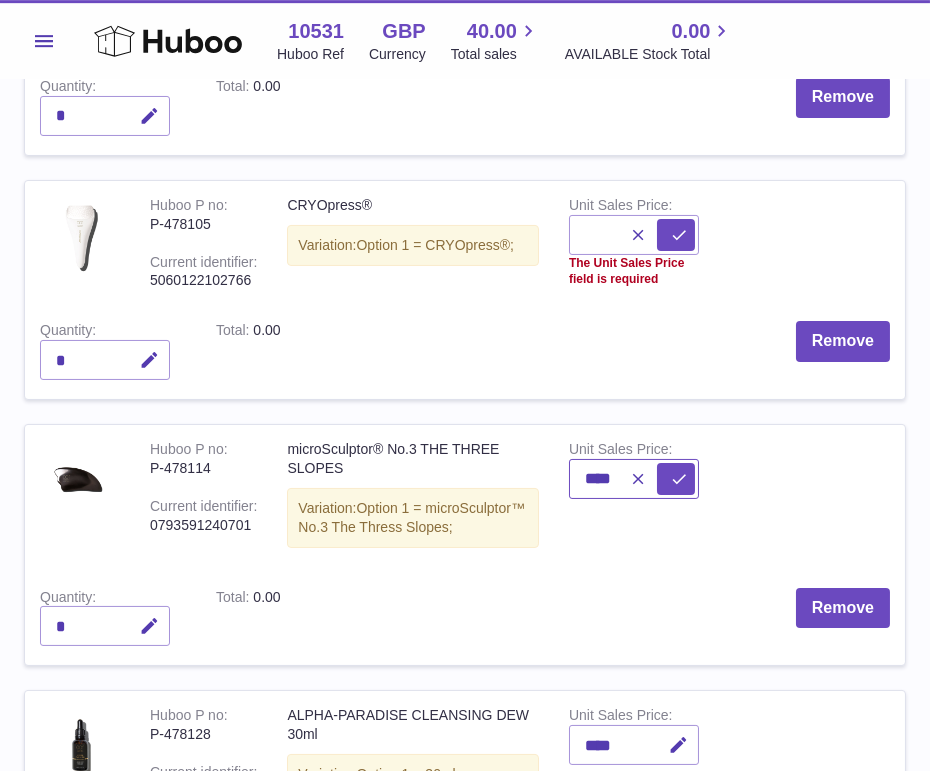 click on "****" at bounding box center (634, 479) 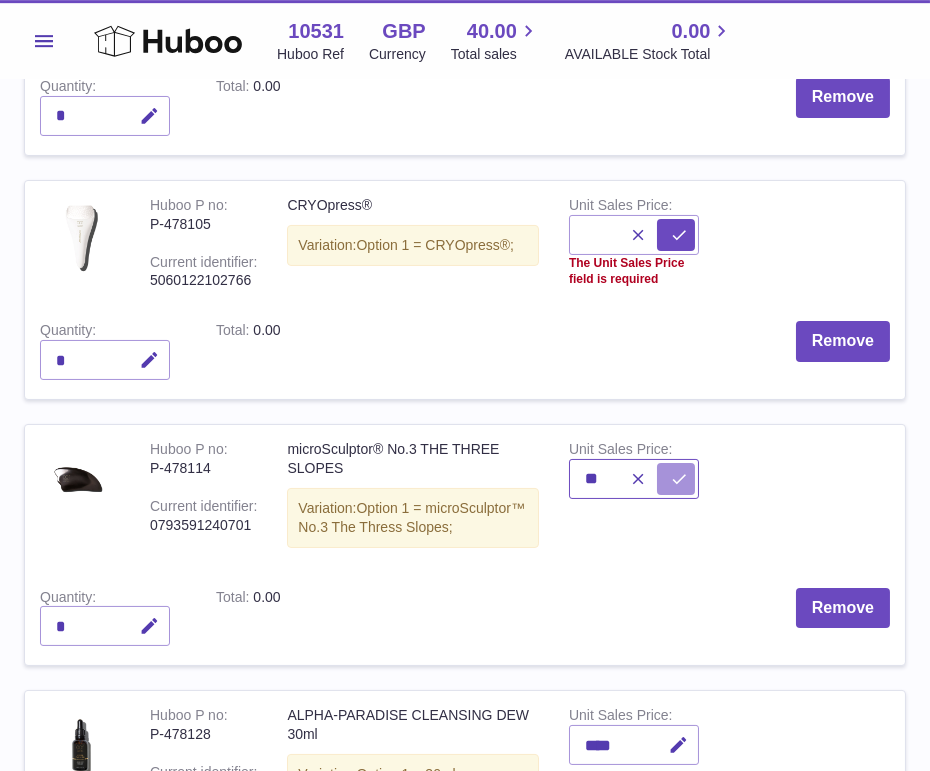 type on "**" 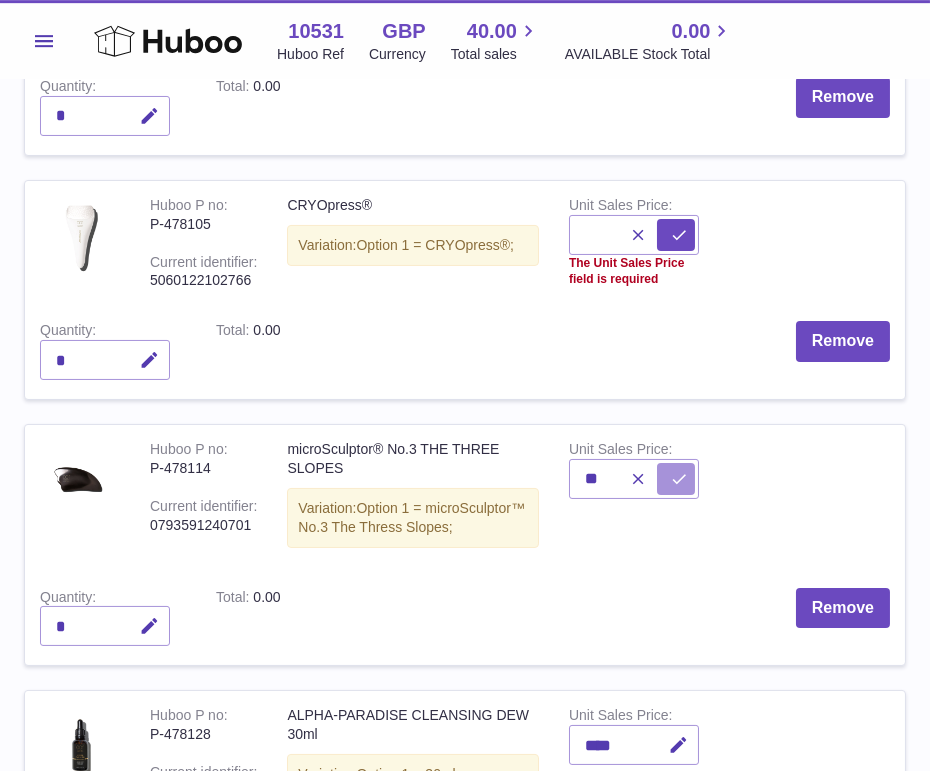 click at bounding box center (679, 479) 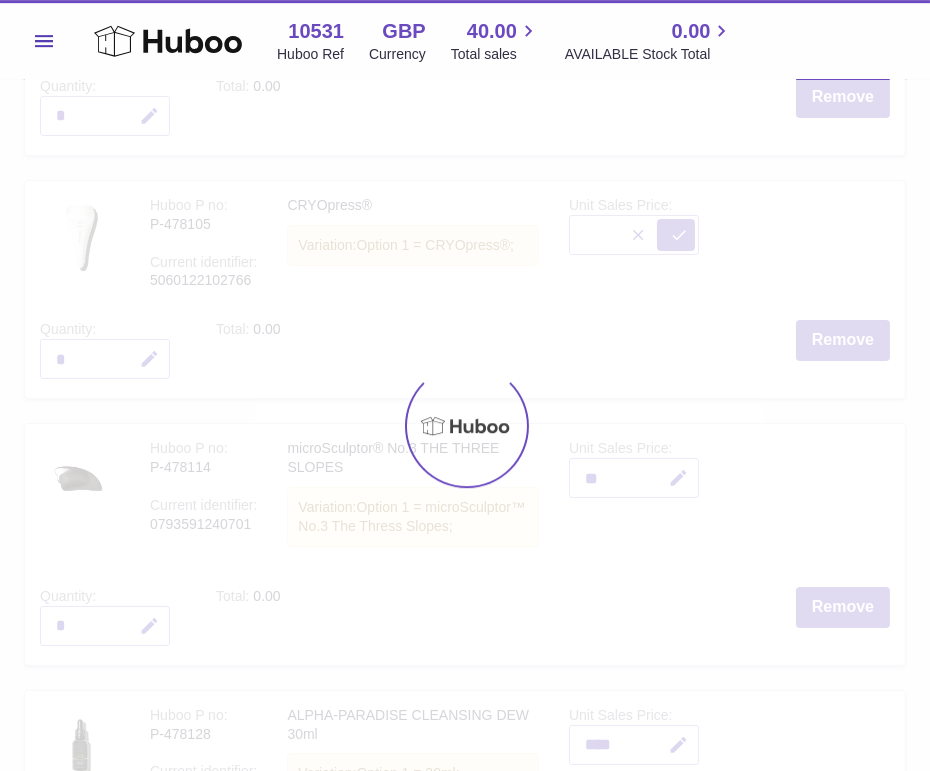 type on "****" 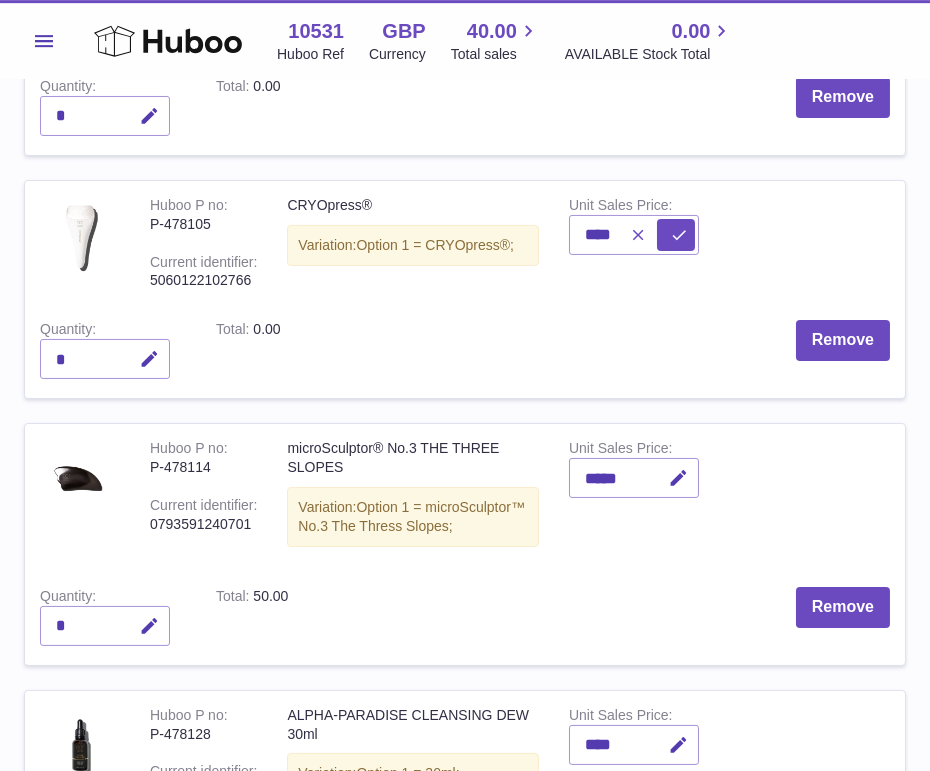 click at bounding box center (638, 235) 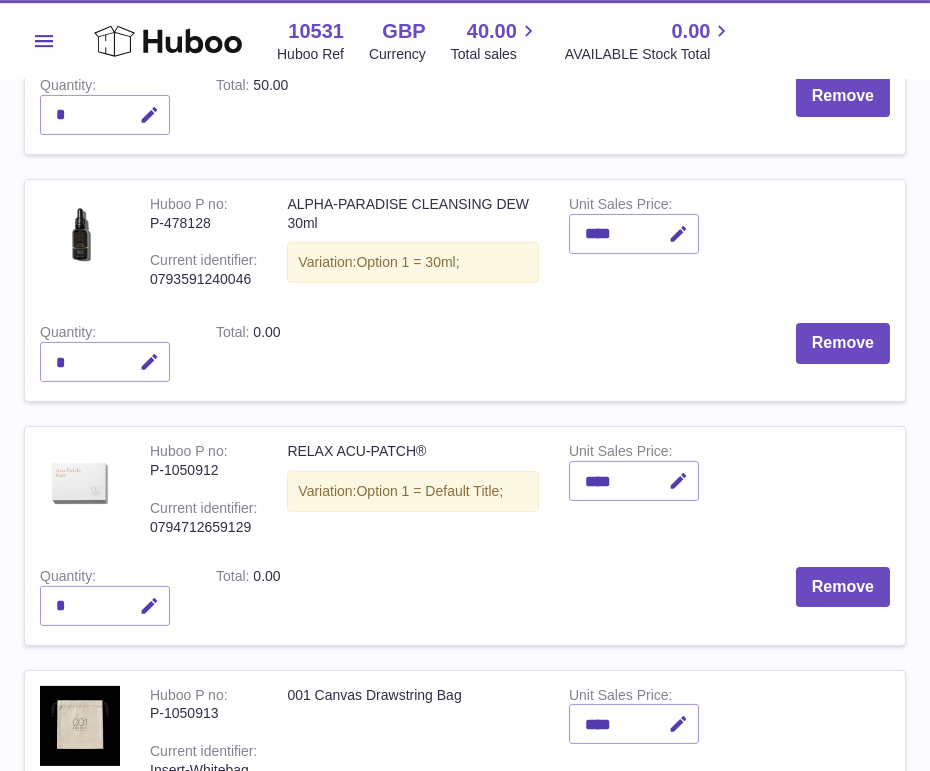 scroll, scrollTop: 1213, scrollLeft: 0, axis: vertical 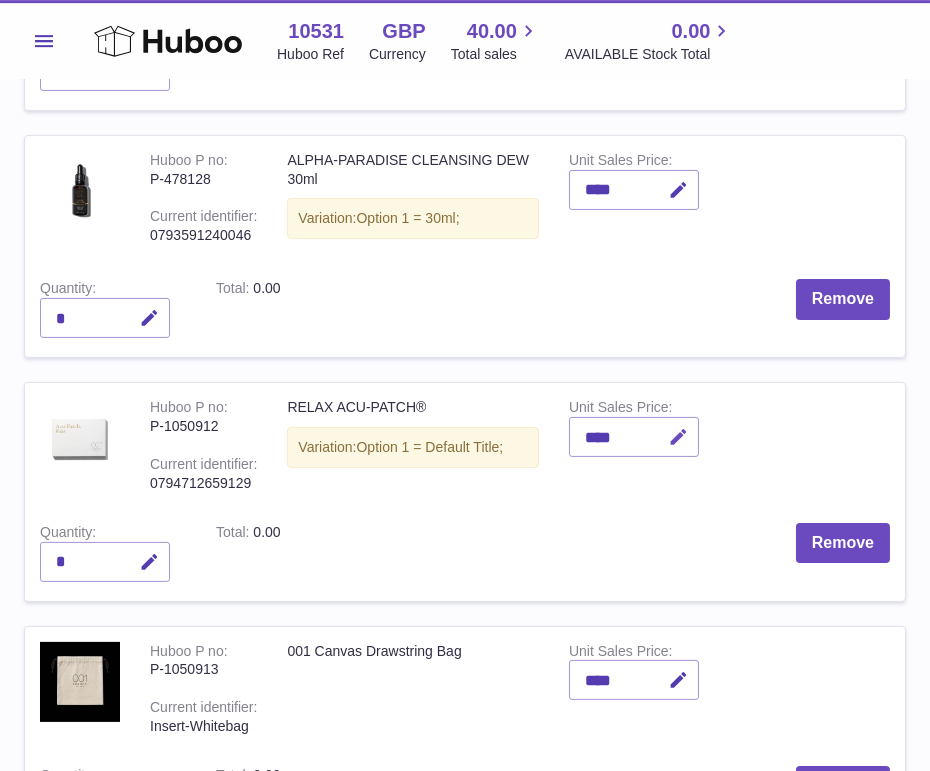click at bounding box center [678, 437] 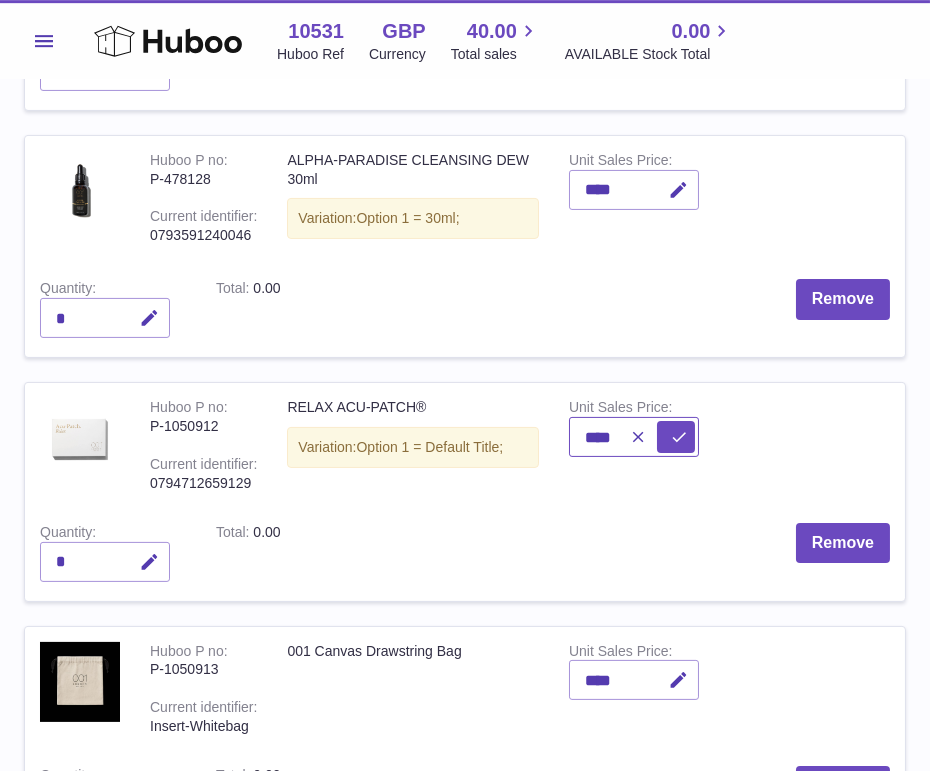 click on "****" at bounding box center (634, 437) 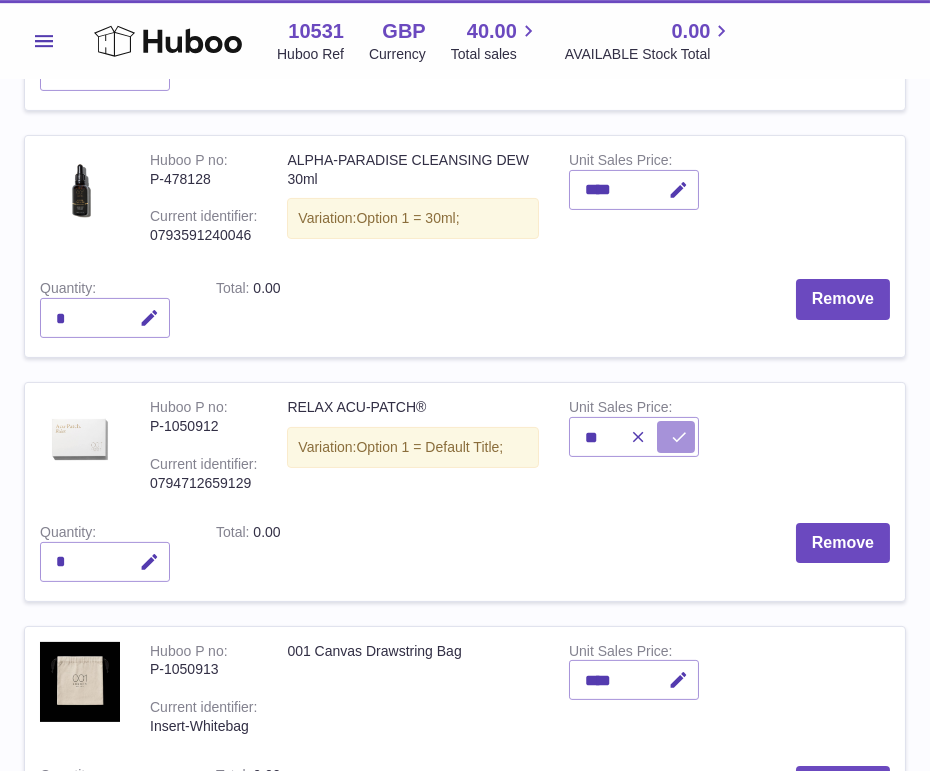 click at bounding box center [676, 437] 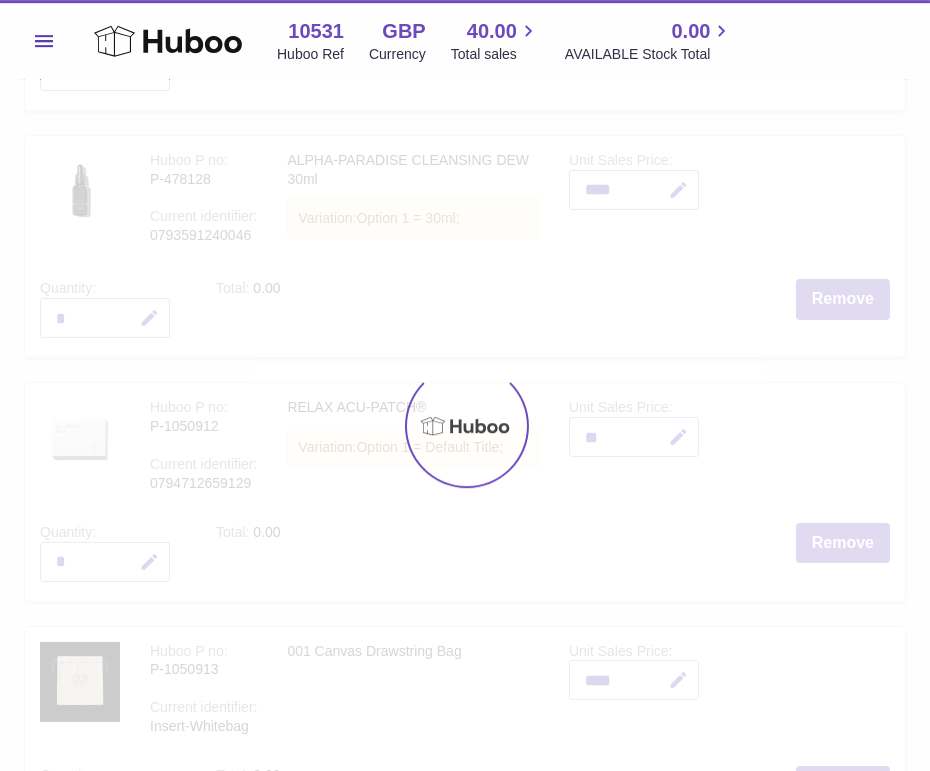 type on "*****" 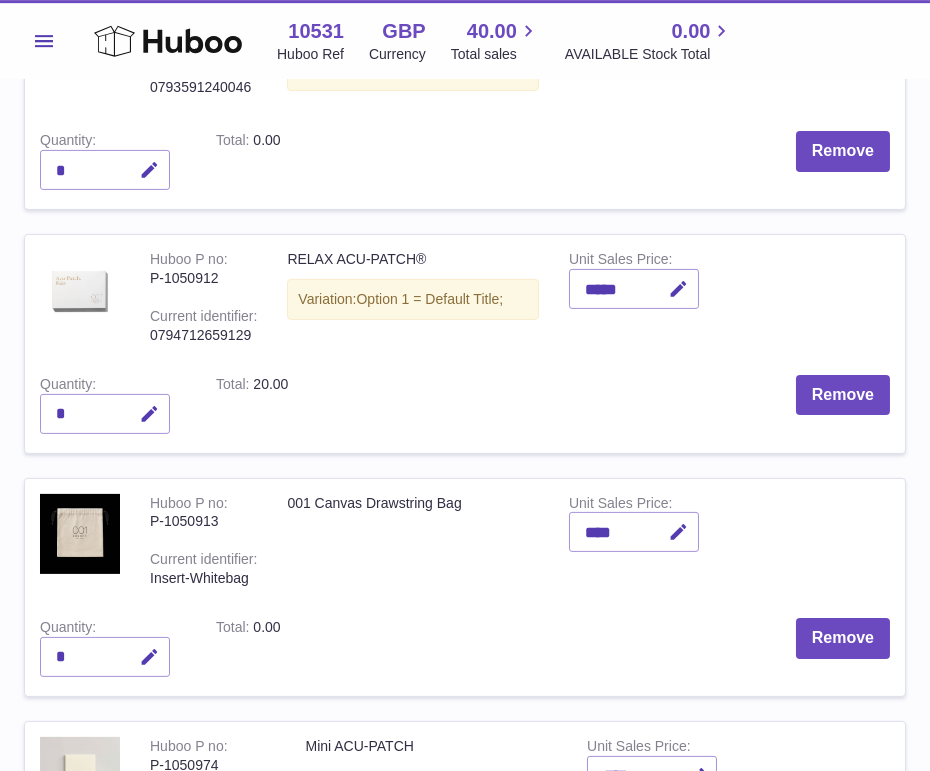 scroll, scrollTop: 1364, scrollLeft: 0, axis: vertical 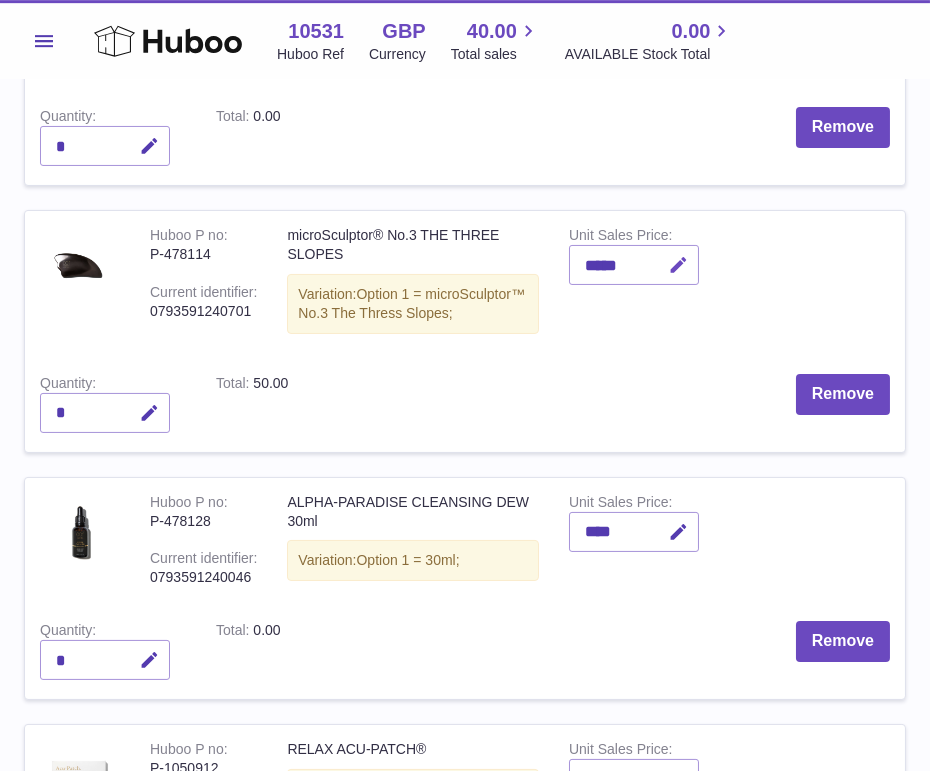 click at bounding box center (678, 265) 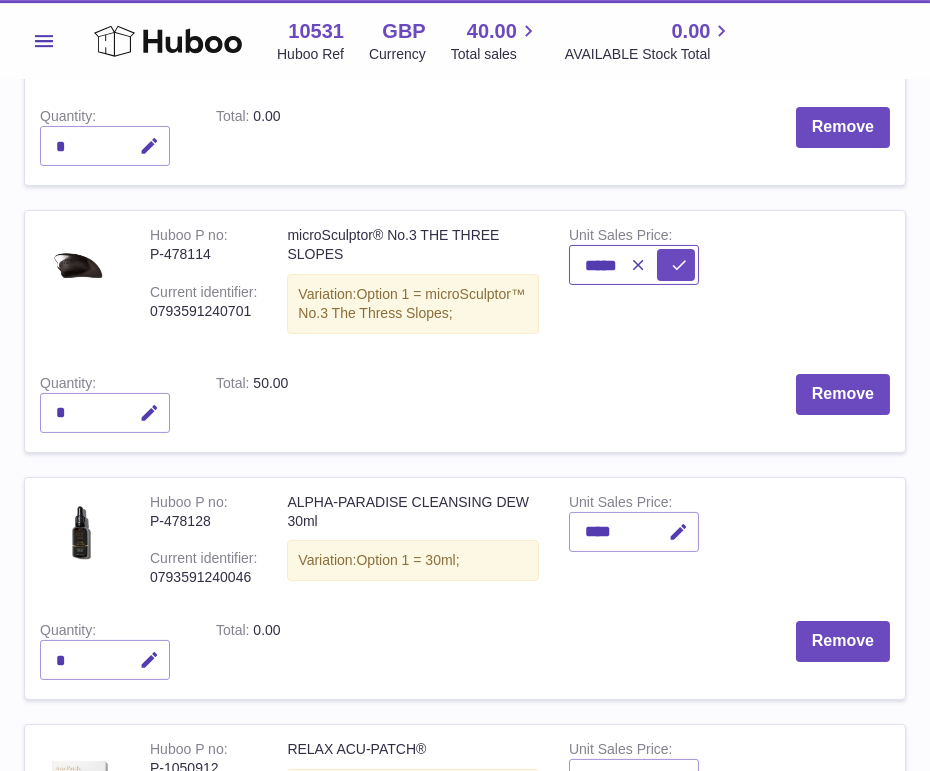 click on "*****" at bounding box center [634, 265] 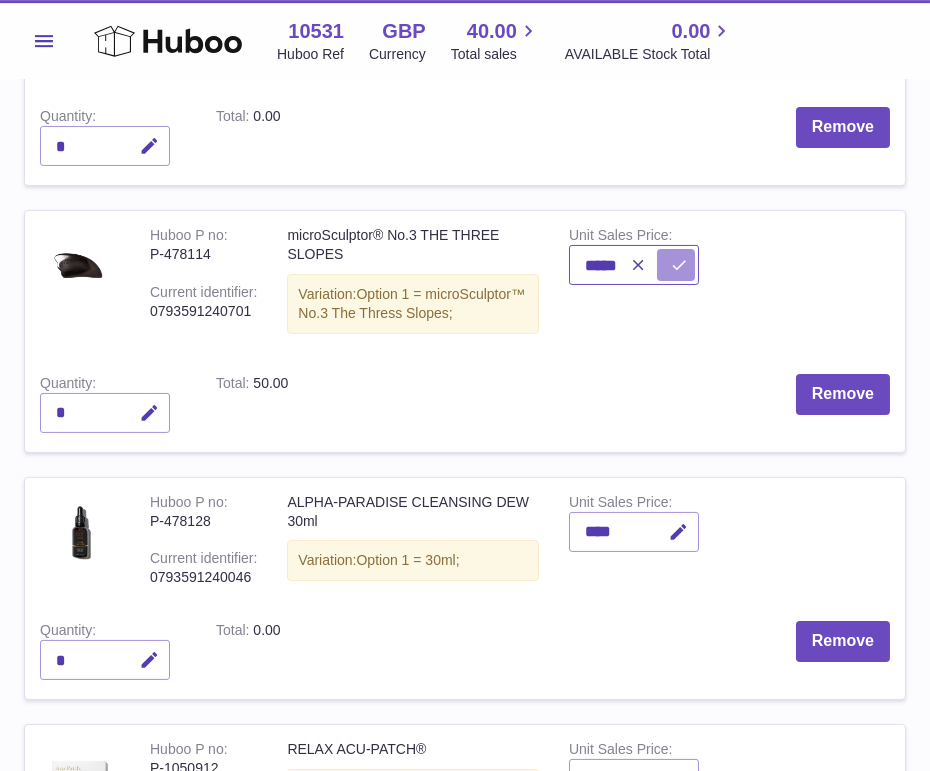 type on "*****" 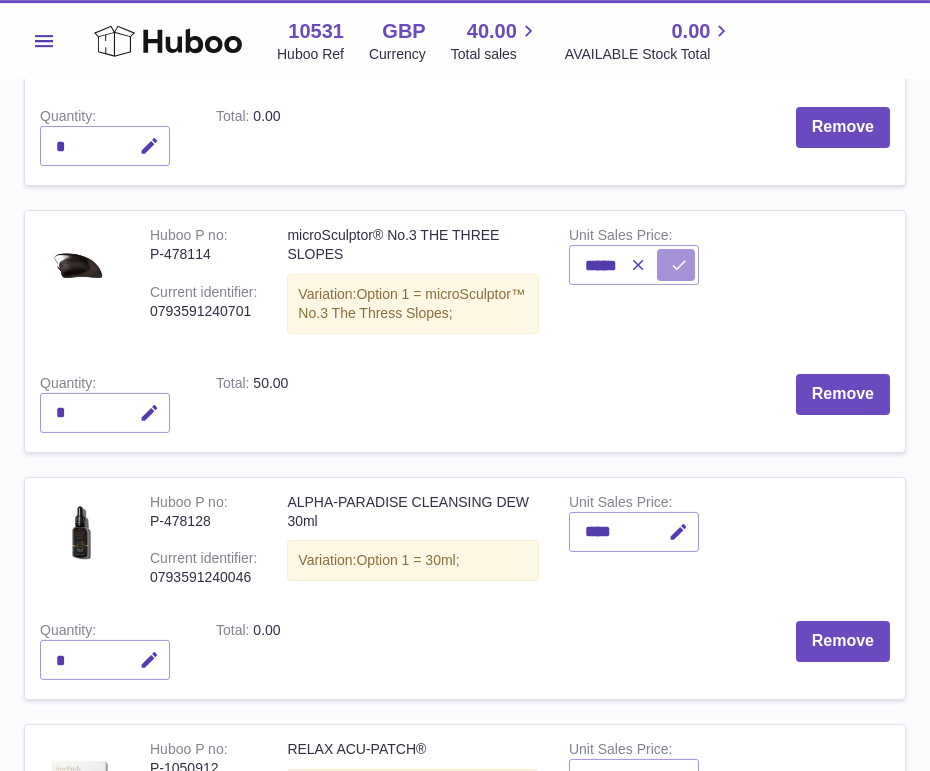 click at bounding box center [679, 265] 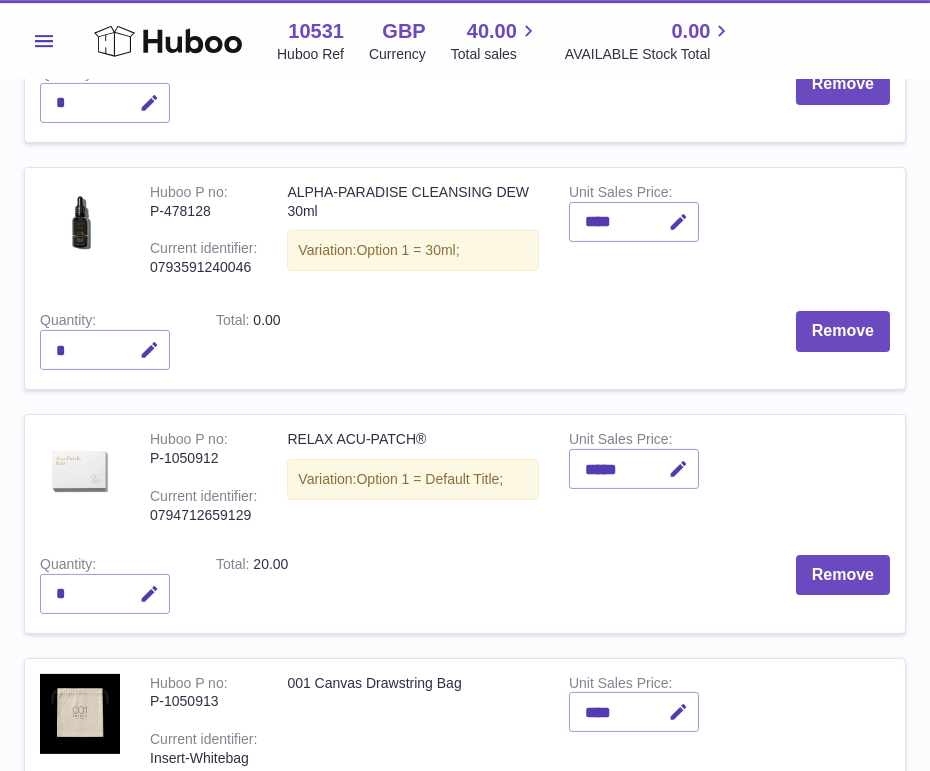 scroll, scrollTop: 1196, scrollLeft: 0, axis: vertical 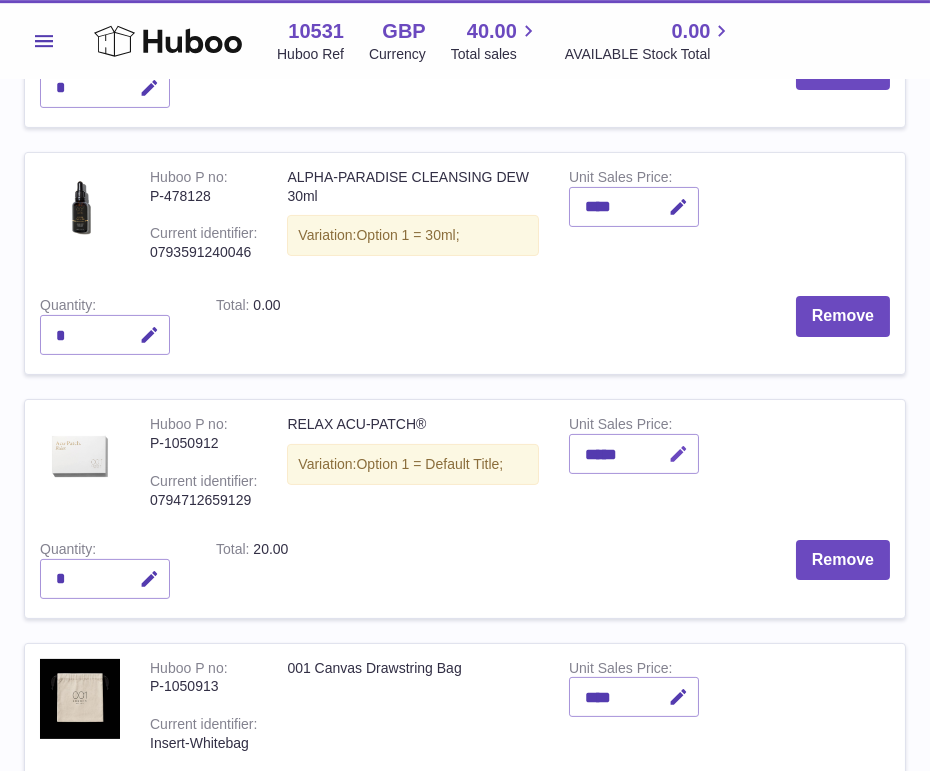 click at bounding box center [678, 454] 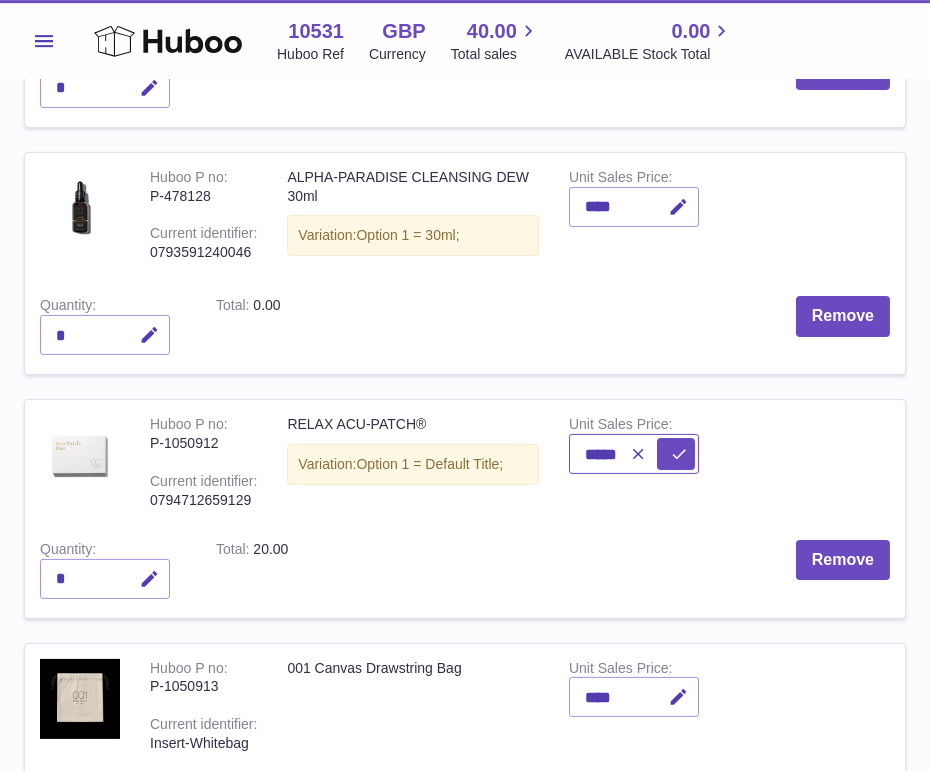 click on "*****" at bounding box center [634, 454] 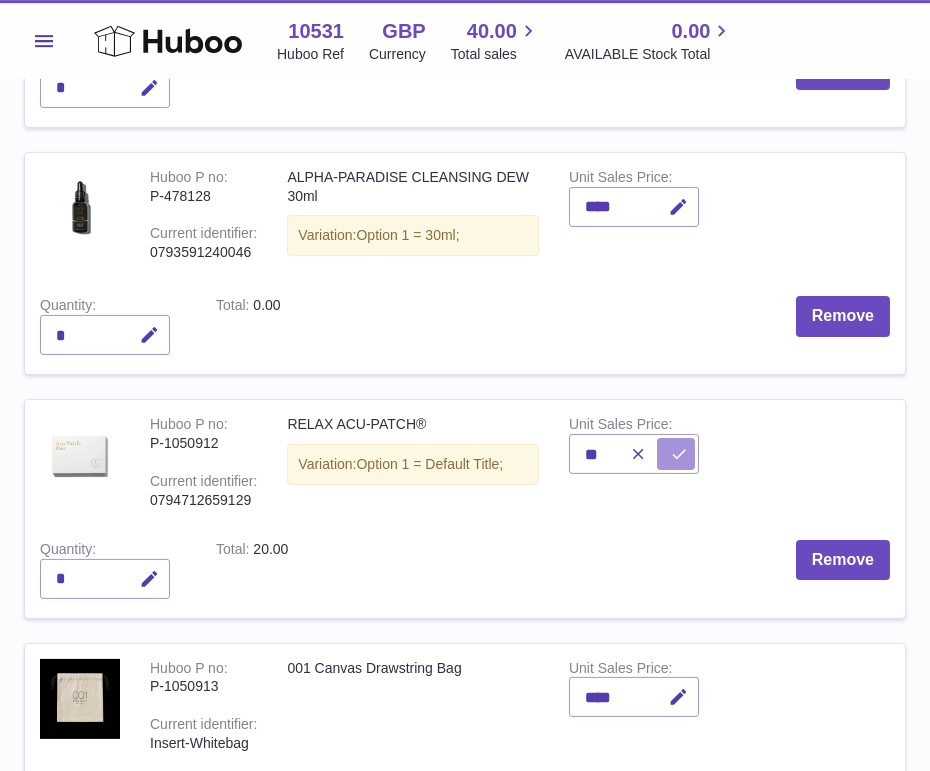 click at bounding box center [679, 454] 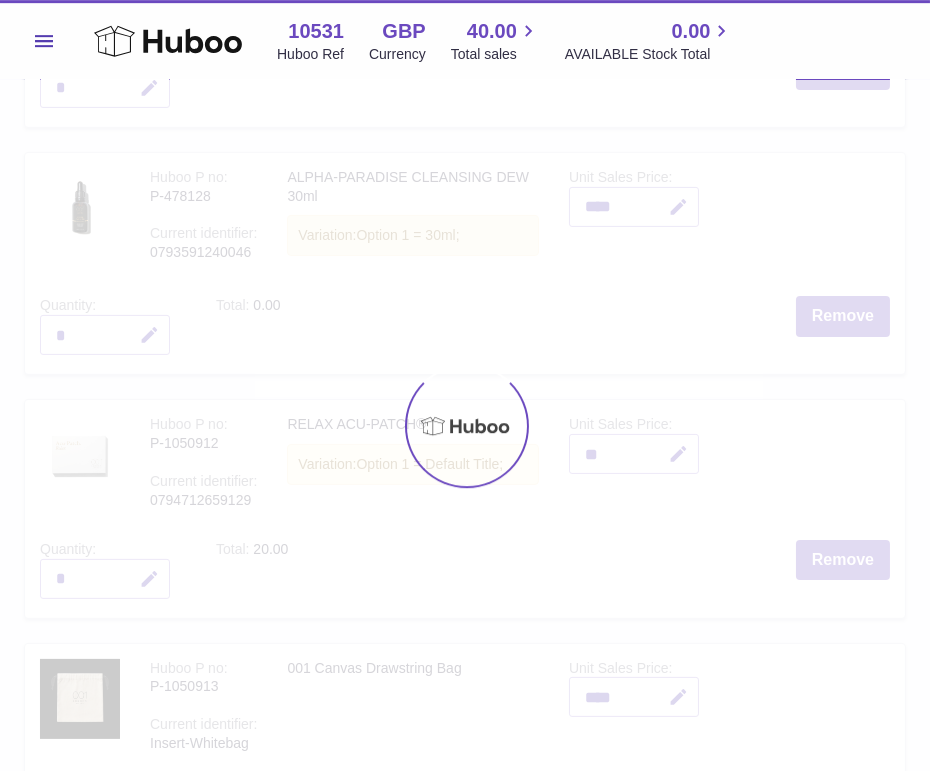type on "*****" 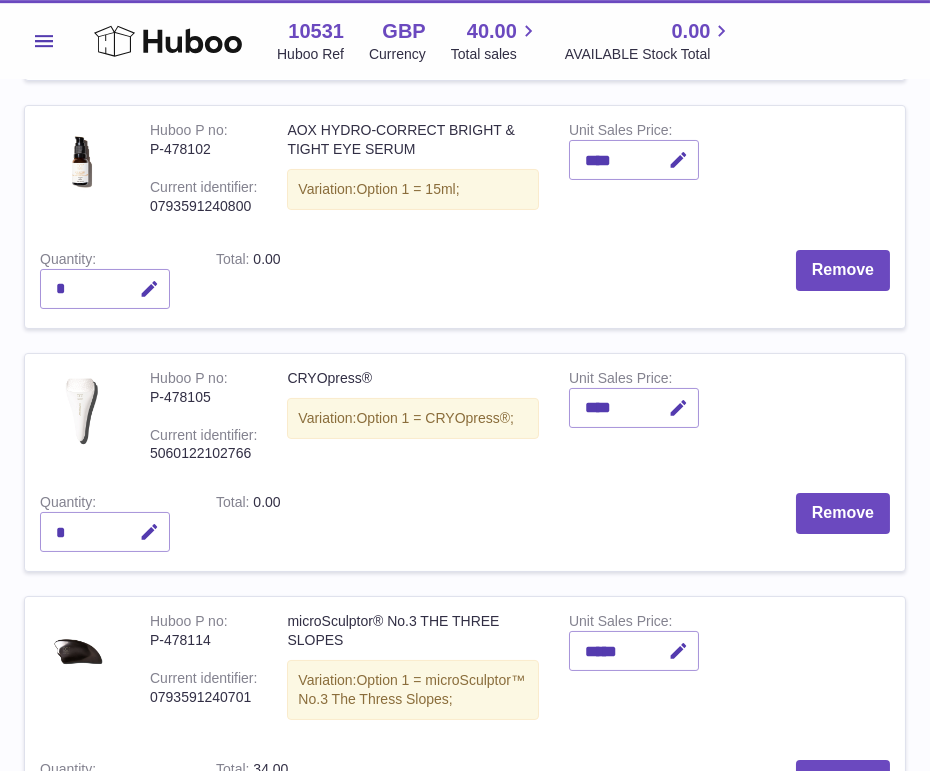 scroll, scrollTop: 484, scrollLeft: 0, axis: vertical 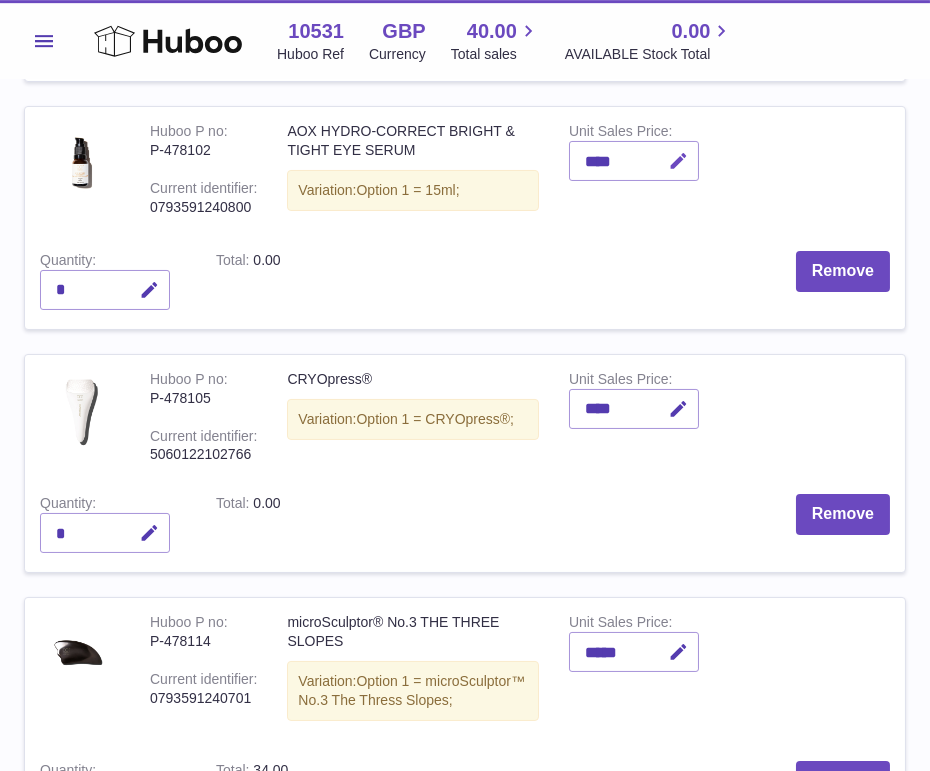 click at bounding box center (678, 161) 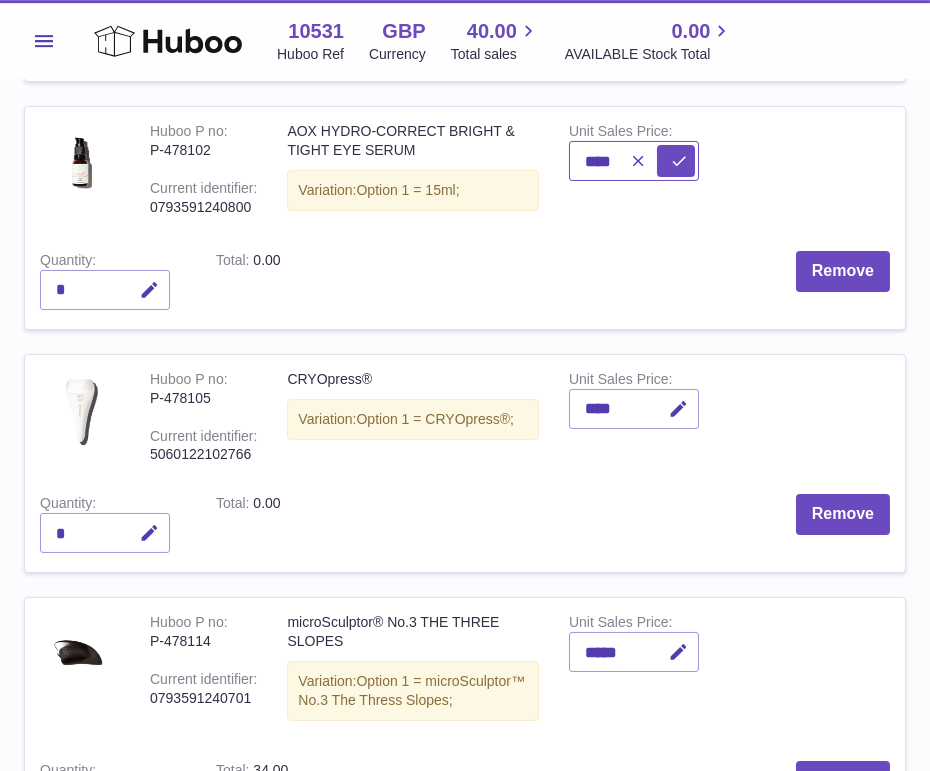click on "****" at bounding box center (634, 161) 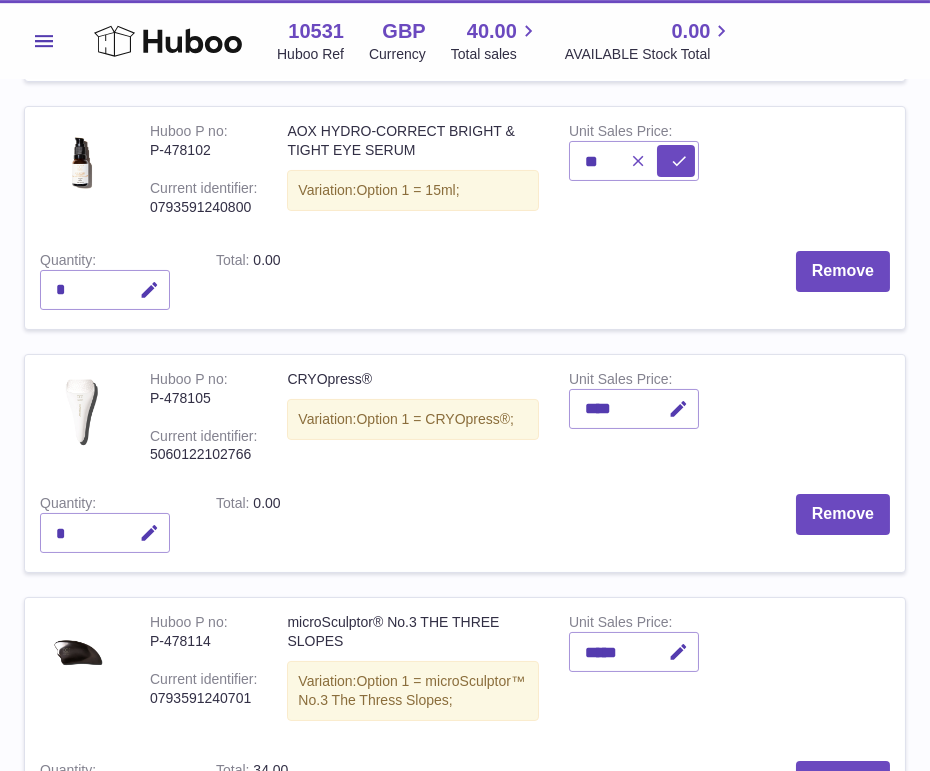click at bounding box center [635, 161] 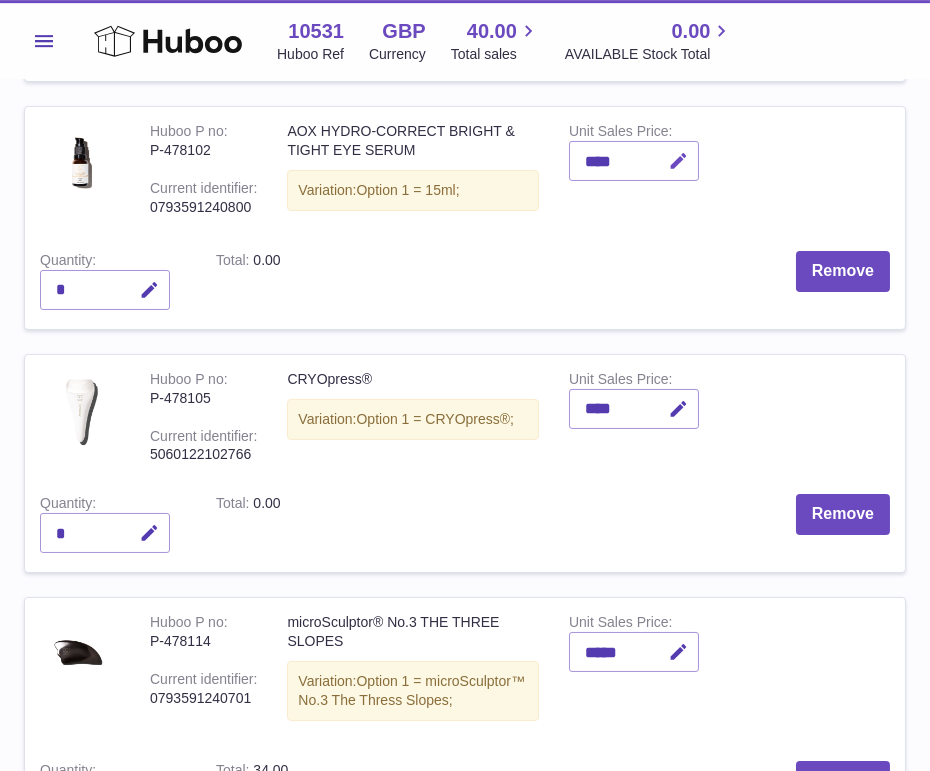 click at bounding box center [678, 161] 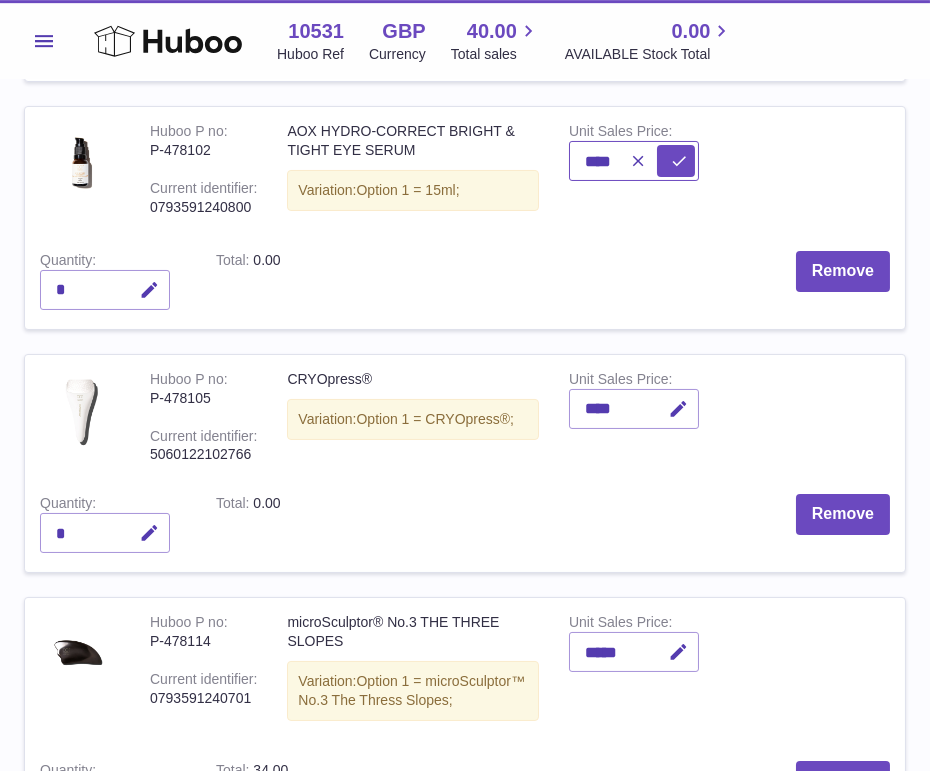 click on "****" at bounding box center [634, 161] 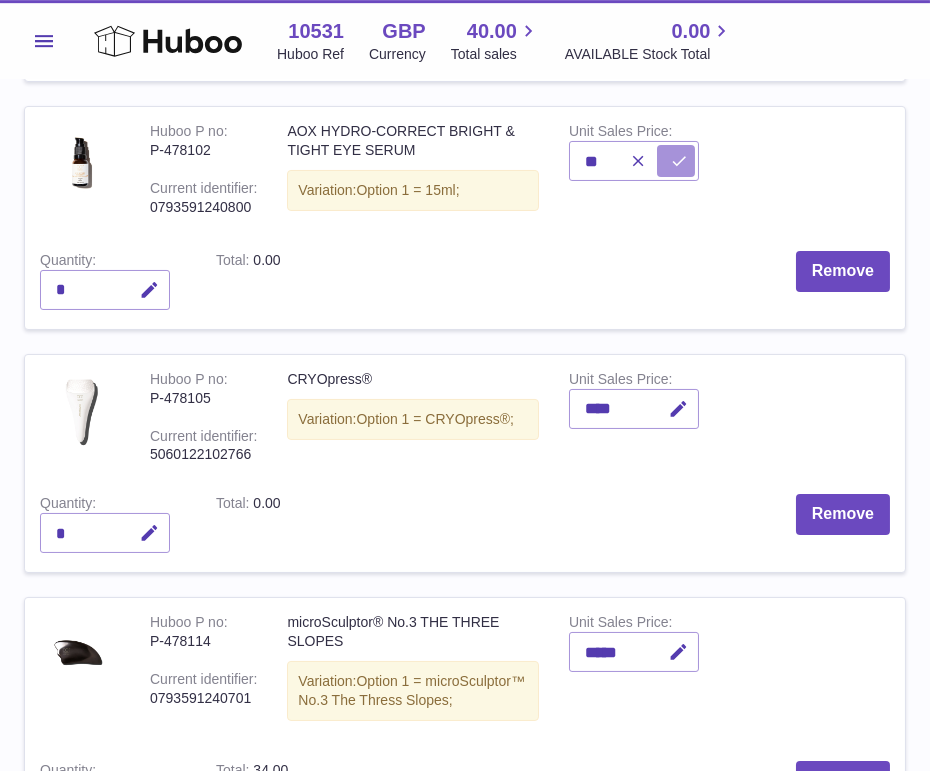 click at bounding box center (676, 161) 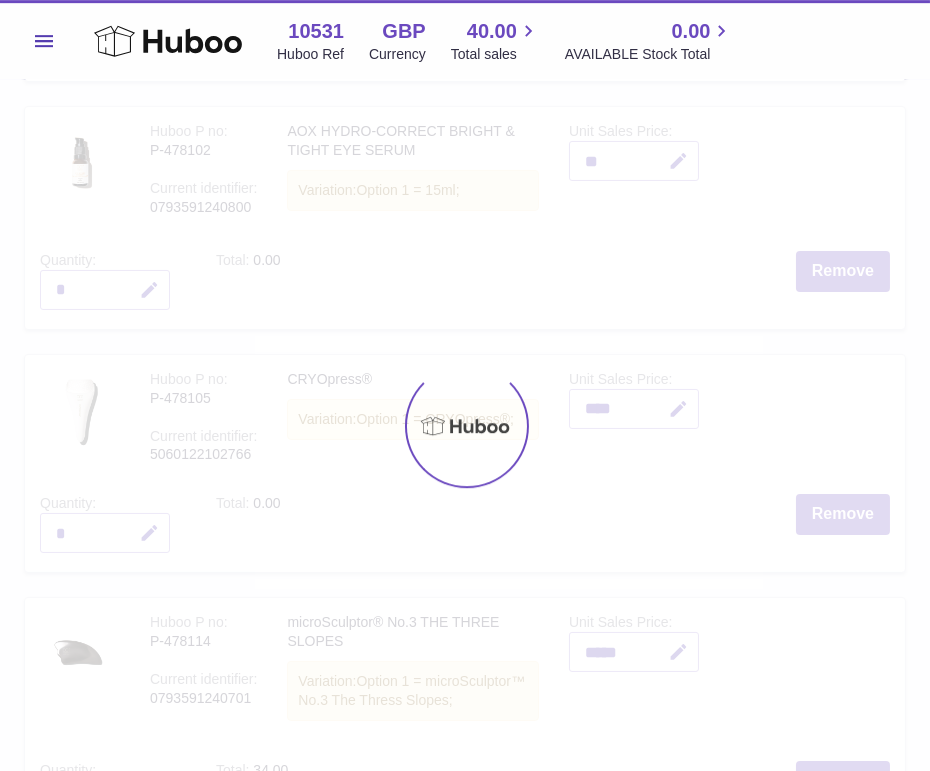 type on "*****" 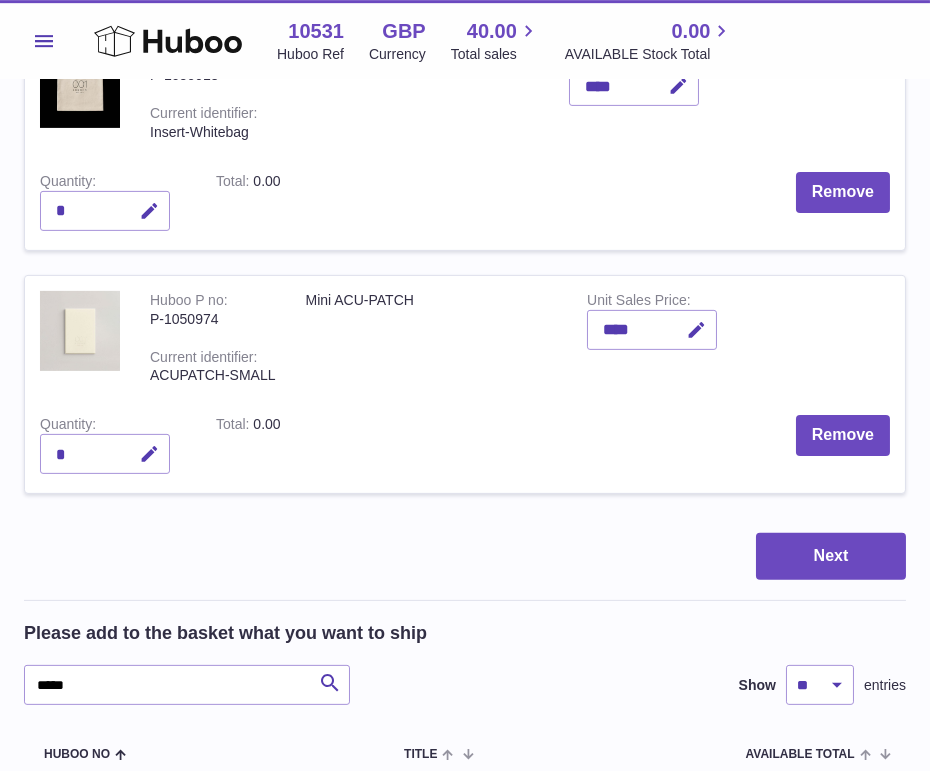 scroll, scrollTop: 1862, scrollLeft: 0, axis: vertical 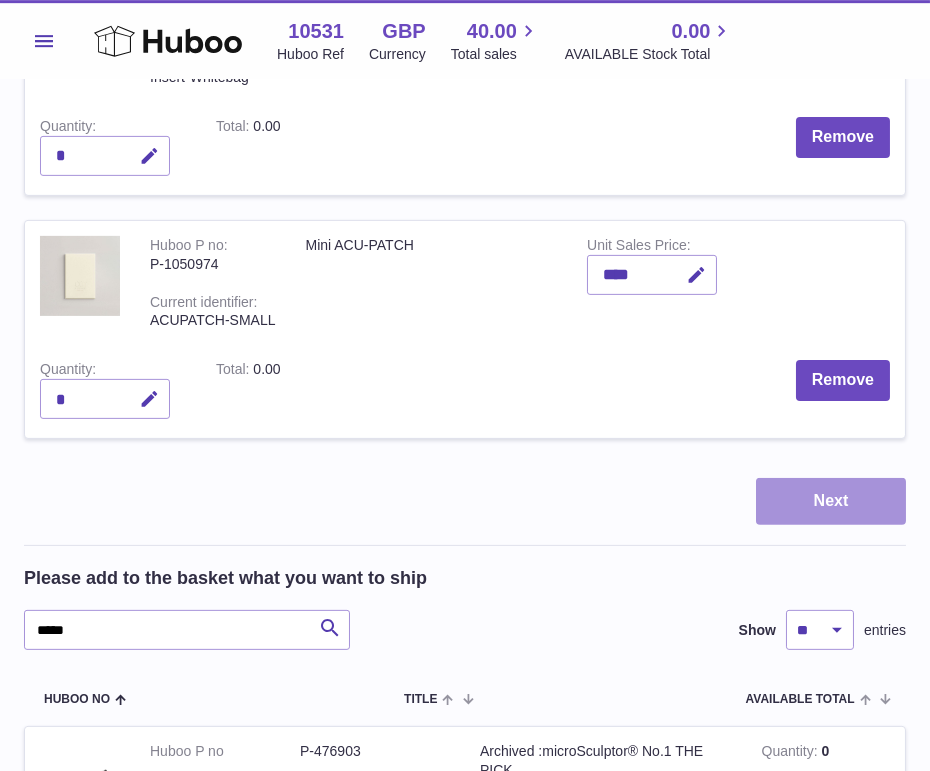 click on "Next" at bounding box center (831, 501) 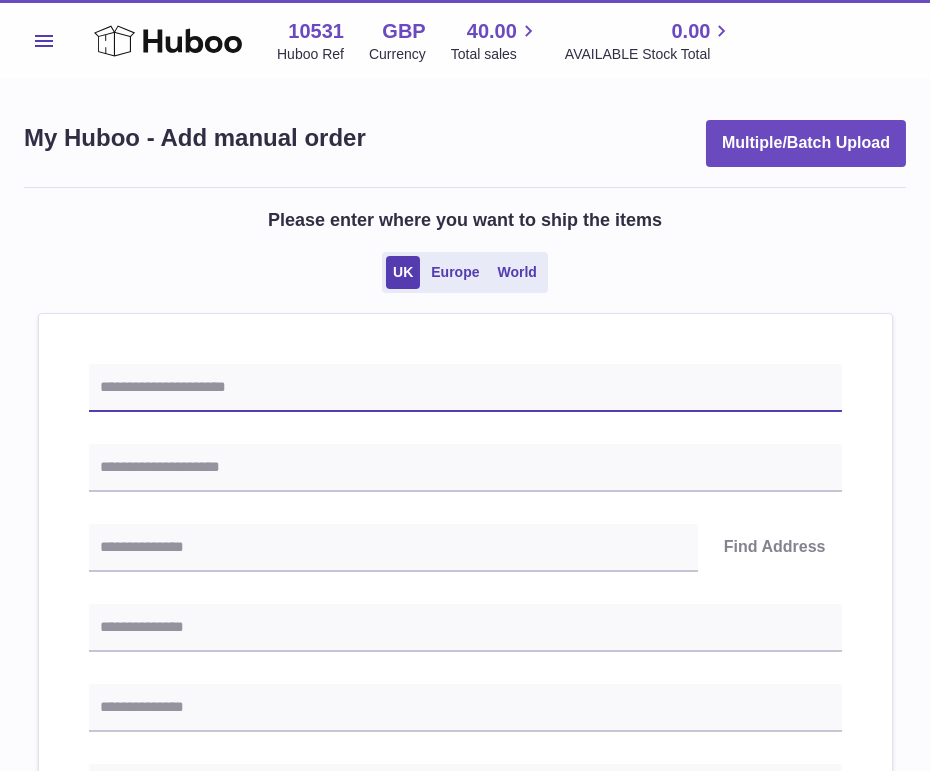 click at bounding box center [465, 388] 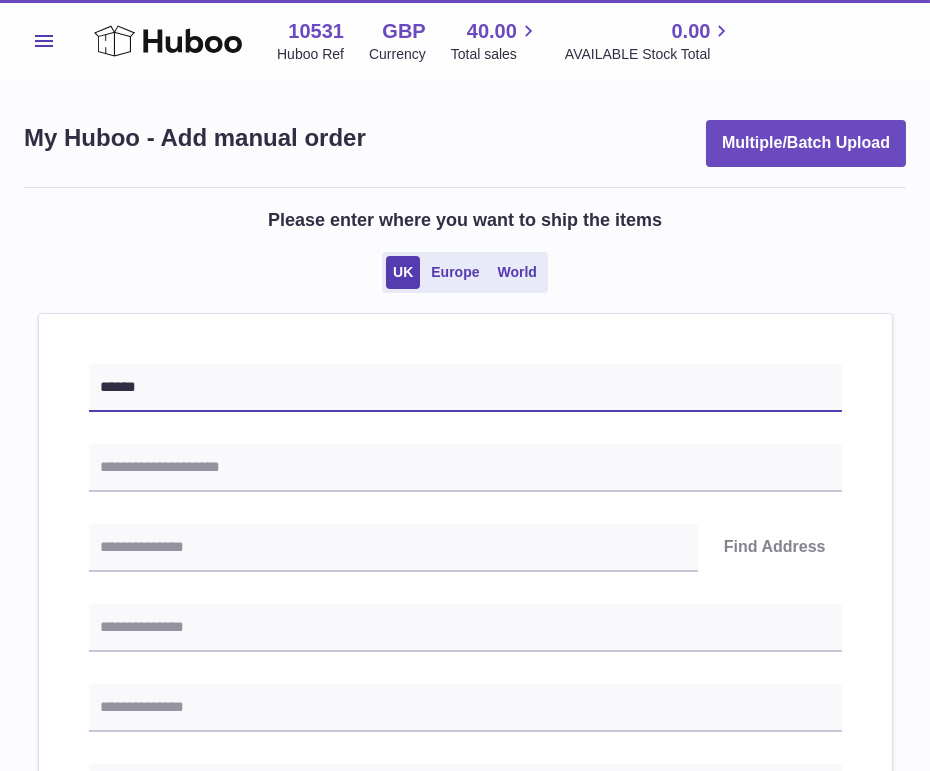 type on "******" 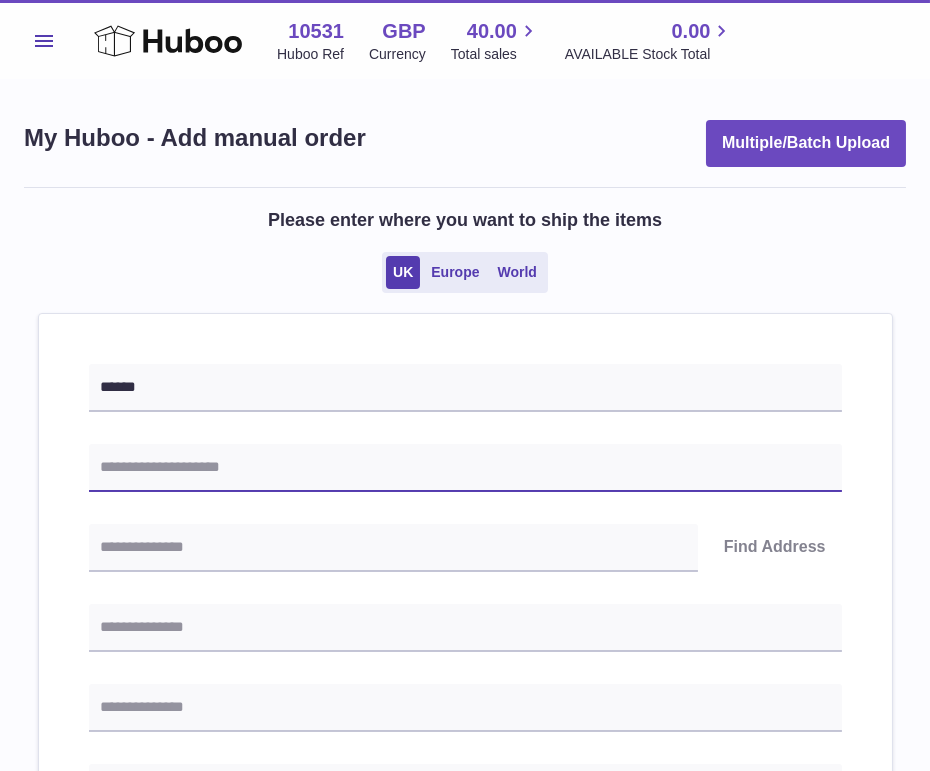 click at bounding box center (465, 468) 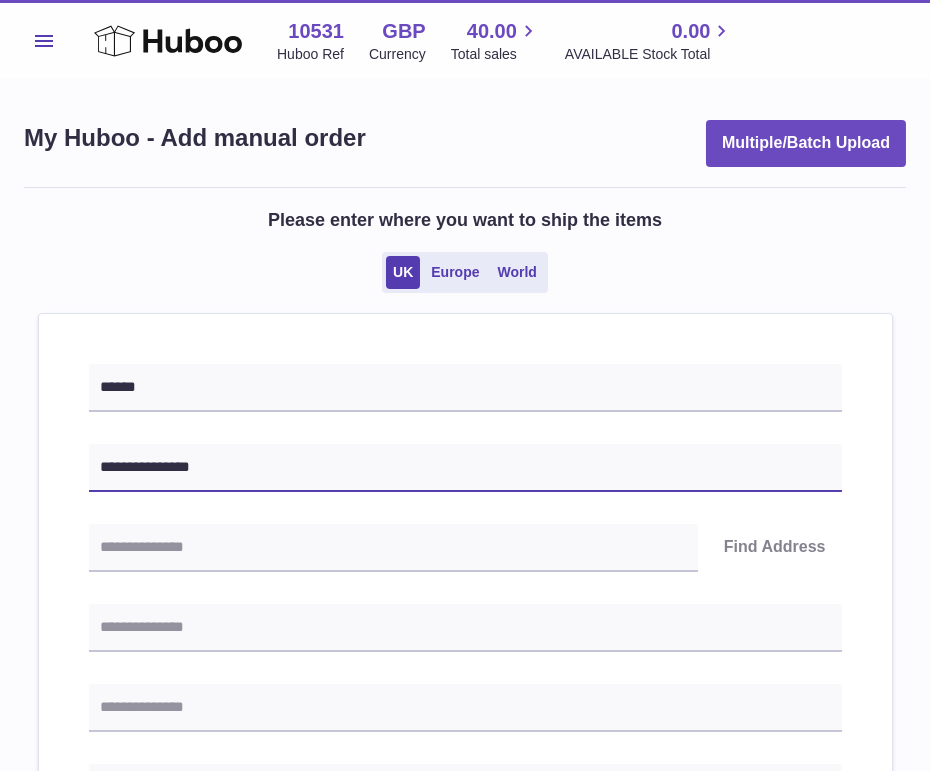 type on "**********" 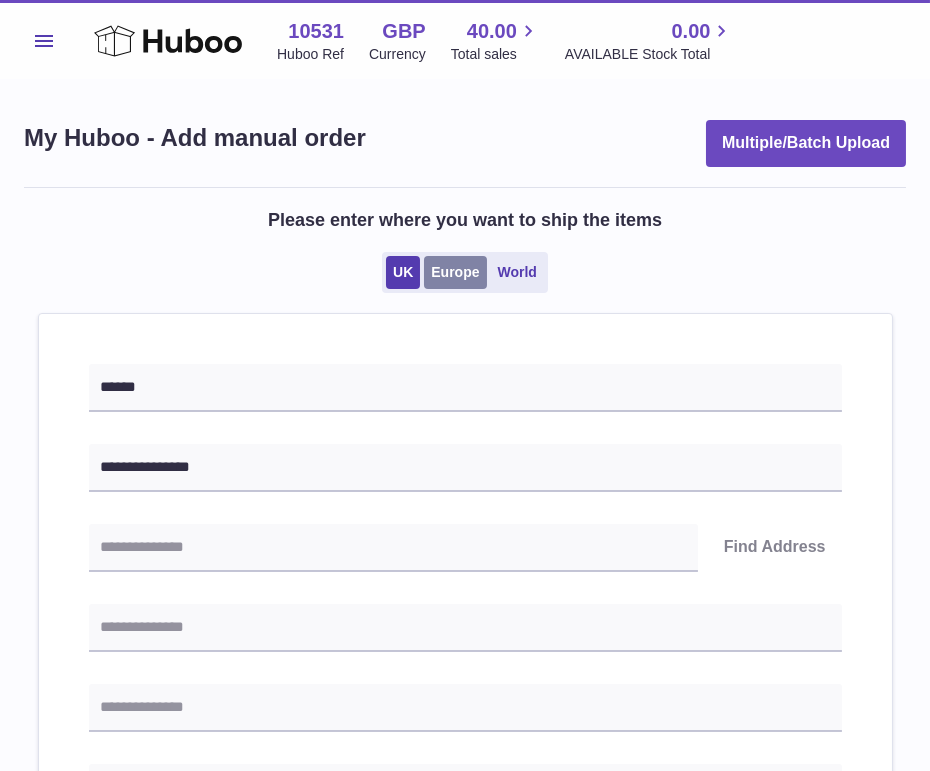 click on "Europe" at bounding box center [455, 272] 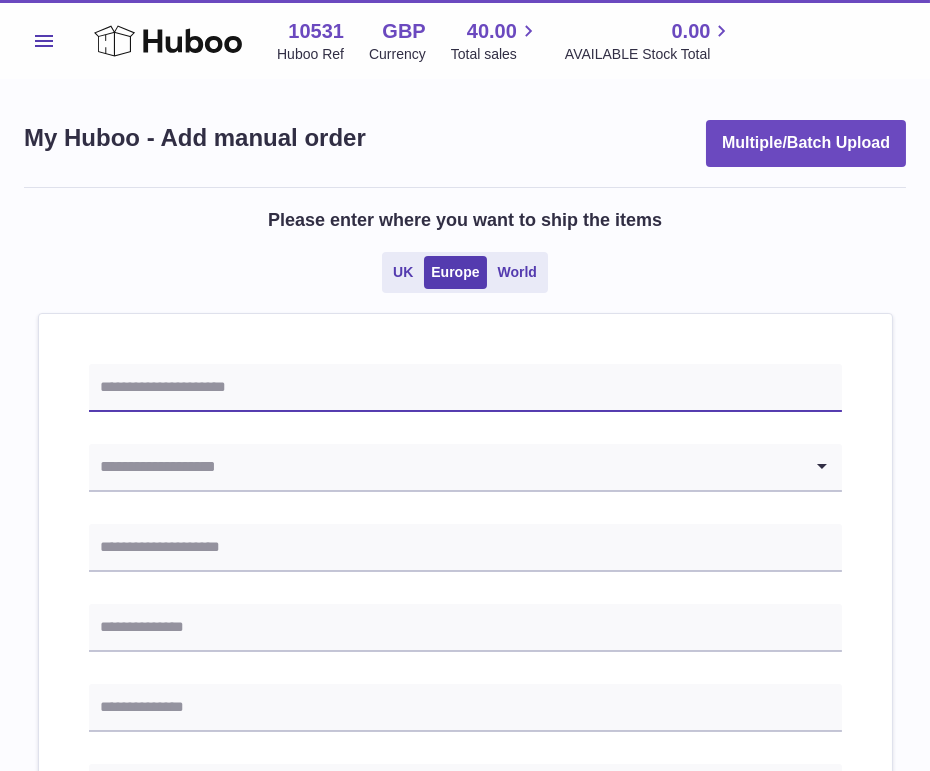 click at bounding box center (465, 388) 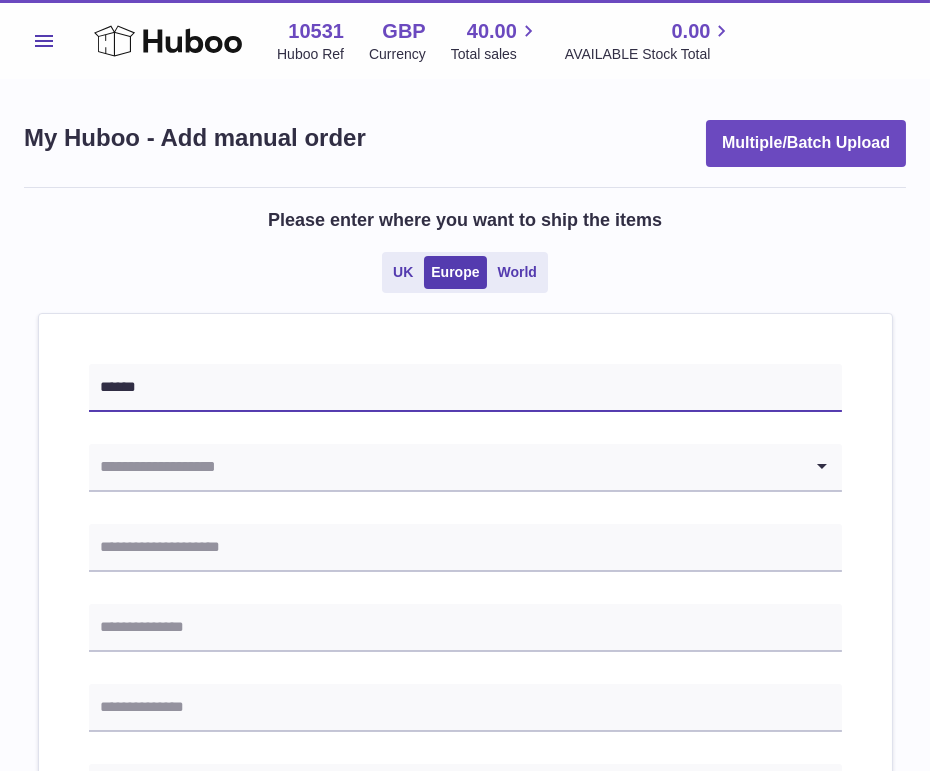 type on "******" 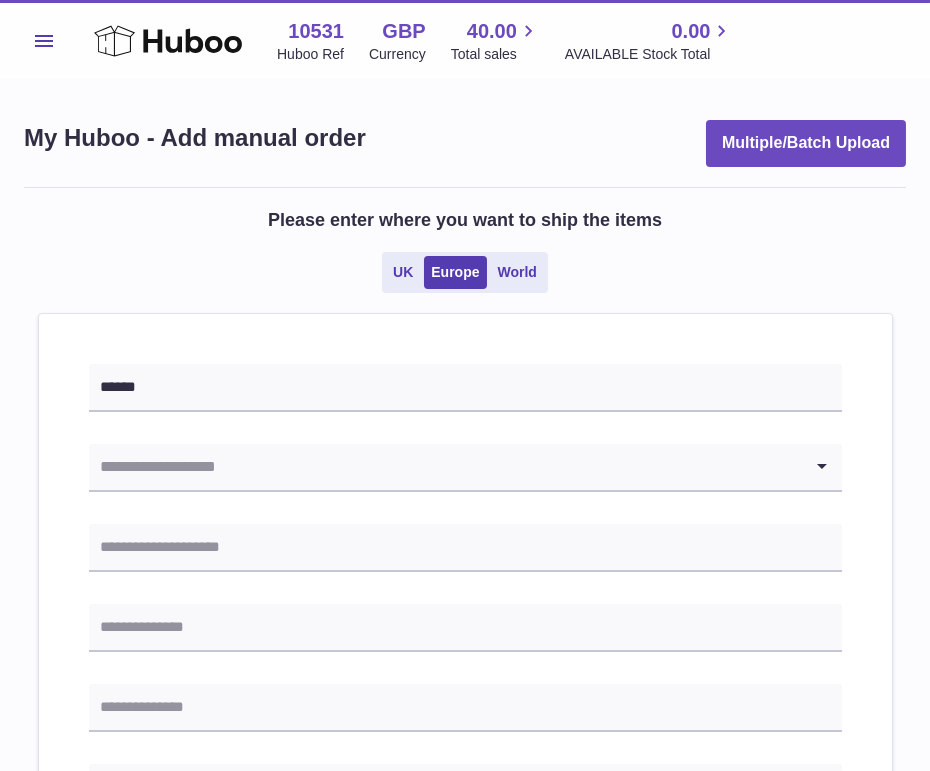 click at bounding box center [445, 467] 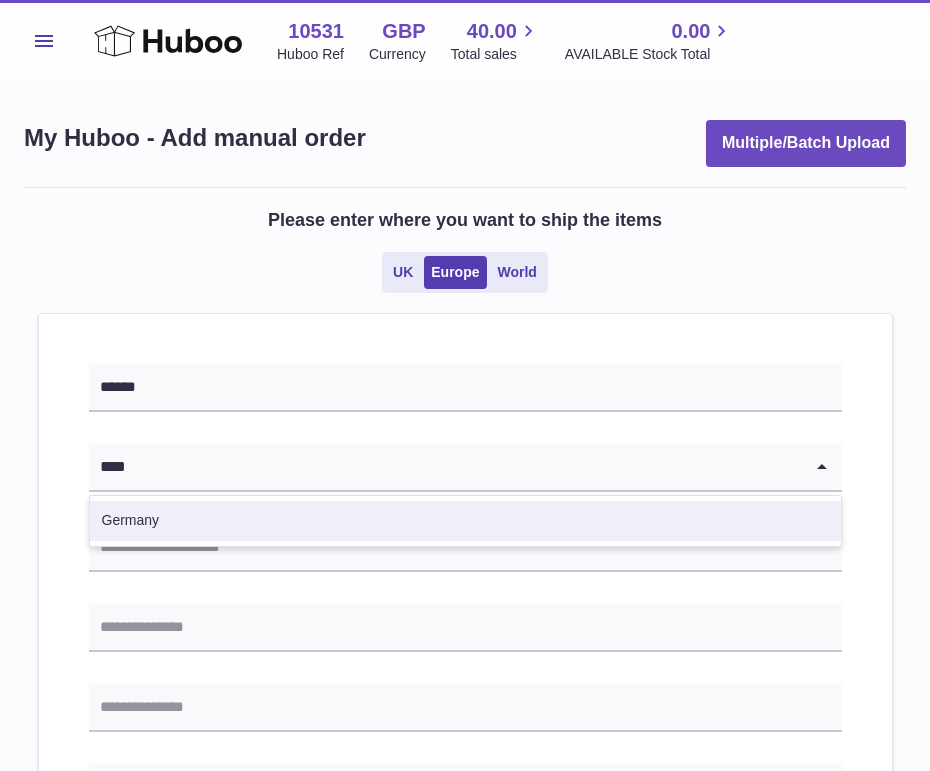 click on "Germany" at bounding box center (465, 521) 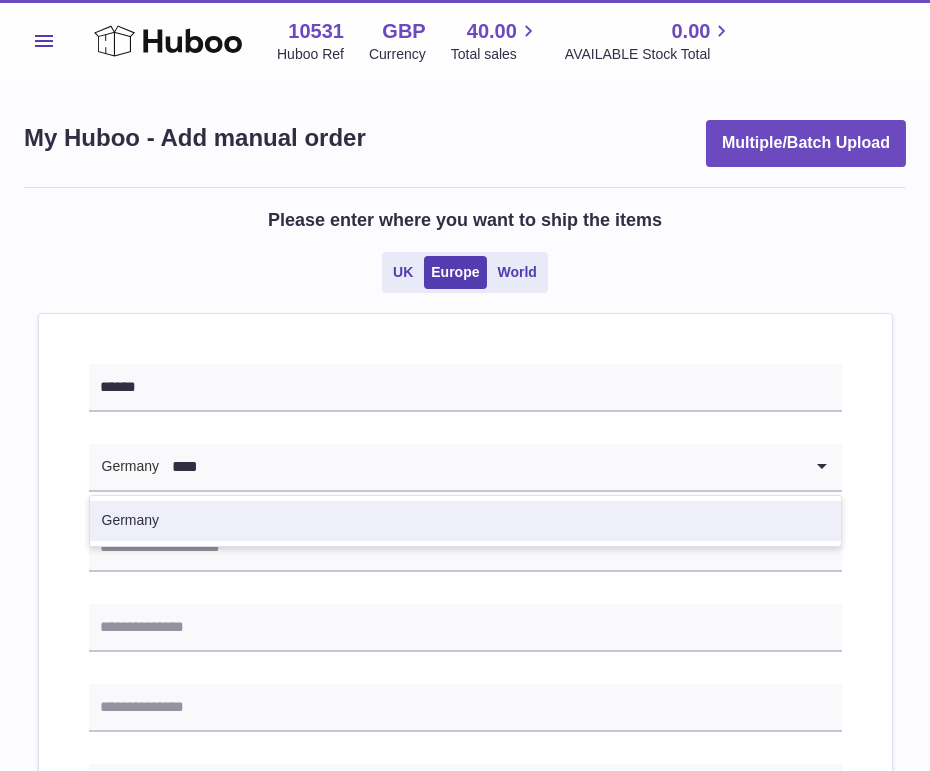 type 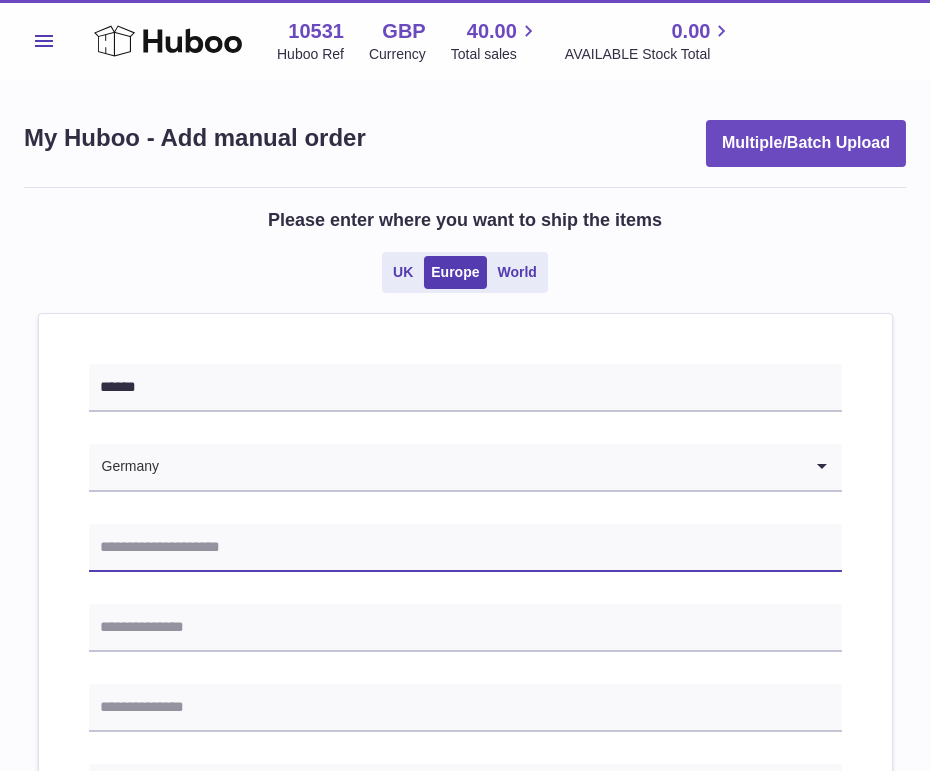 click at bounding box center [465, 548] 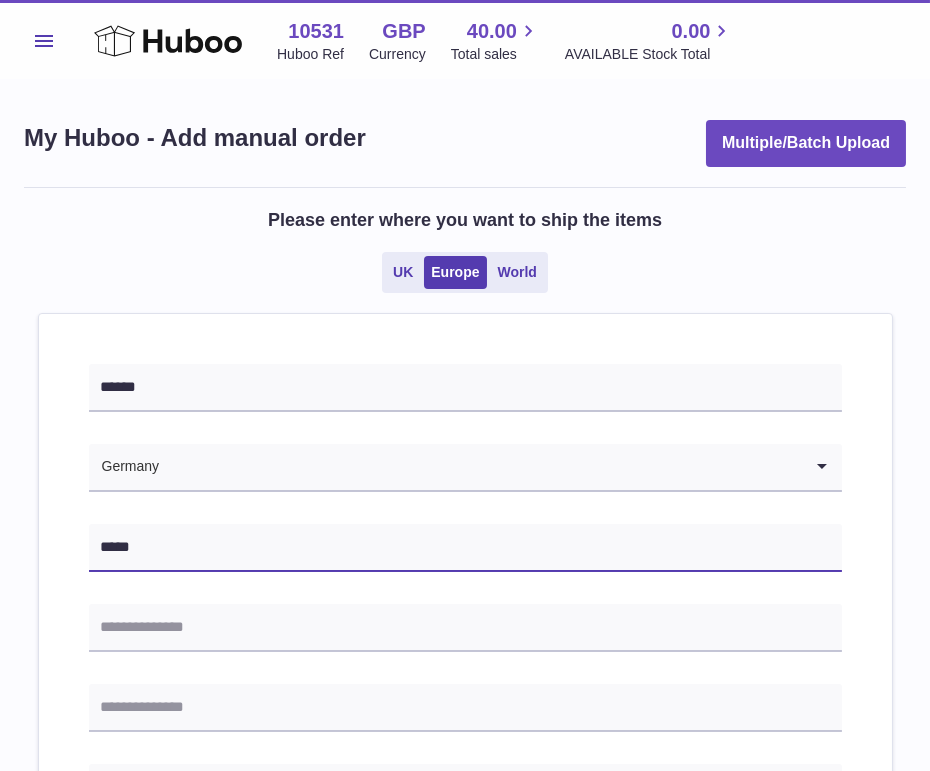 click on "*****" at bounding box center (465, 548) 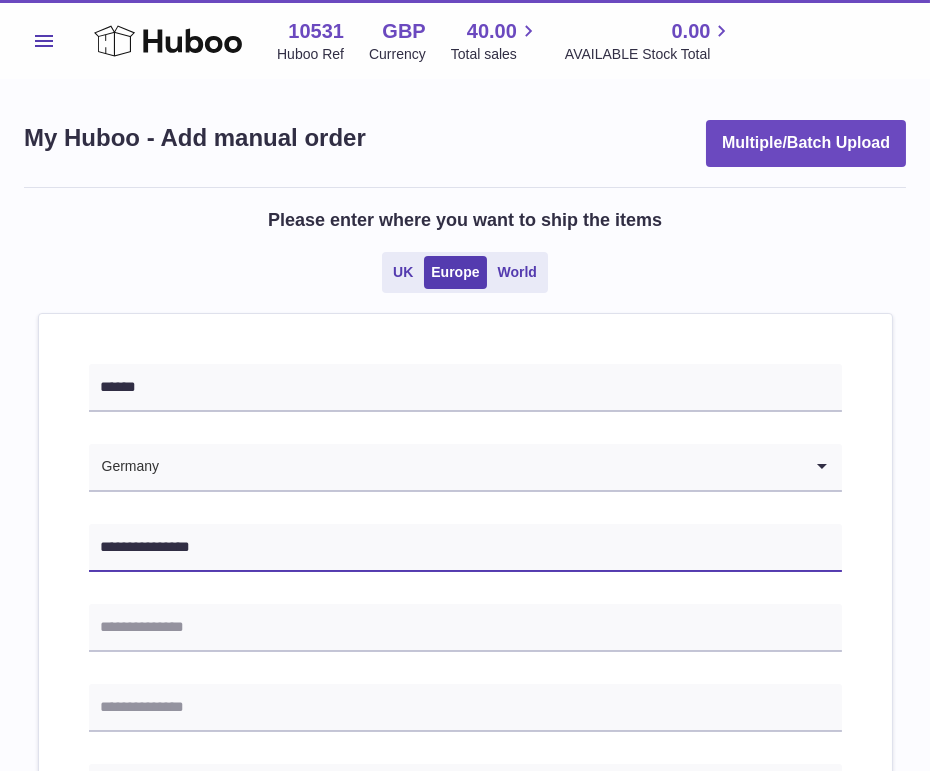 type on "**********" 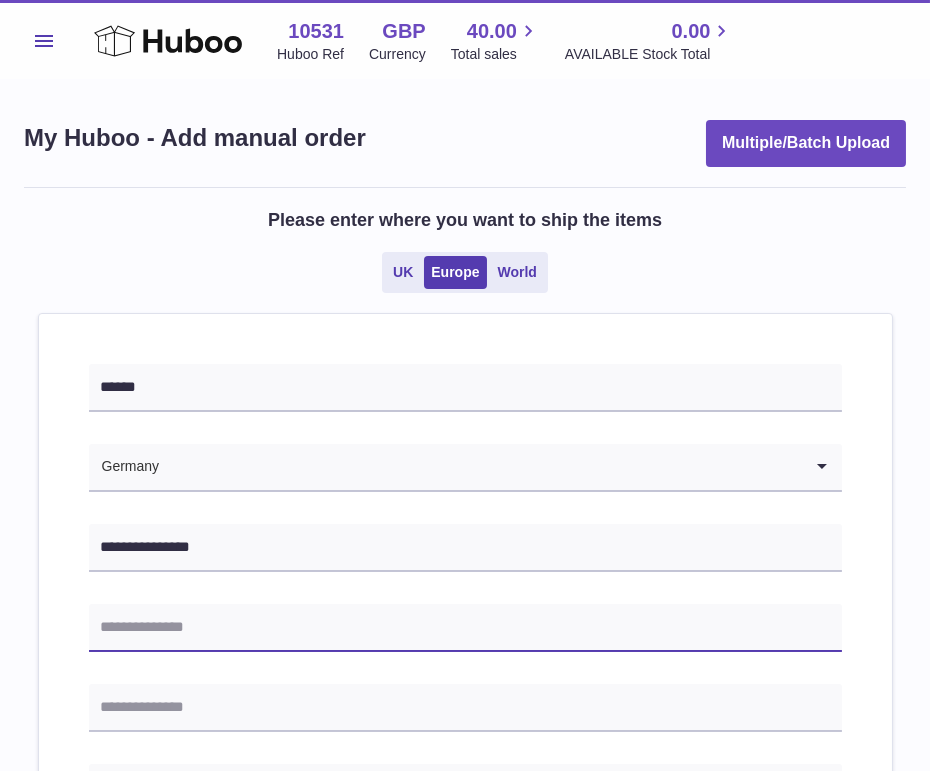click at bounding box center (465, 628) 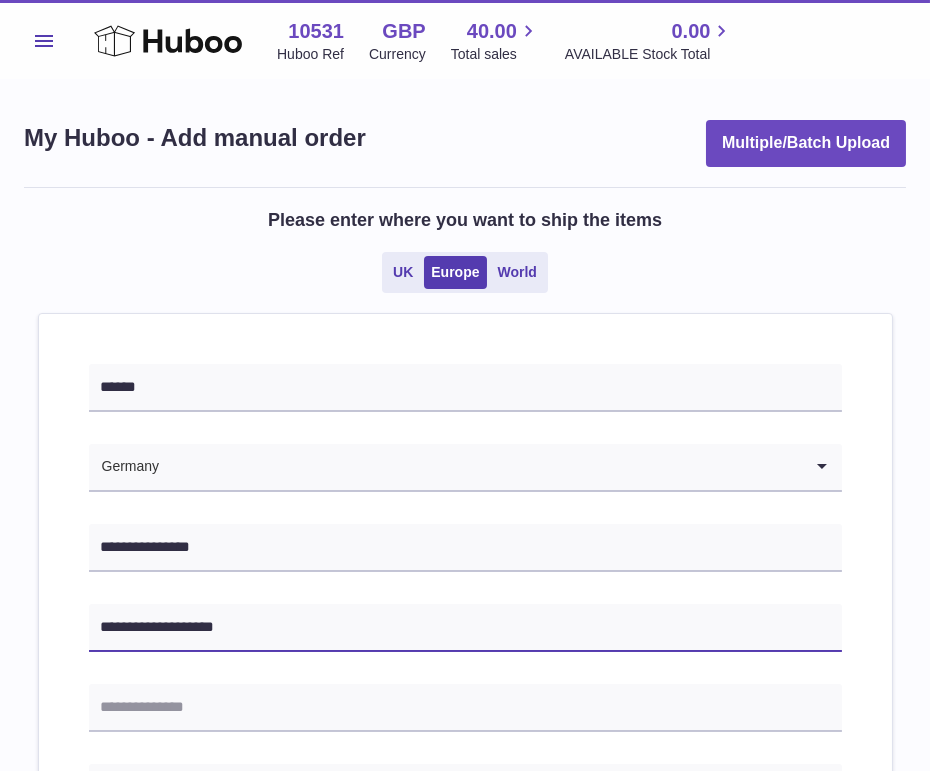 type on "**********" 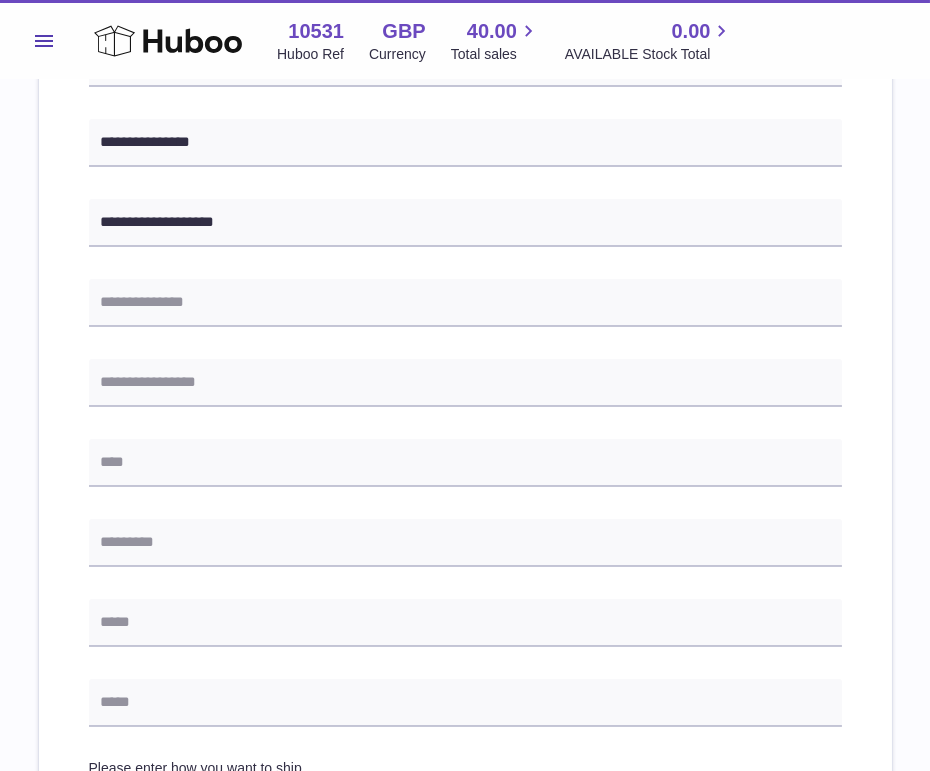 scroll, scrollTop: 407, scrollLeft: 0, axis: vertical 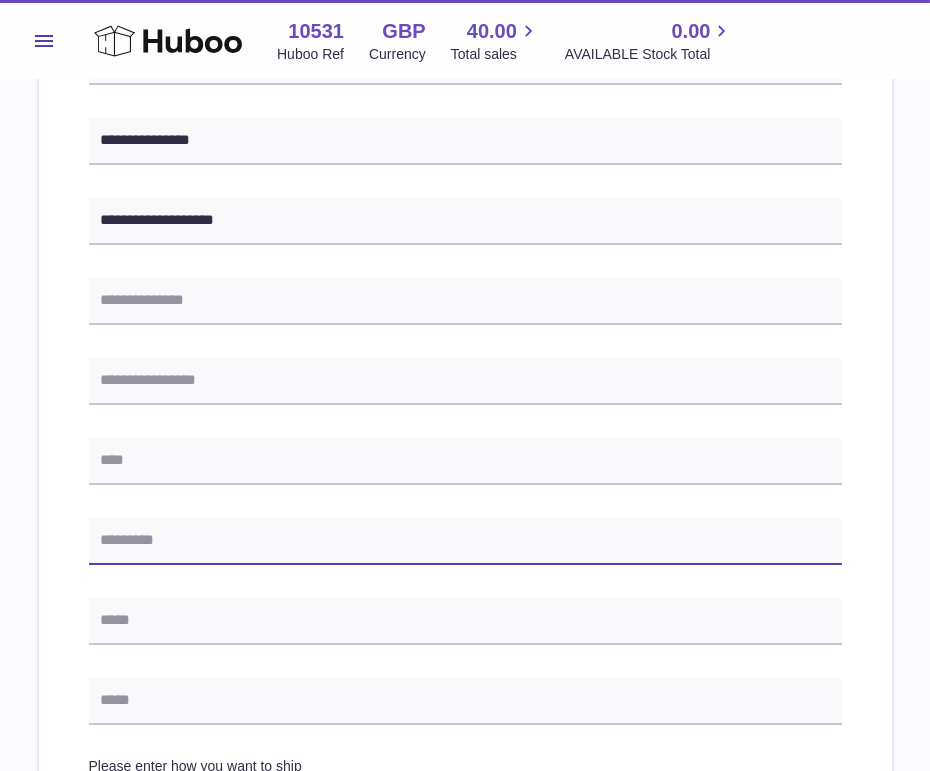 click at bounding box center (465, 541) 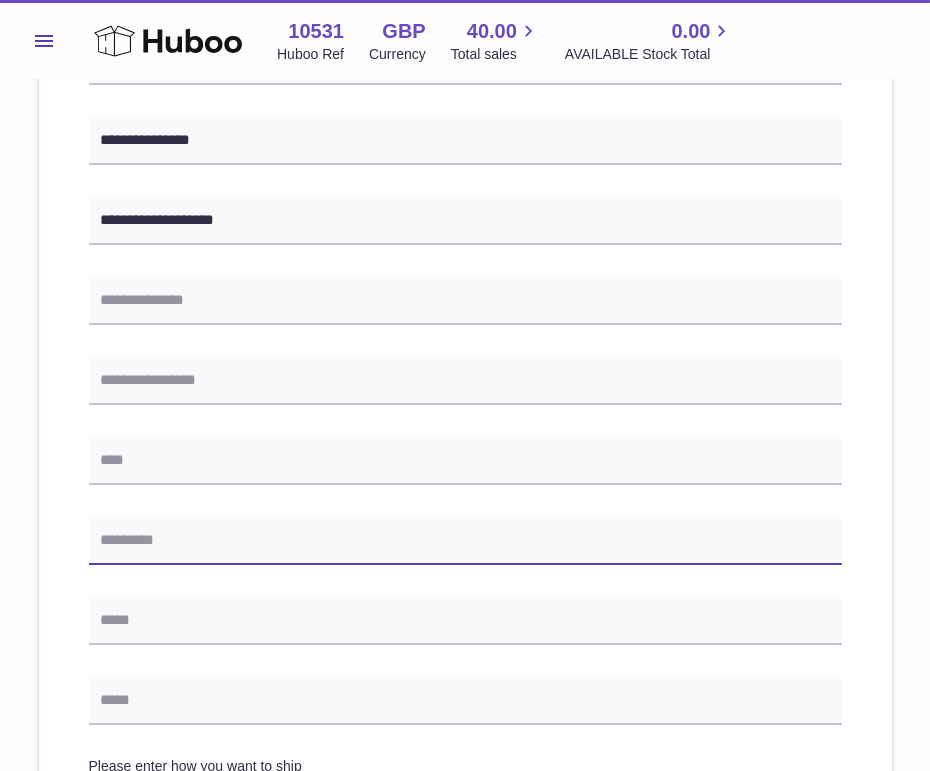 paste on "**********" 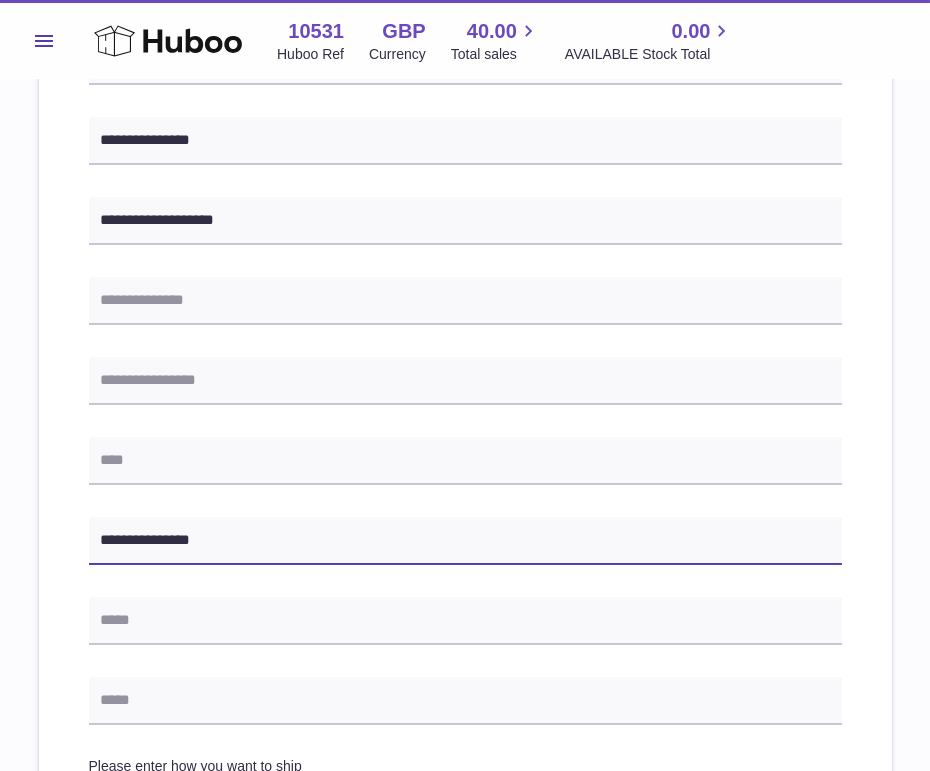 click on "**********" at bounding box center (465, 541) 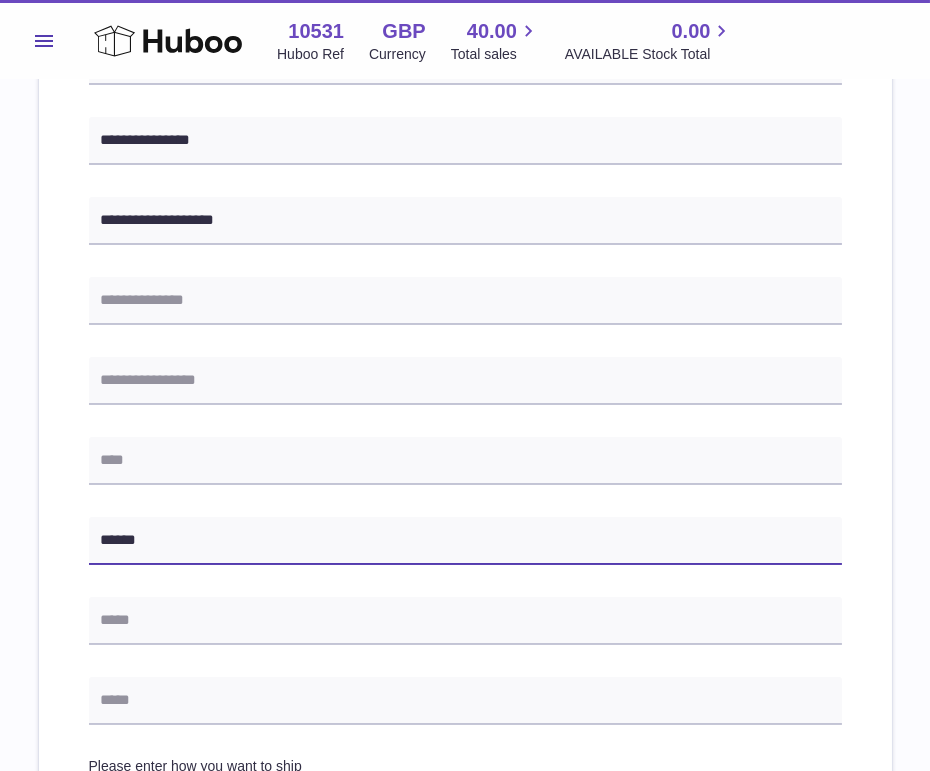 type on "*****" 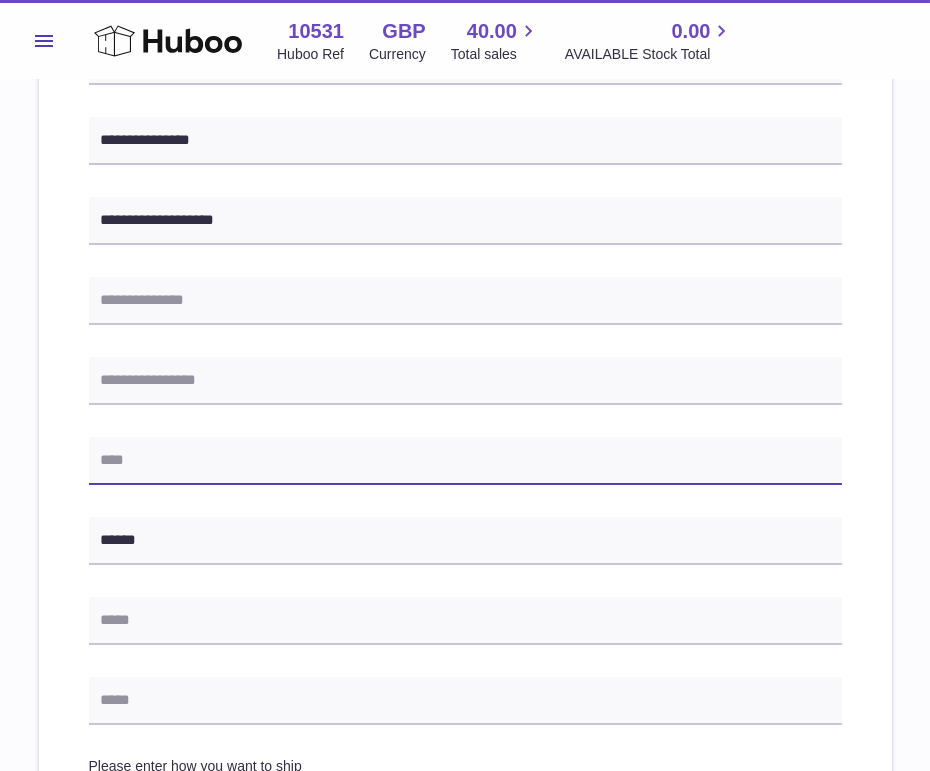 click at bounding box center (465, 461) 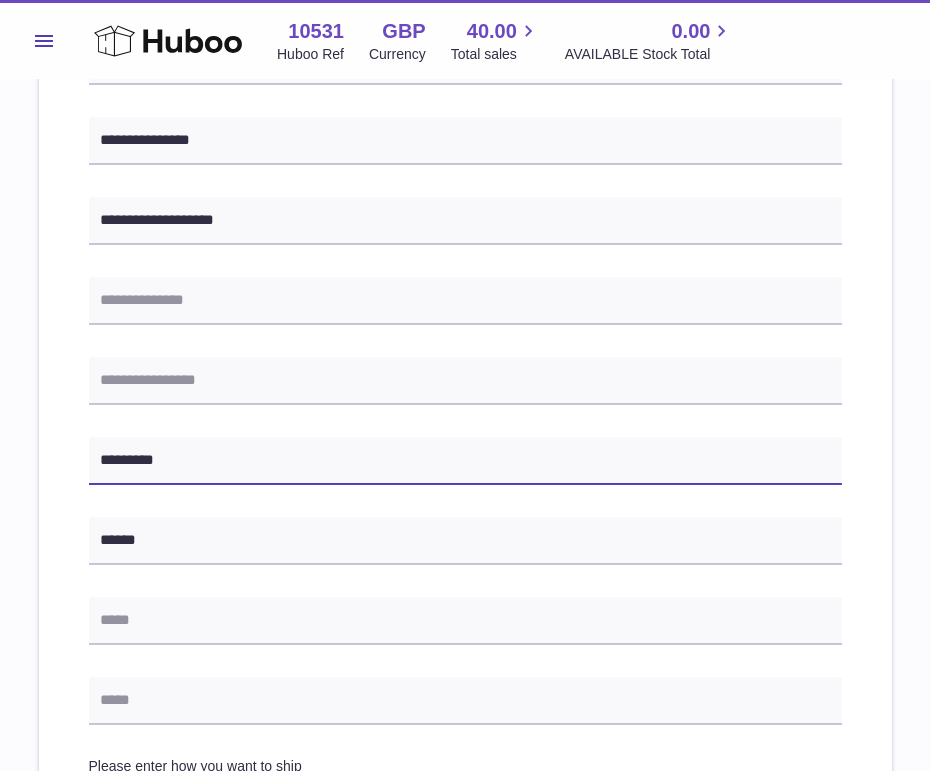 type on "*********" 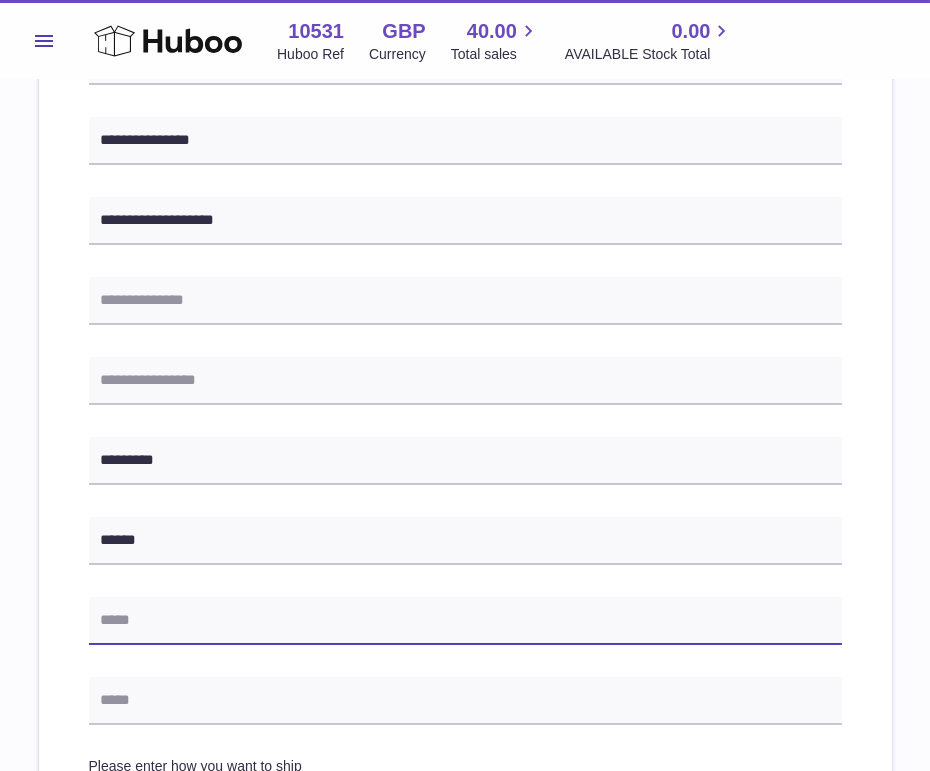 click at bounding box center (465, 621) 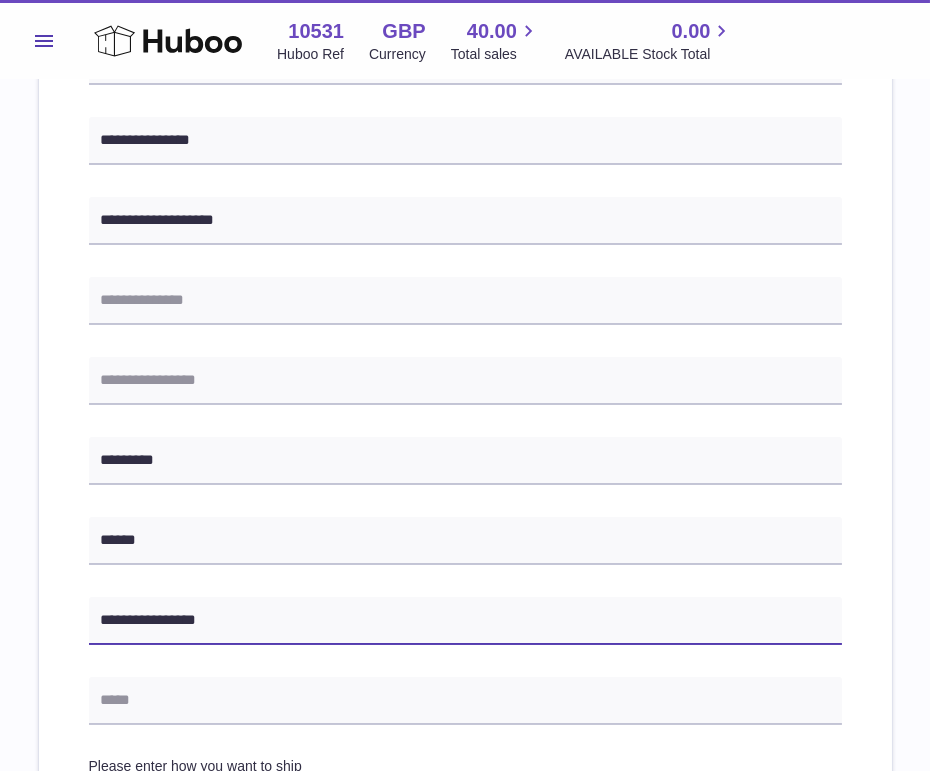 type on "**********" 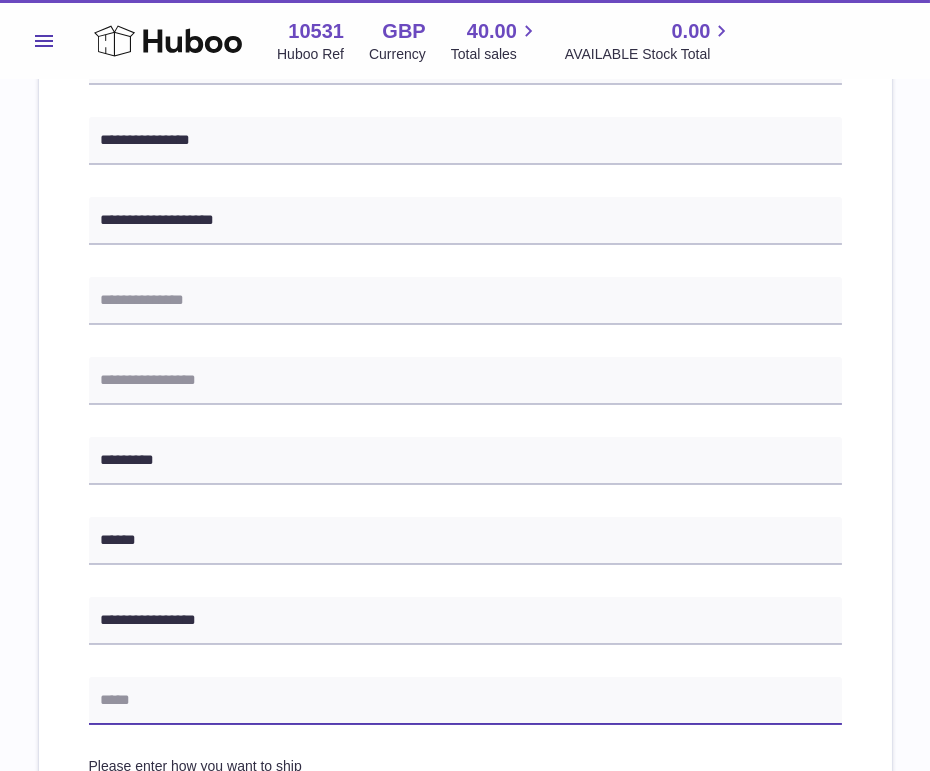 click at bounding box center [465, 701] 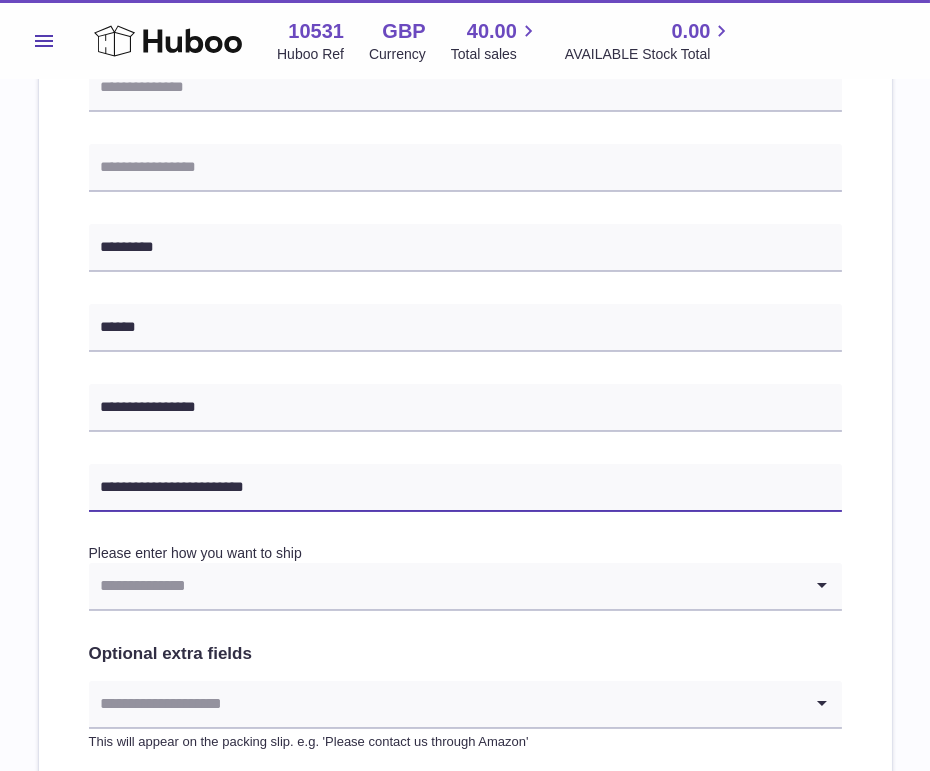 scroll, scrollTop: 630, scrollLeft: 0, axis: vertical 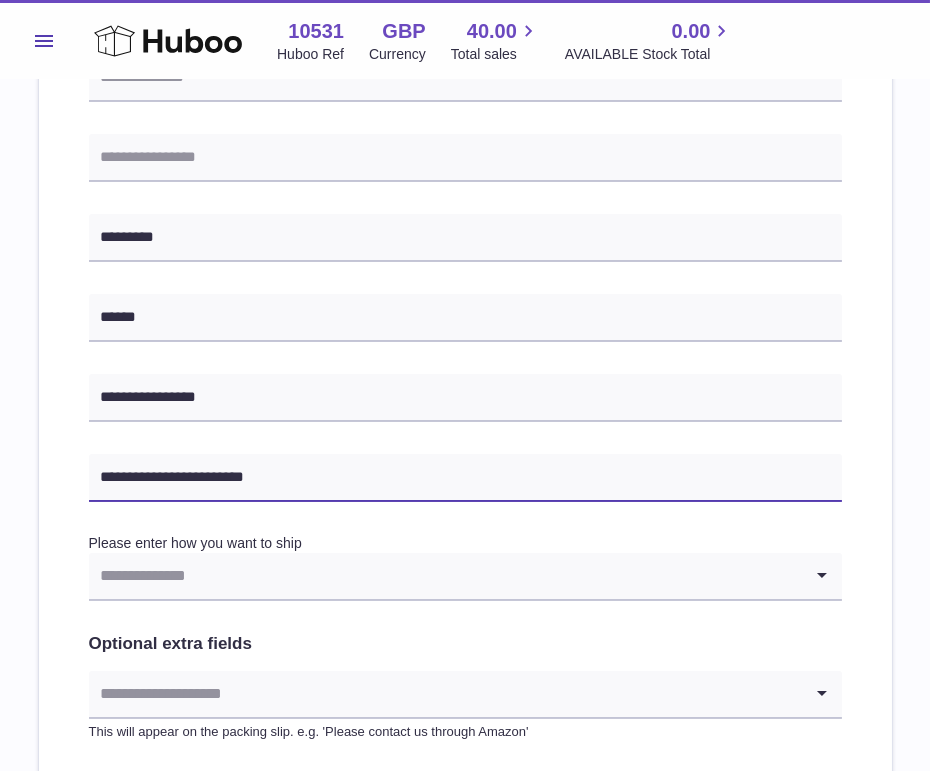 type on "**********" 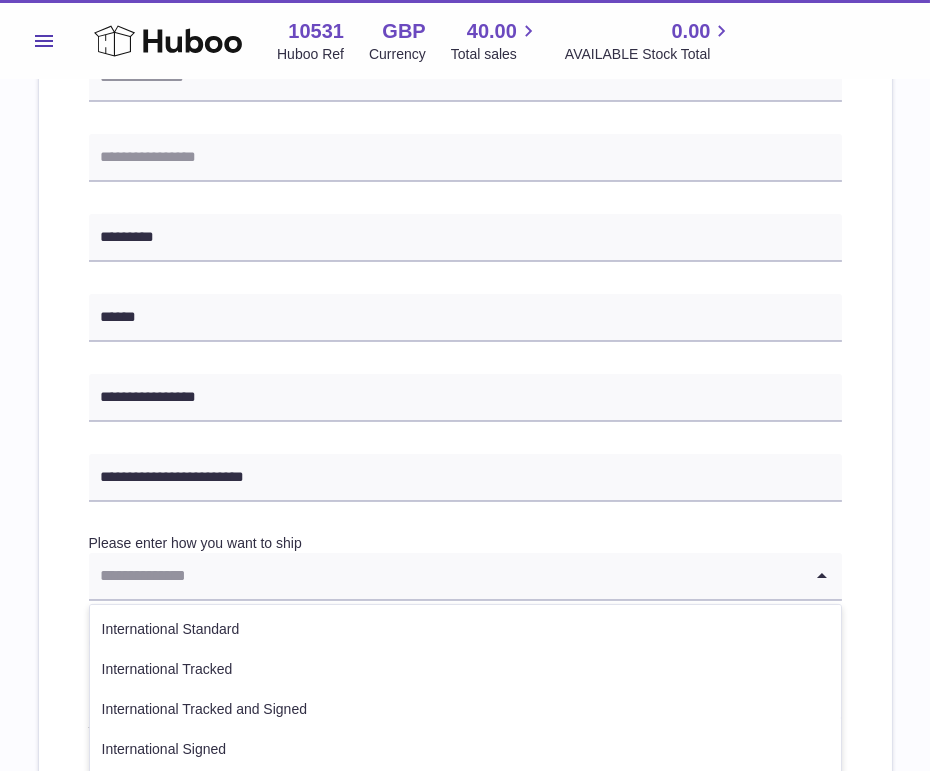 click at bounding box center [445, 576] 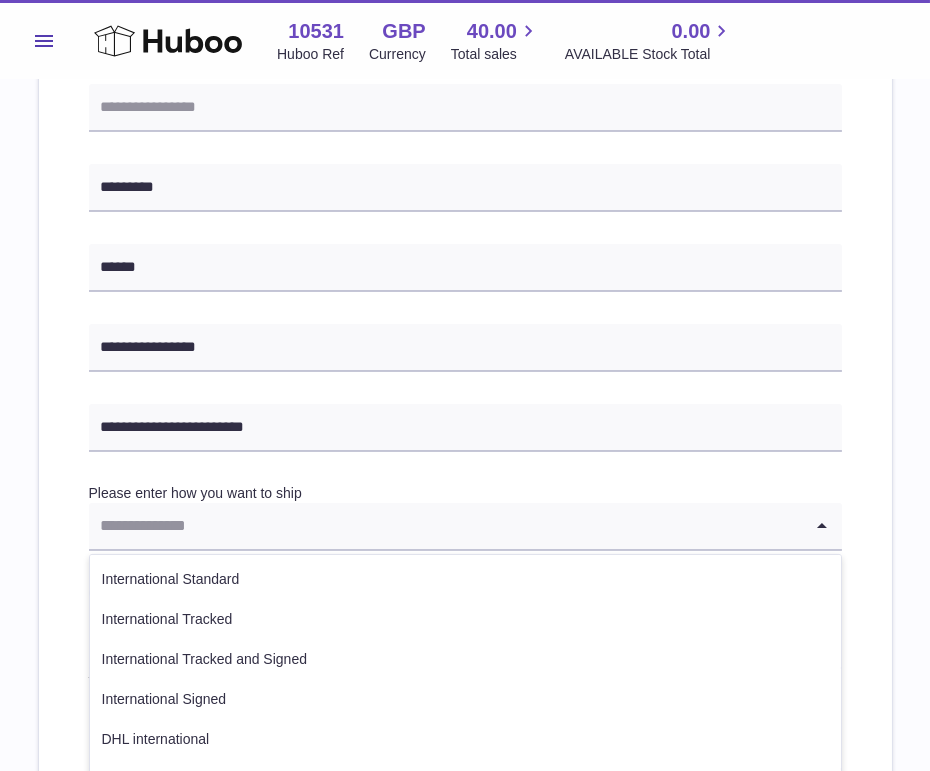 scroll, scrollTop: 682, scrollLeft: 0, axis: vertical 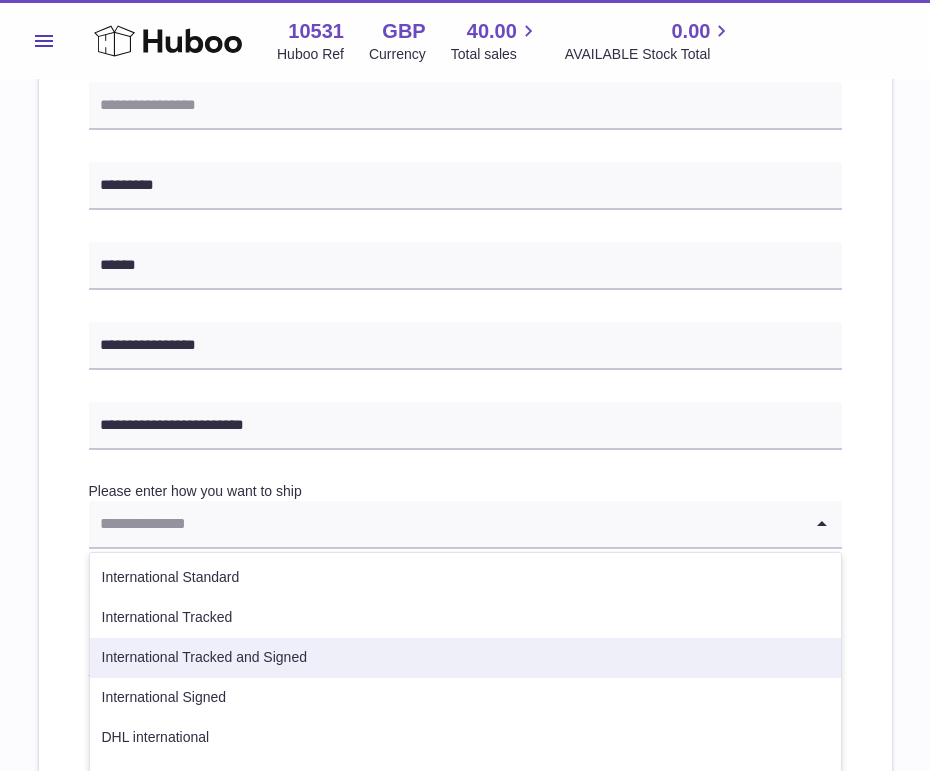 click on "International Tracked and Signed" at bounding box center (465, 658) 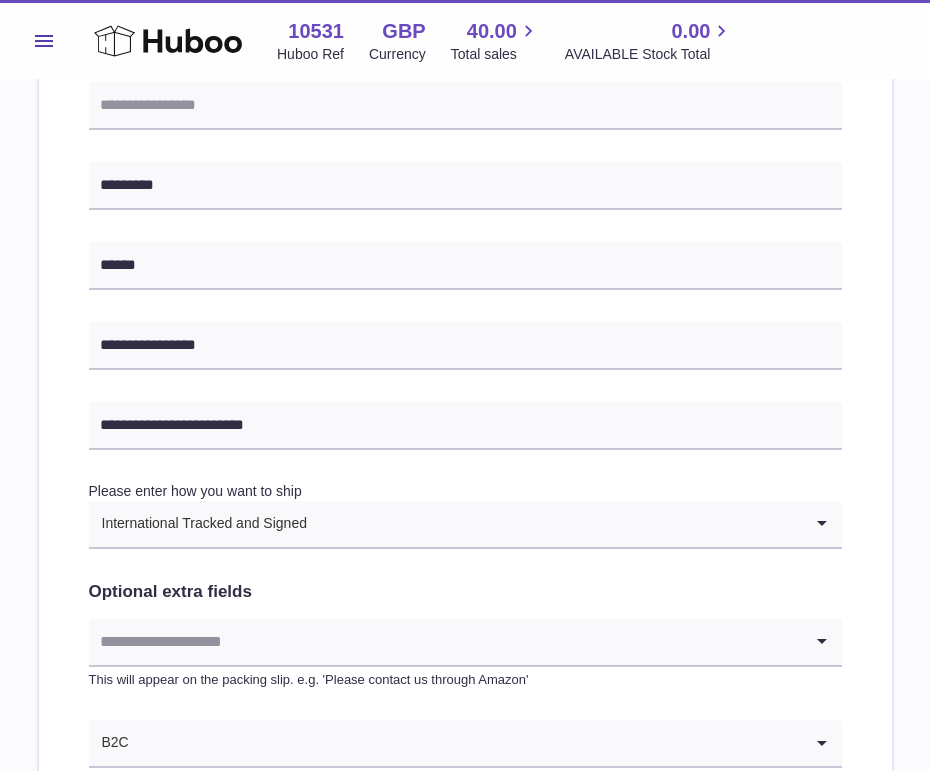 click on "**********" at bounding box center [465, 250] 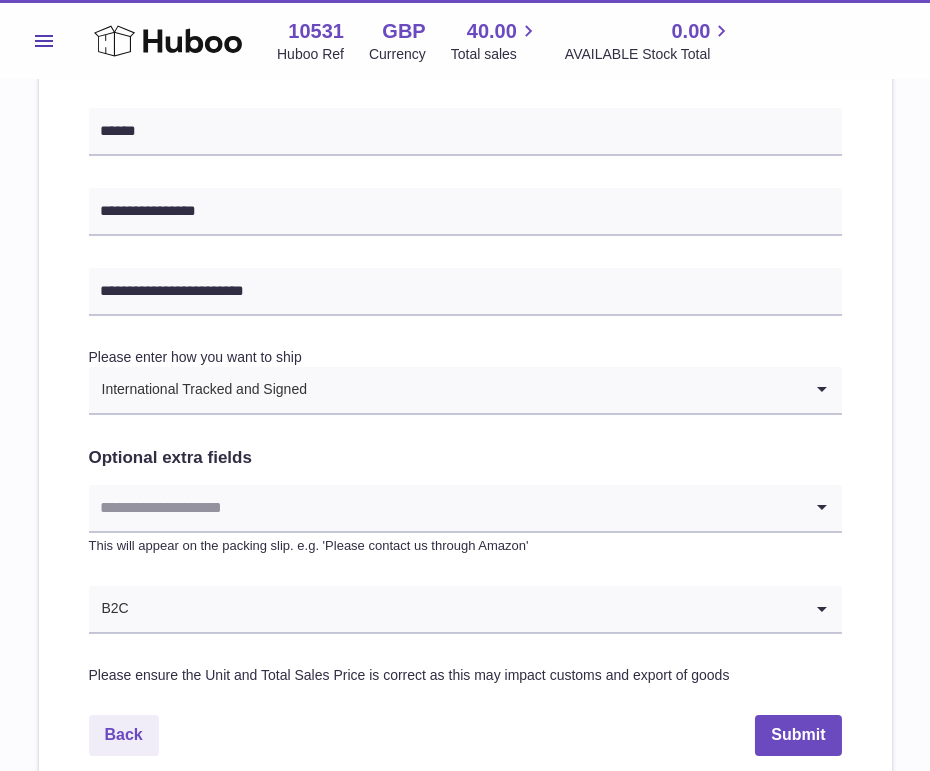 scroll, scrollTop: 817, scrollLeft: 0, axis: vertical 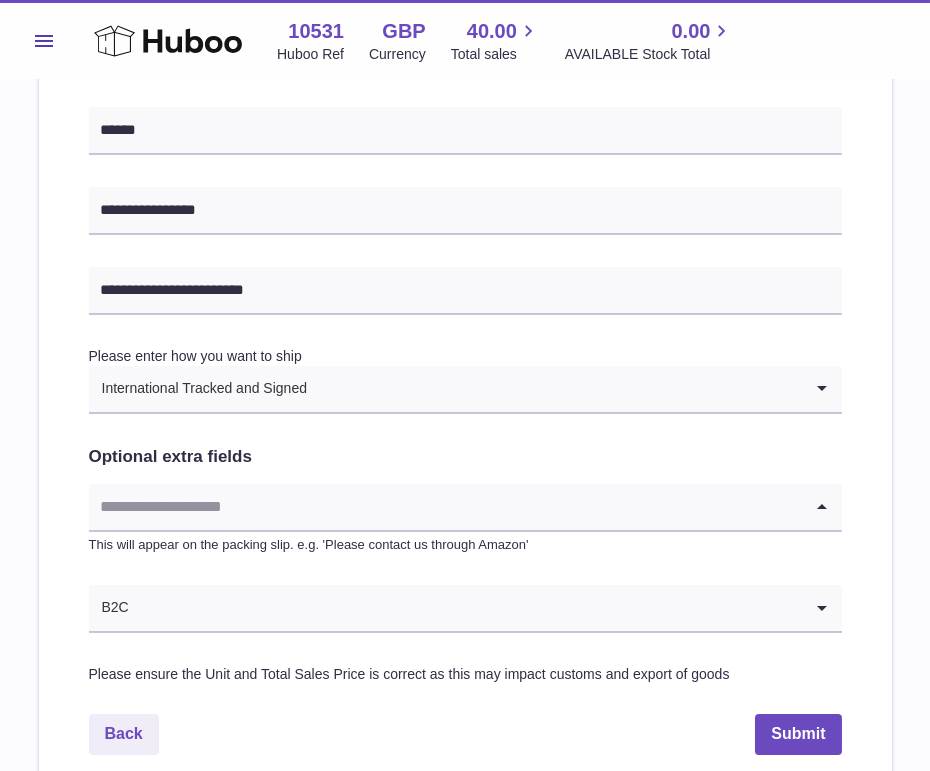 click at bounding box center [445, 507] 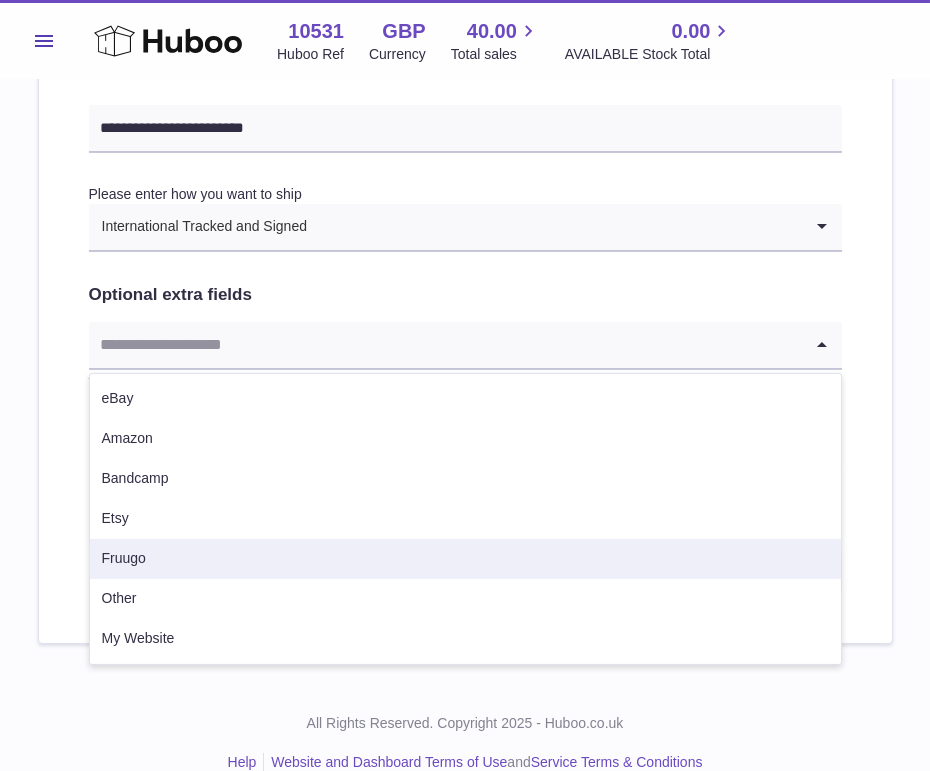 scroll, scrollTop: 1008, scrollLeft: 0, axis: vertical 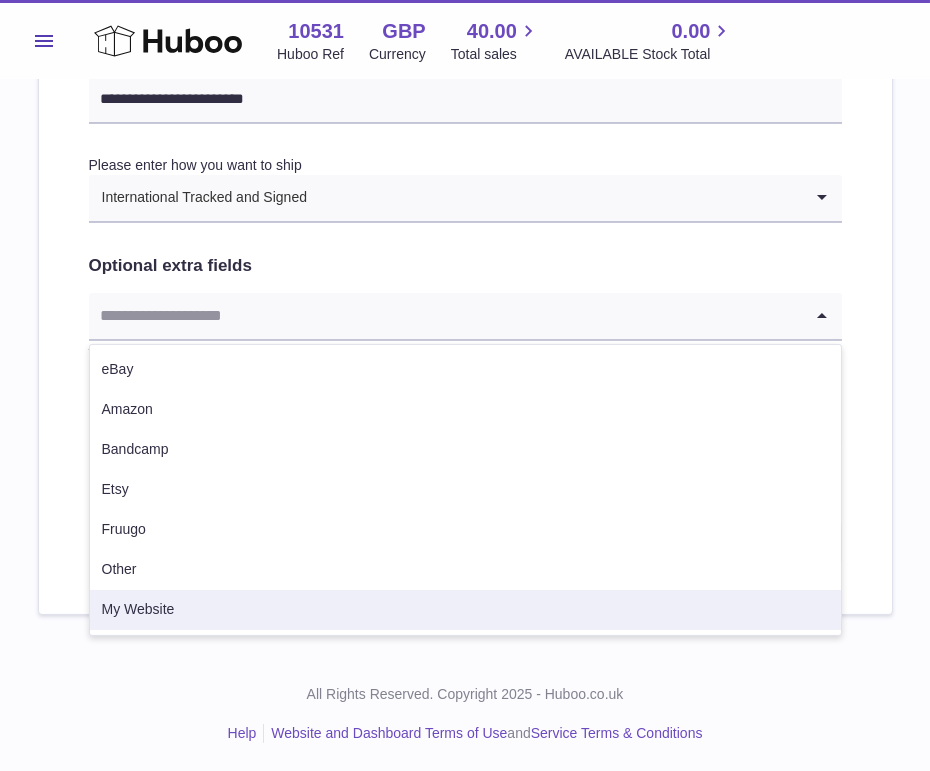 click on "My Website" at bounding box center (465, 610) 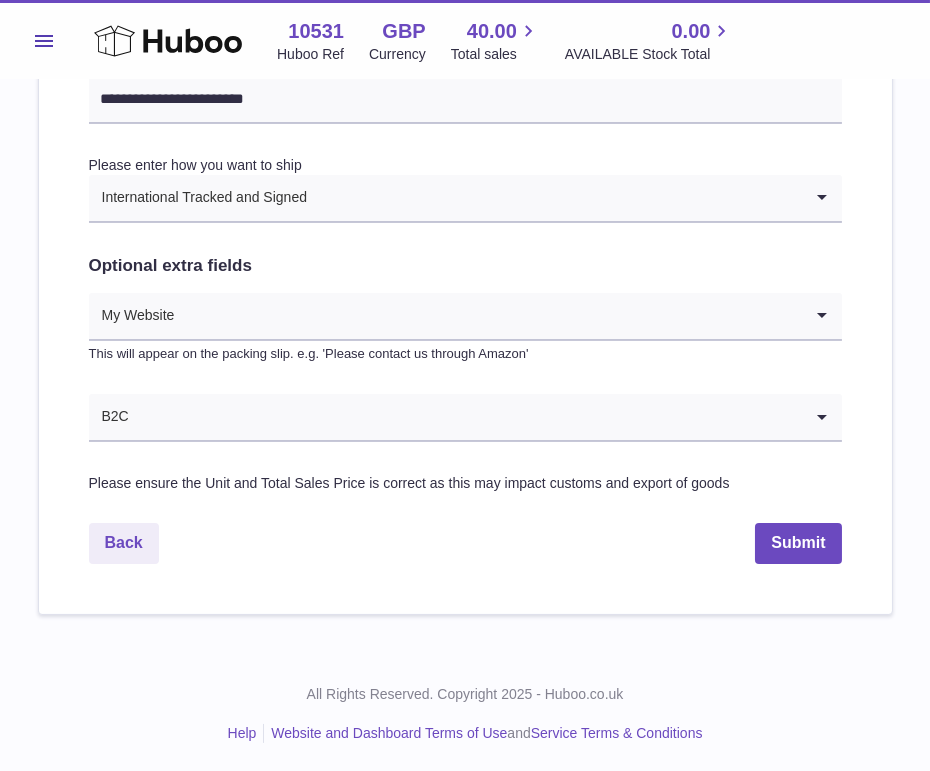 click at bounding box center [555, 198] 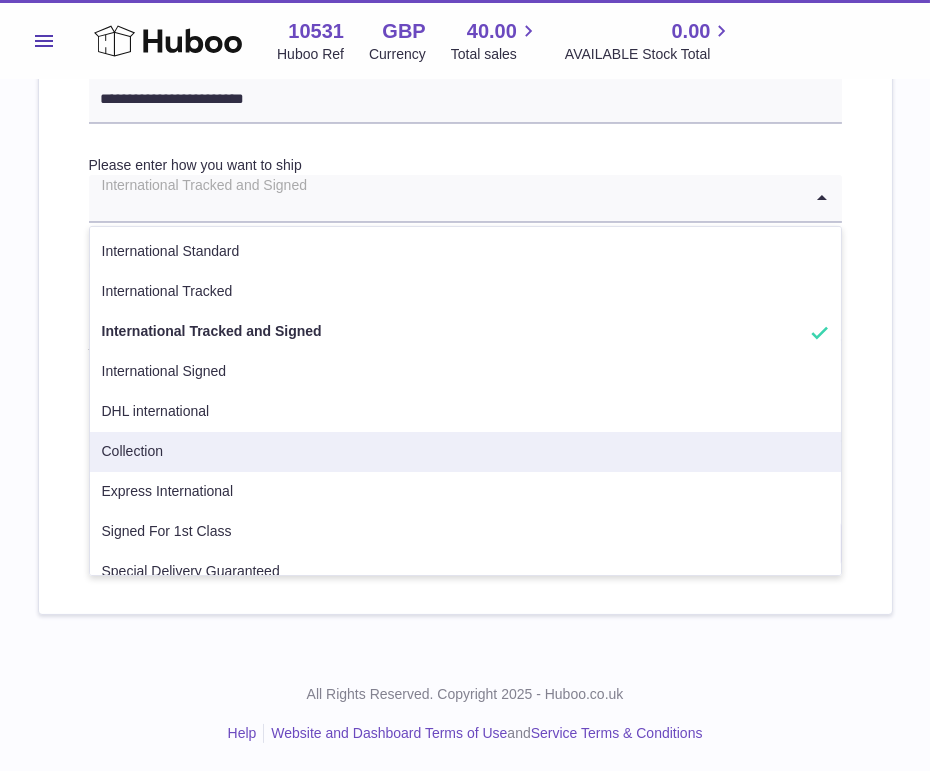 scroll, scrollTop: 101, scrollLeft: 0, axis: vertical 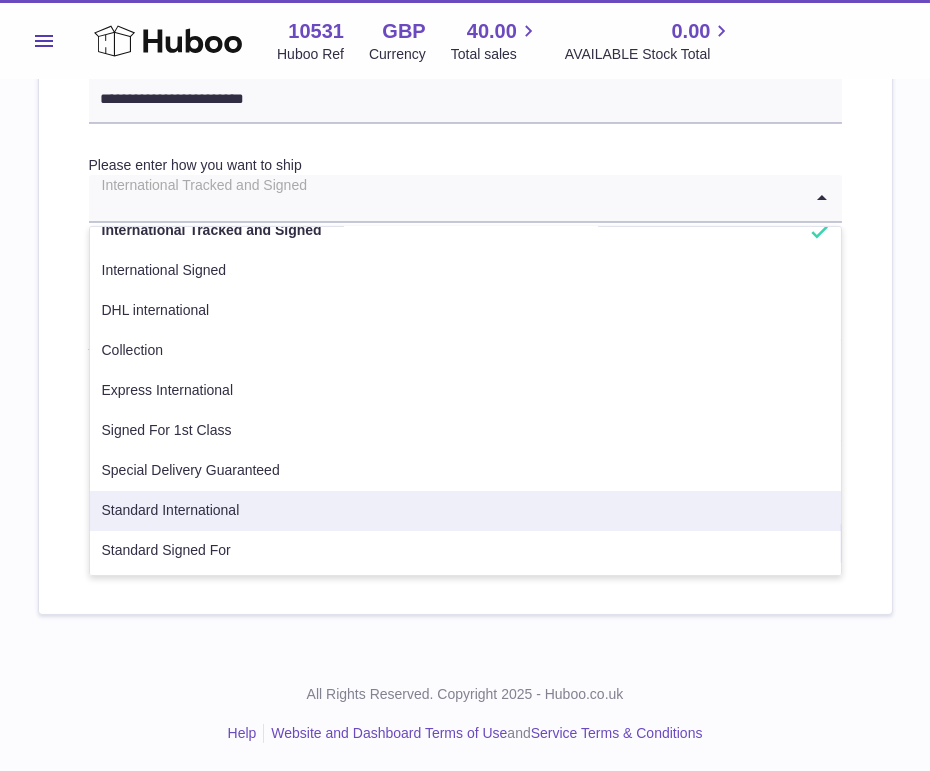 click on "Standard International" at bounding box center (465, 511) 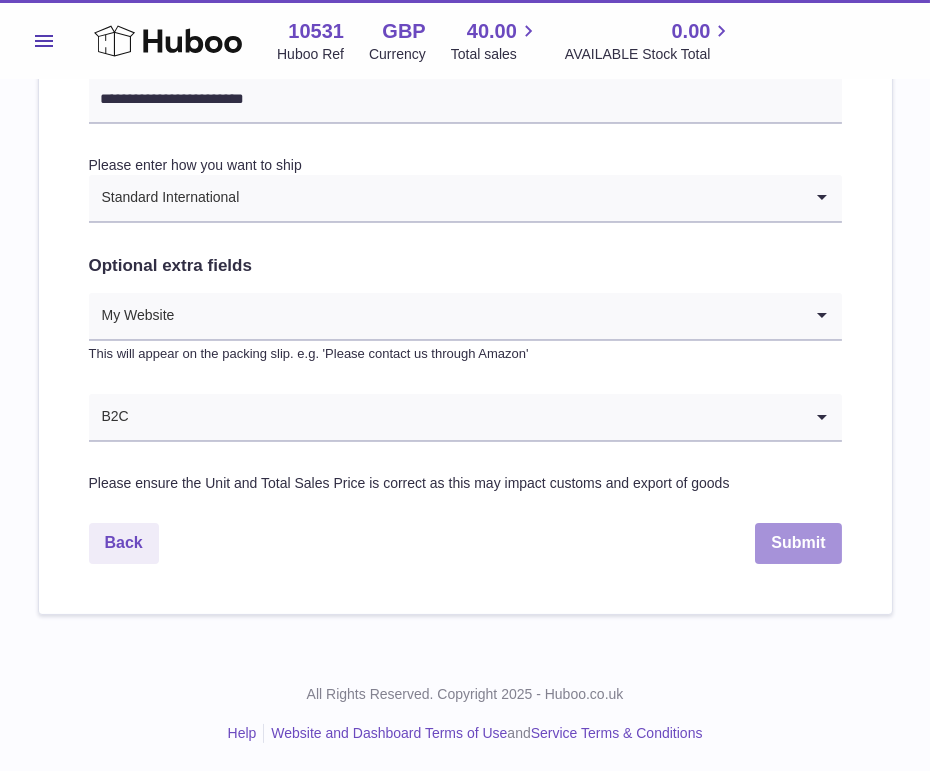 click on "Submit" at bounding box center (798, 543) 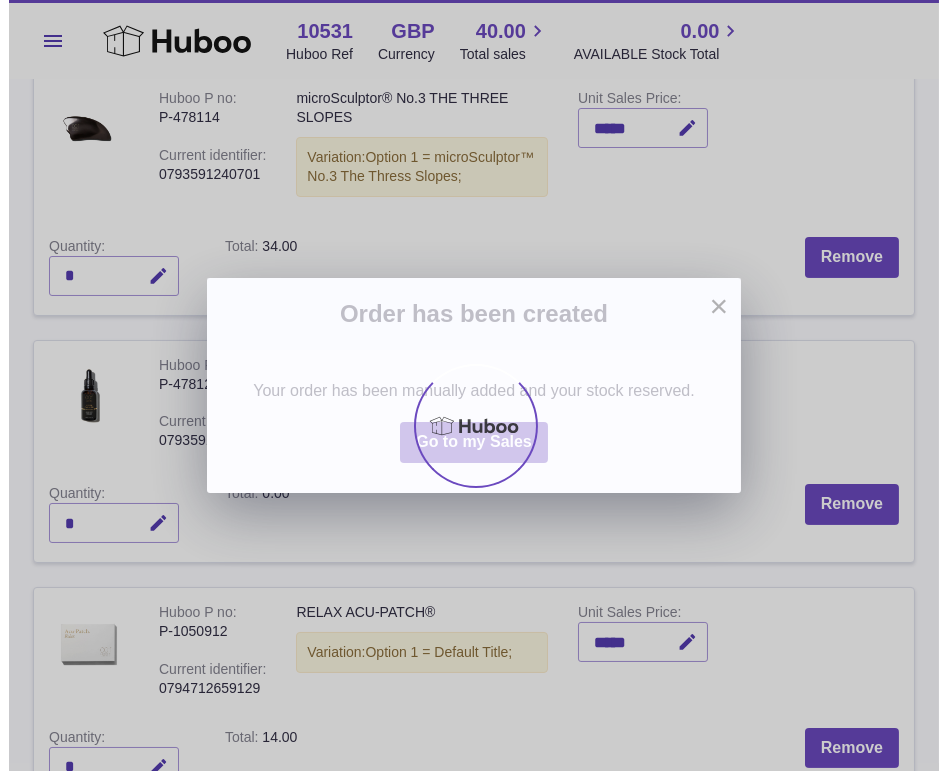 scroll, scrollTop: 0, scrollLeft: 0, axis: both 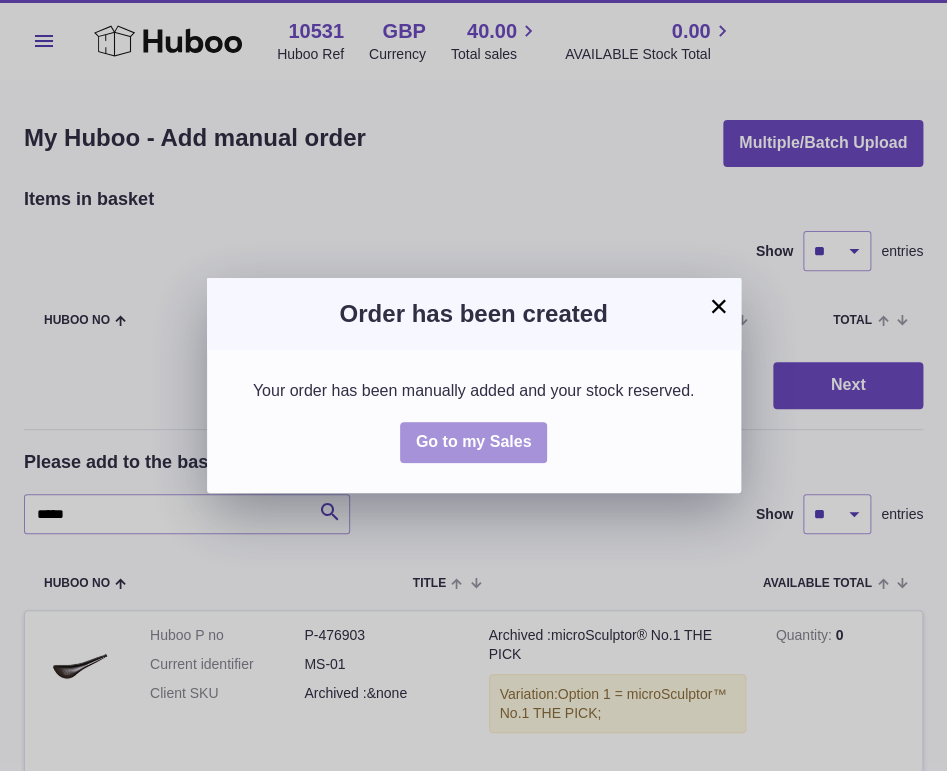 click on "Go to my Sales" at bounding box center (474, 441) 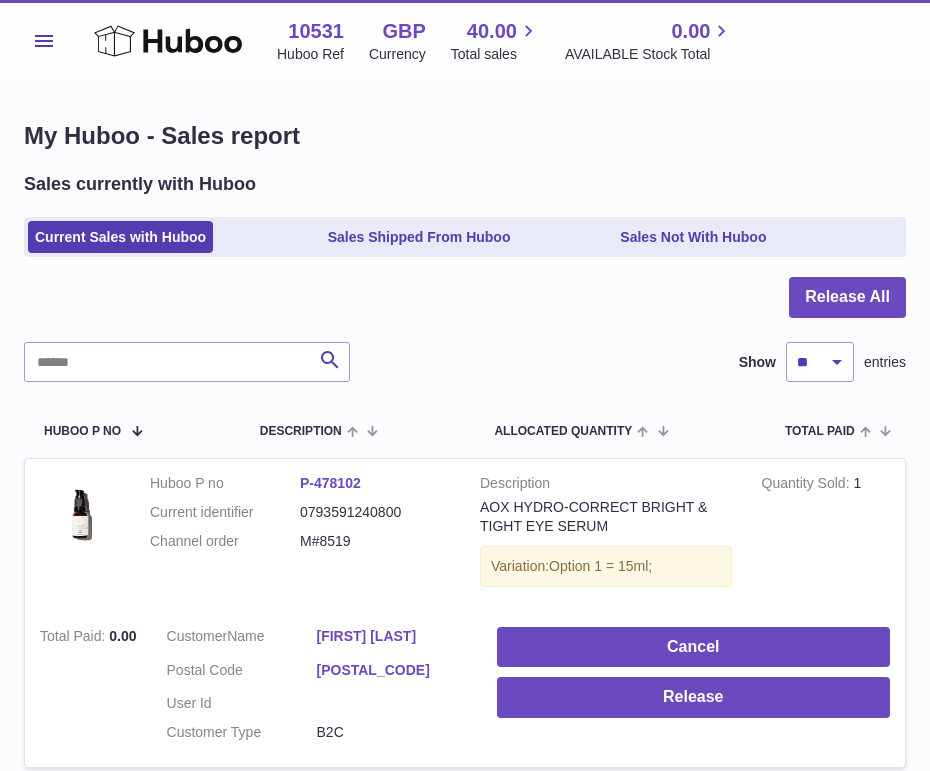 scroll, scrollTop: 0, scrollLeft: 0, axis: both 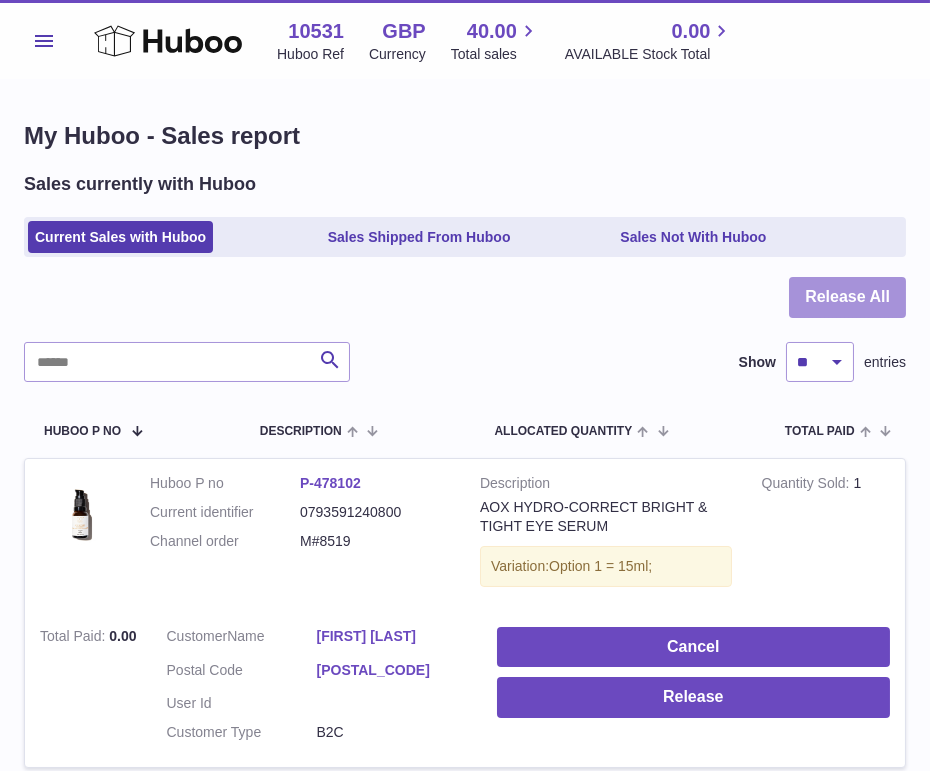 click on "Release All" at bounding box center [847, 297] 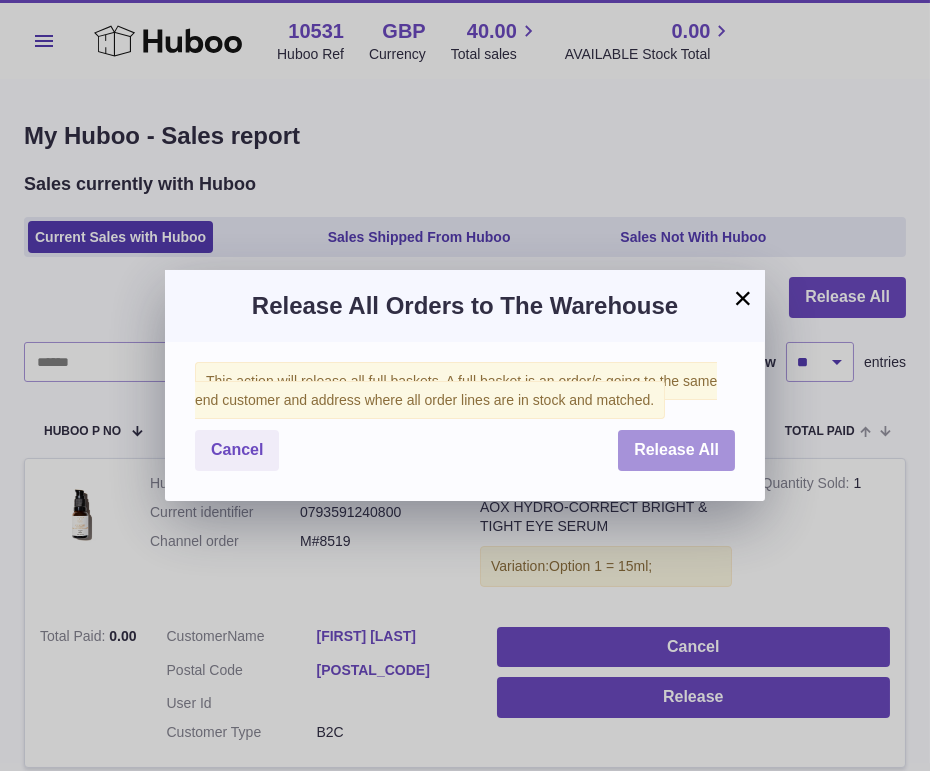 click on "Release All" at bounding box center (676, 450) 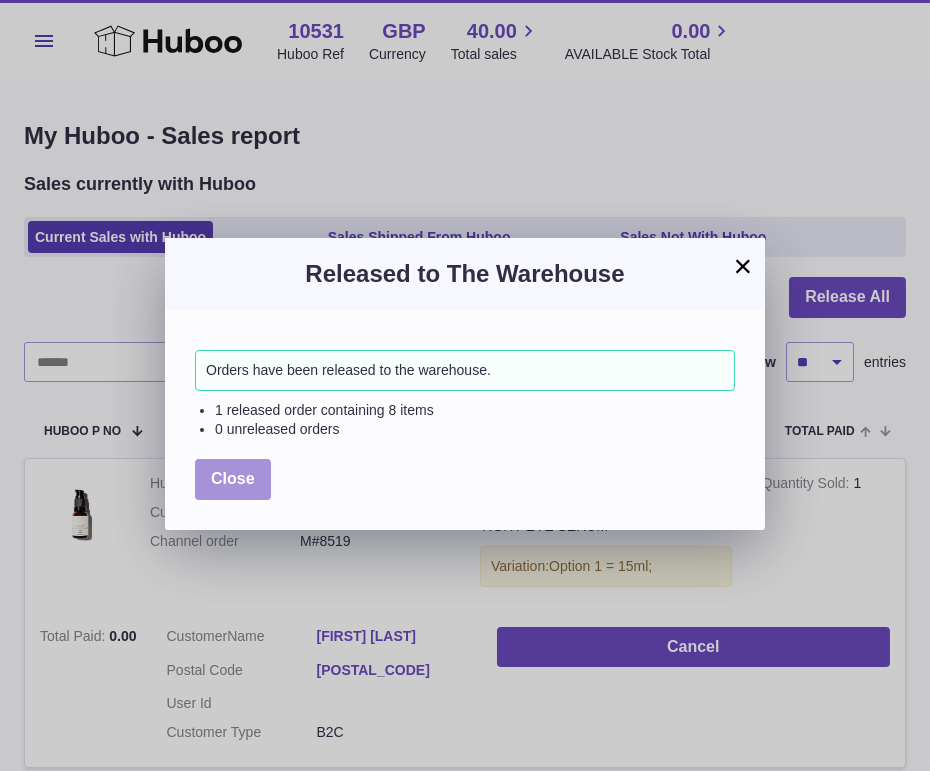 click on "Close" at bounding box center (233, 478) 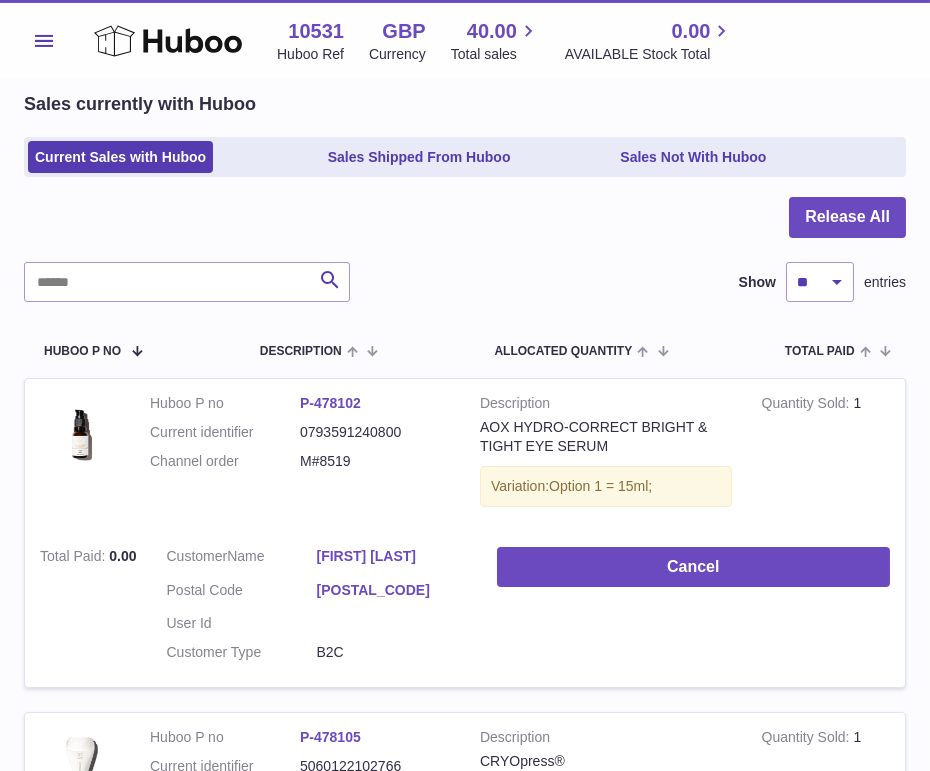 scroll, scrollTop: 0, scrollLeft: 0, axis: both 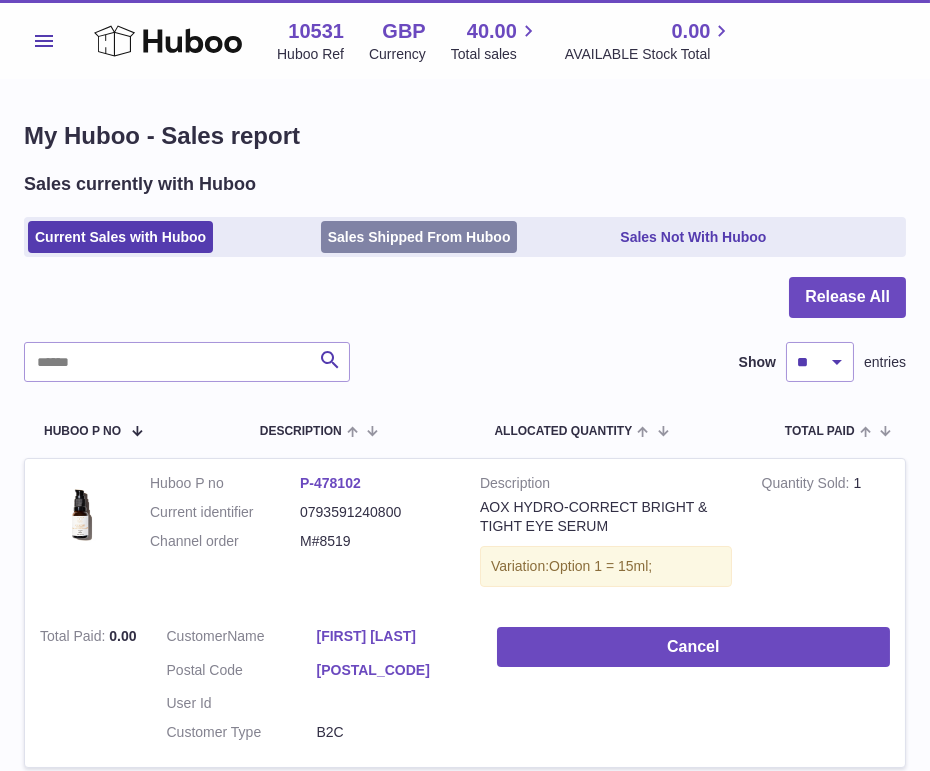 click on "Sales Shipped From Huboo" at bounding box center [419, 237] 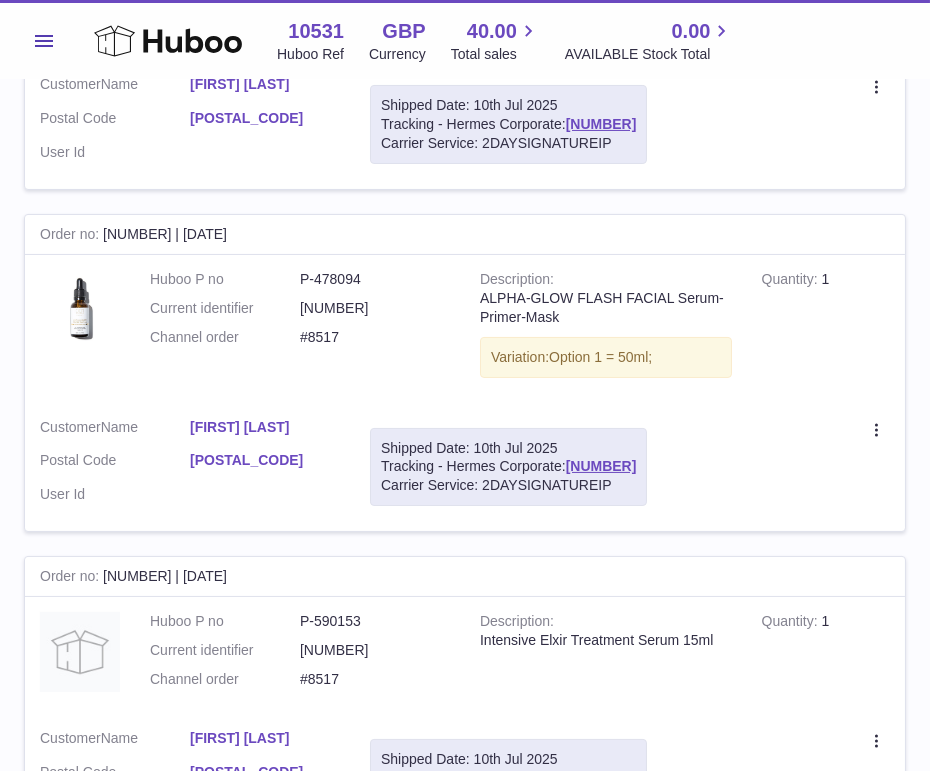 scroll, scrollTop: 0, scrollLeft: 0, axis: both 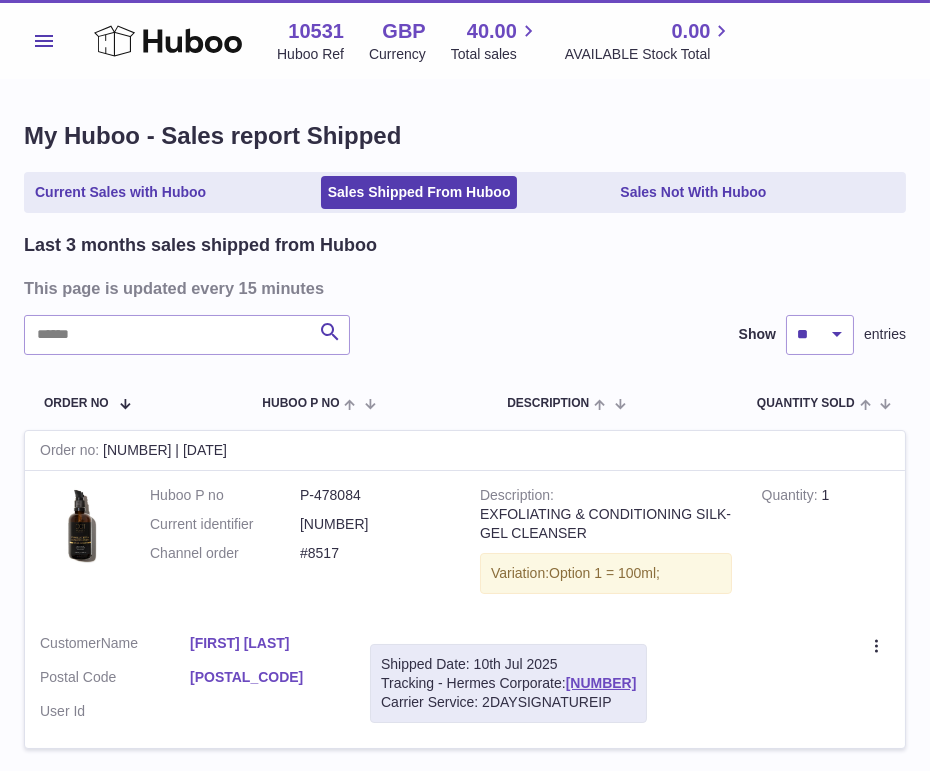 click on "Menu" at bounding box center (44, 41) 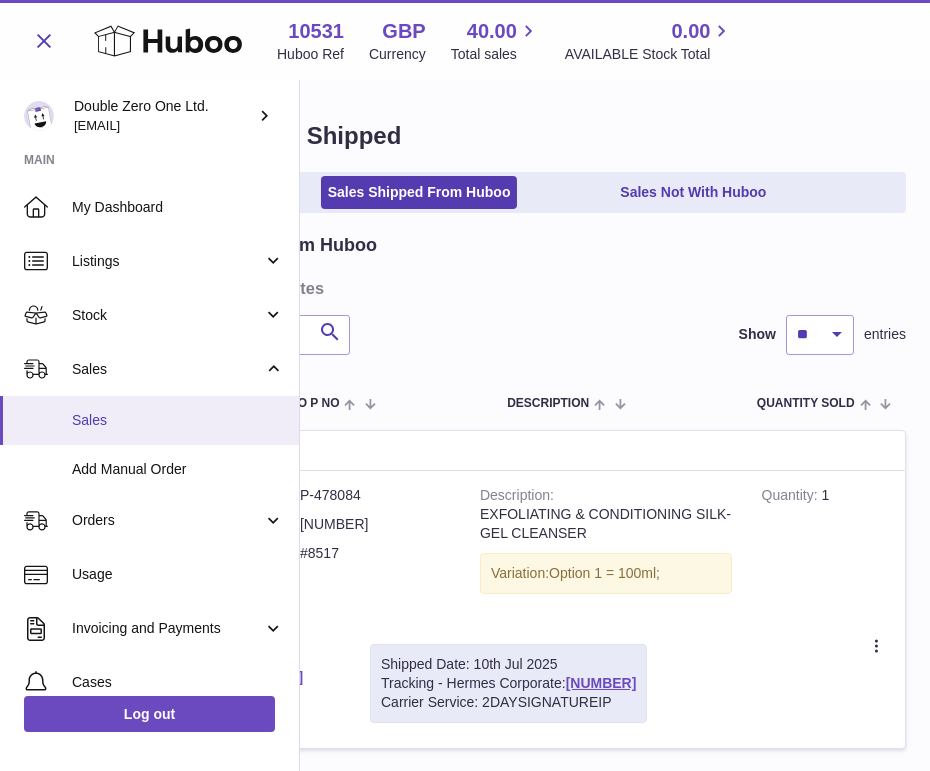 click on "Sales" at bounding box center (178, 420) 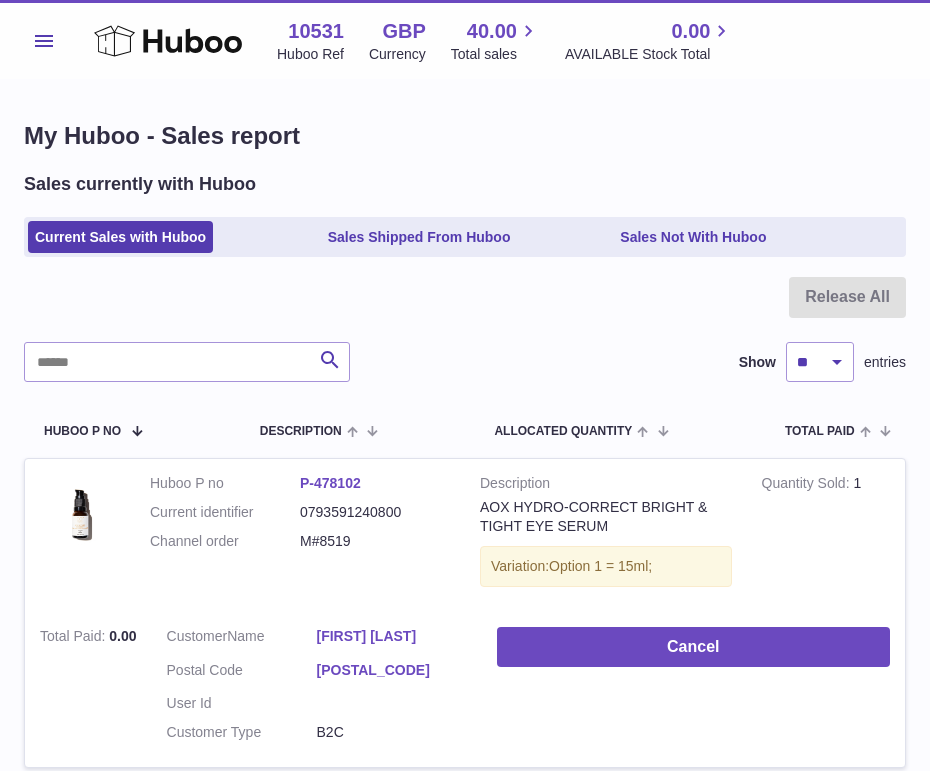 scroll, scrollTop: 0, scrollLeft: 0, axis: both 